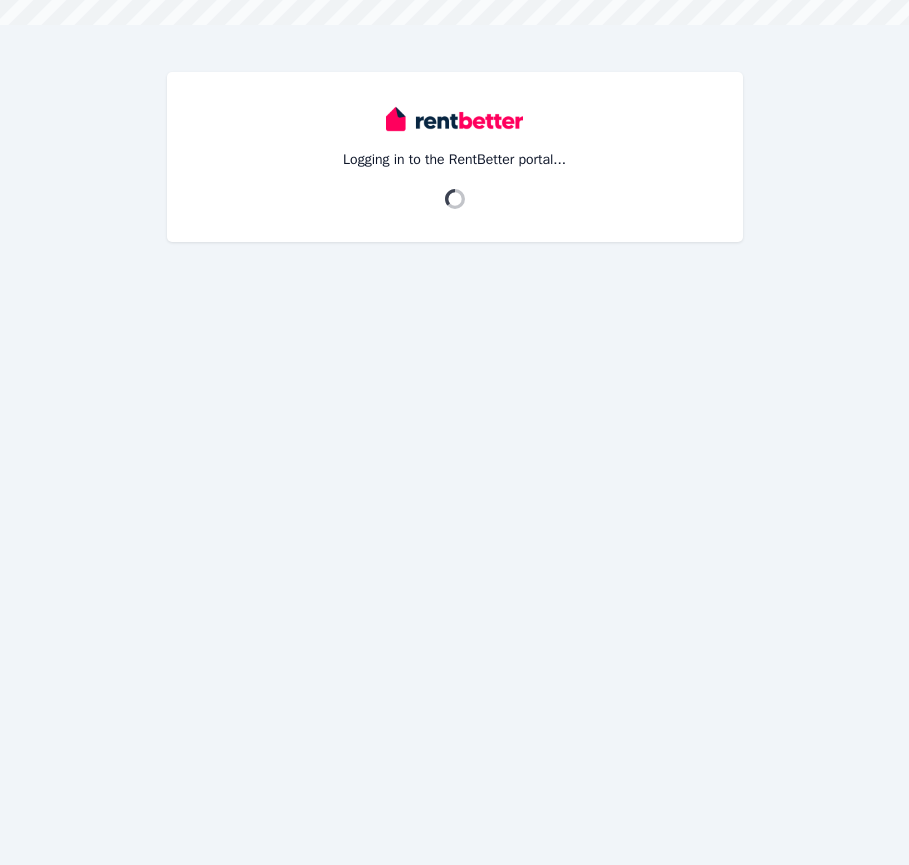 scroll, scrollTop: 0, scrollLeft: 0, axis: both 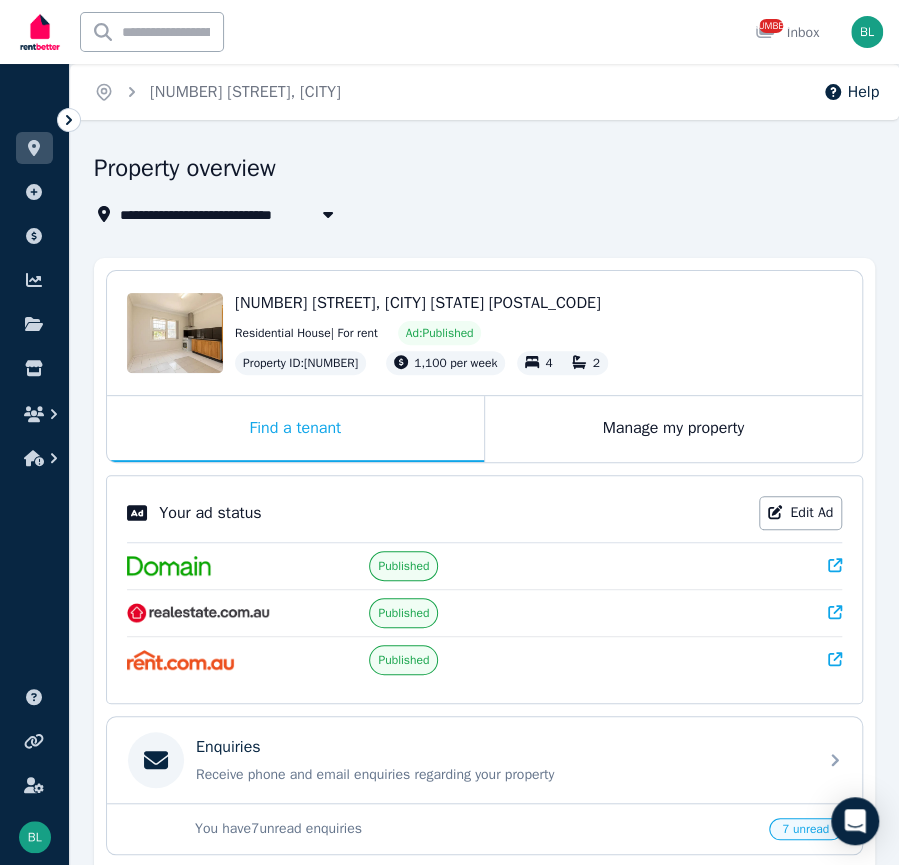 click at bounding box center [40, 32] 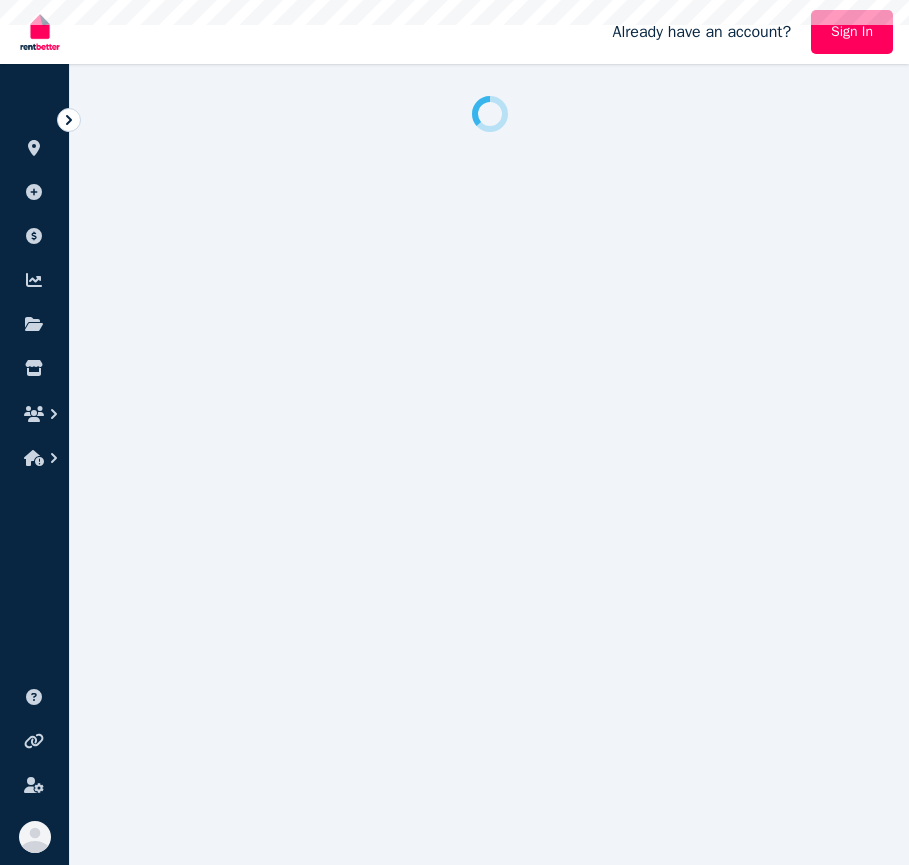 scroll, scrollTop: 0, scrollLeft: 0, axis: both 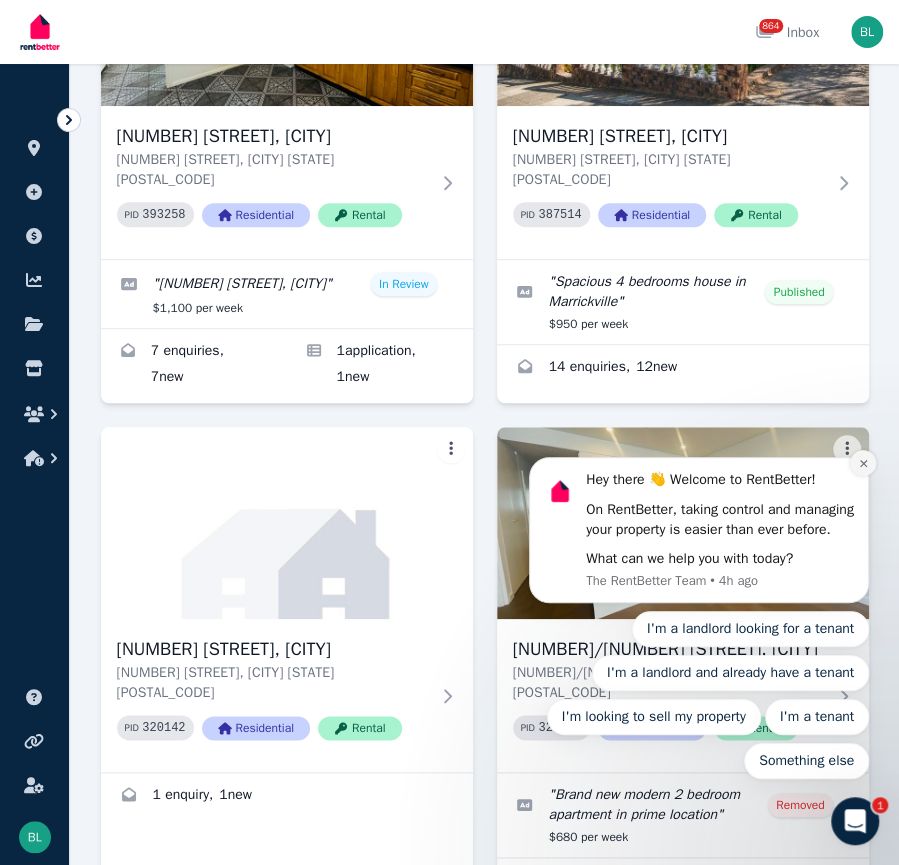 click 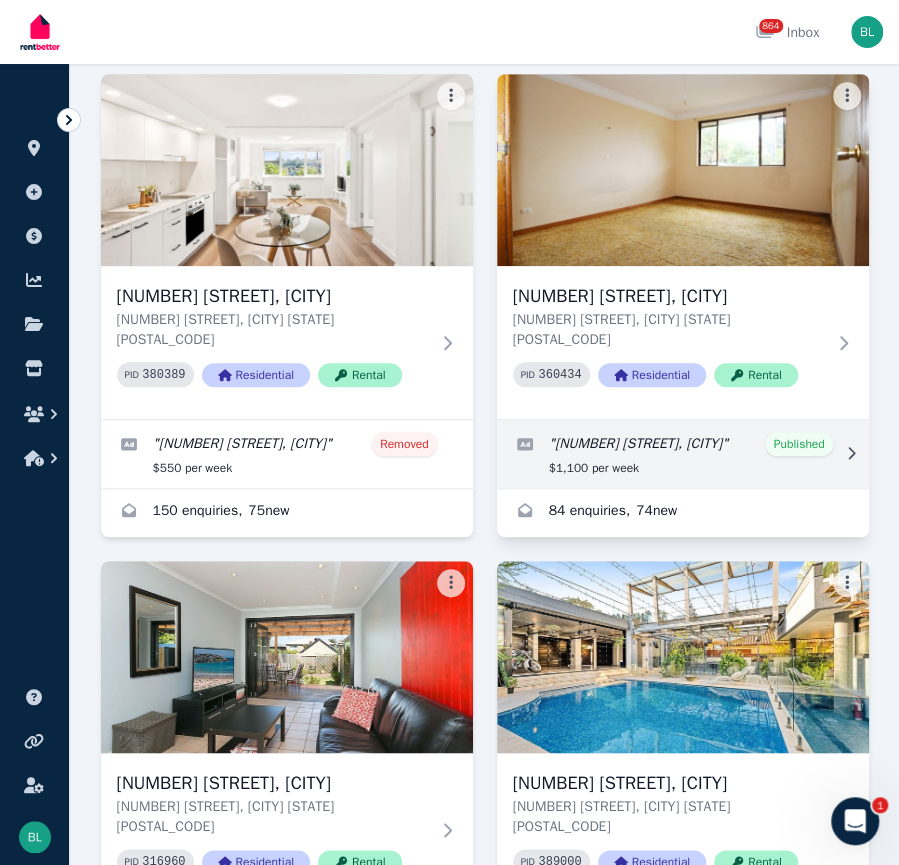 scroll, scrollTop: 2860, scrollLeft: 0, axis: vertical 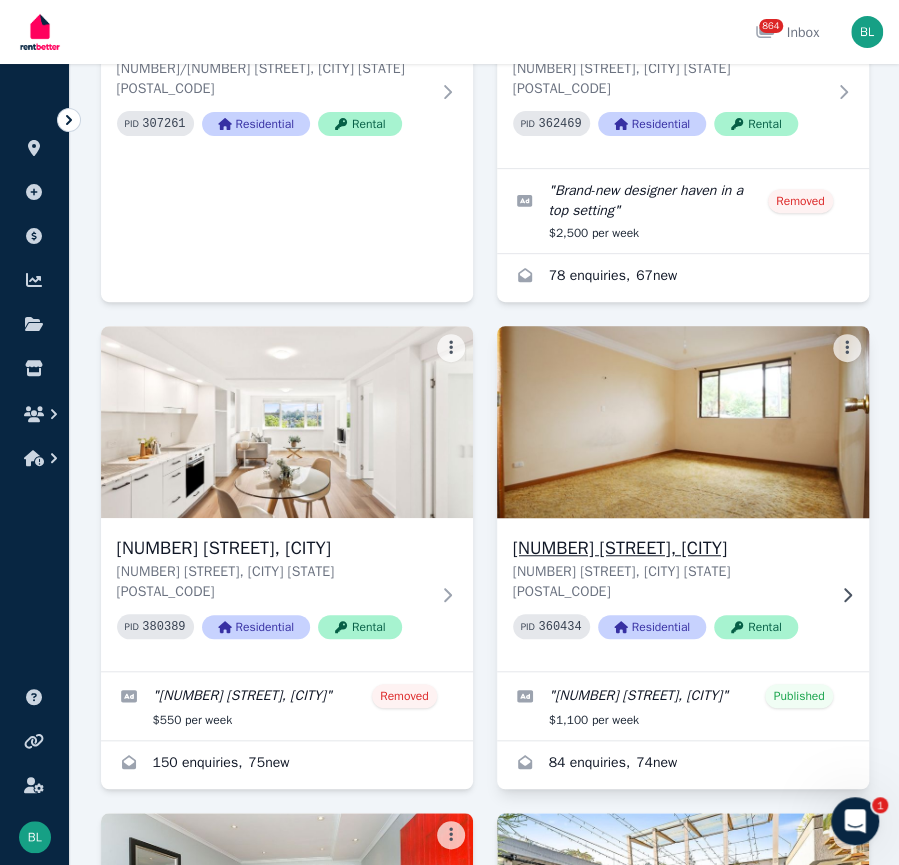 click at bounding box center [682, 422] 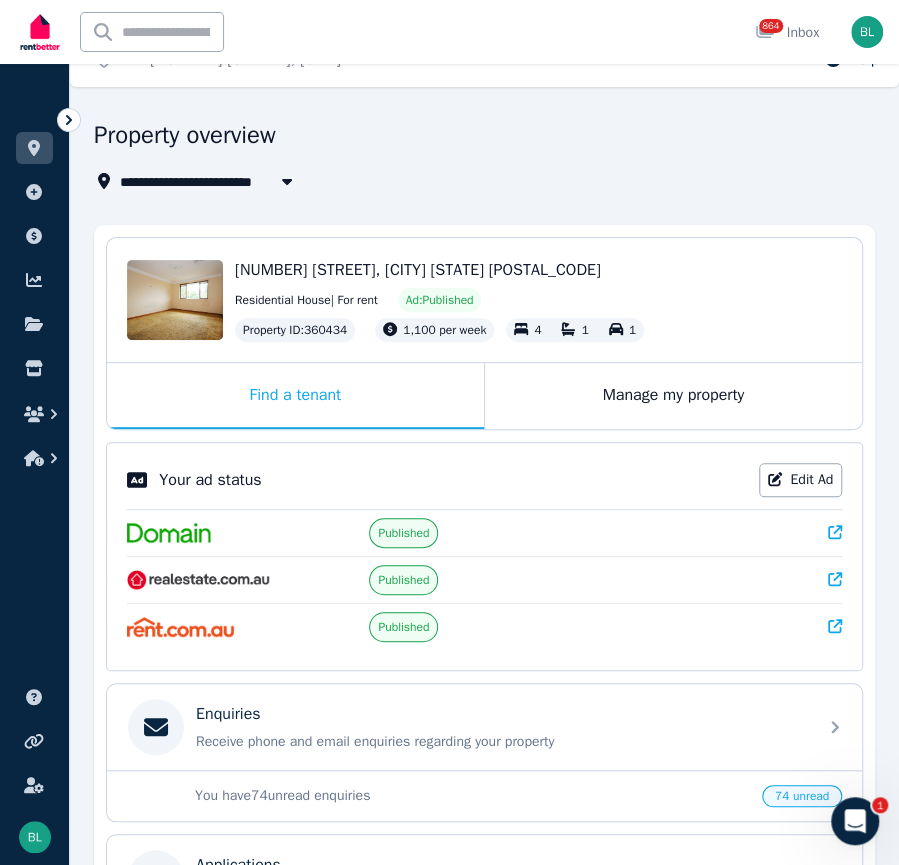 scroll, scrollTop: 0, scrollLeft: 0, axis: both 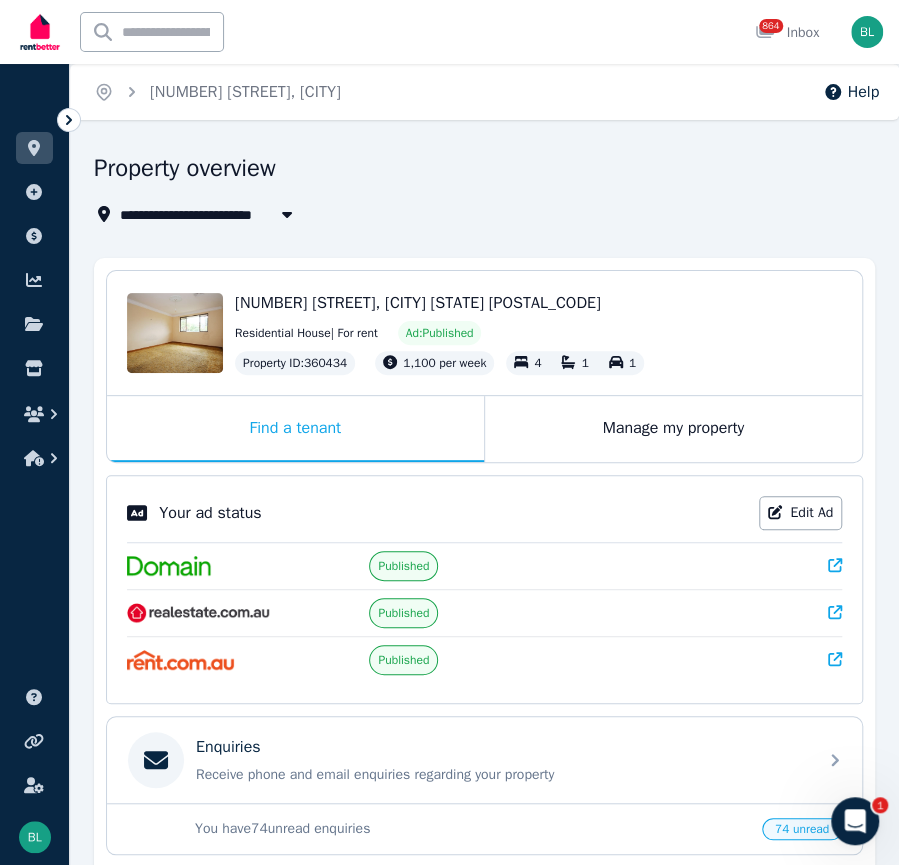 click at bounding box center [40, 32] 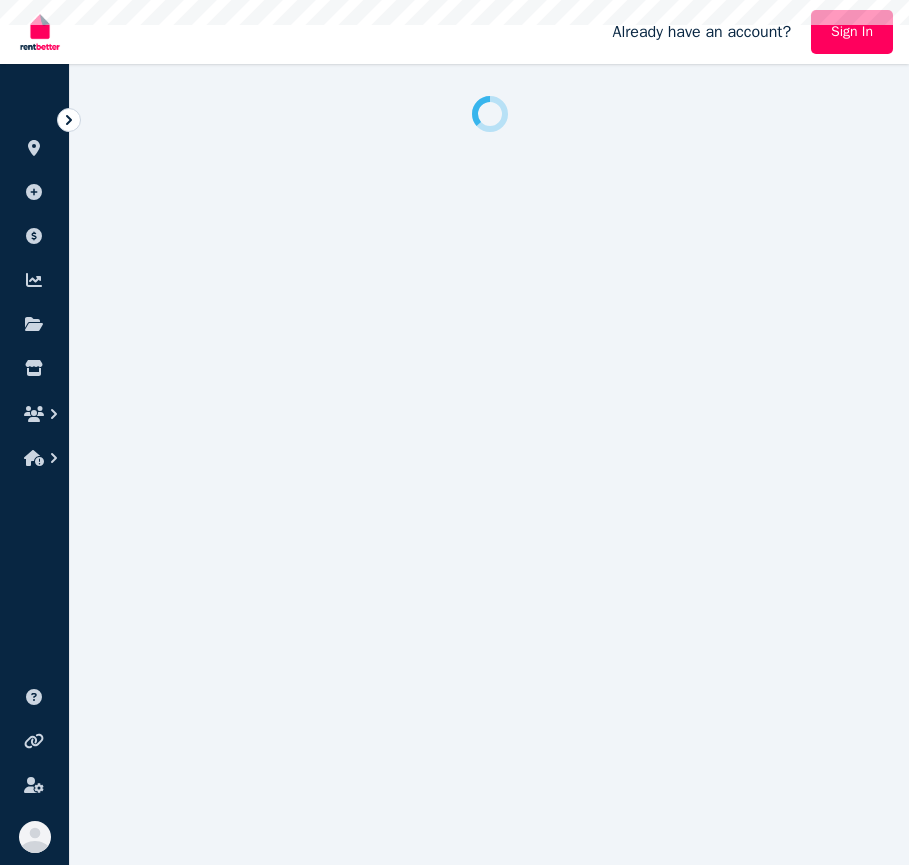 scroll, scrollTop: 0, scrollLeft: 0, axis: both 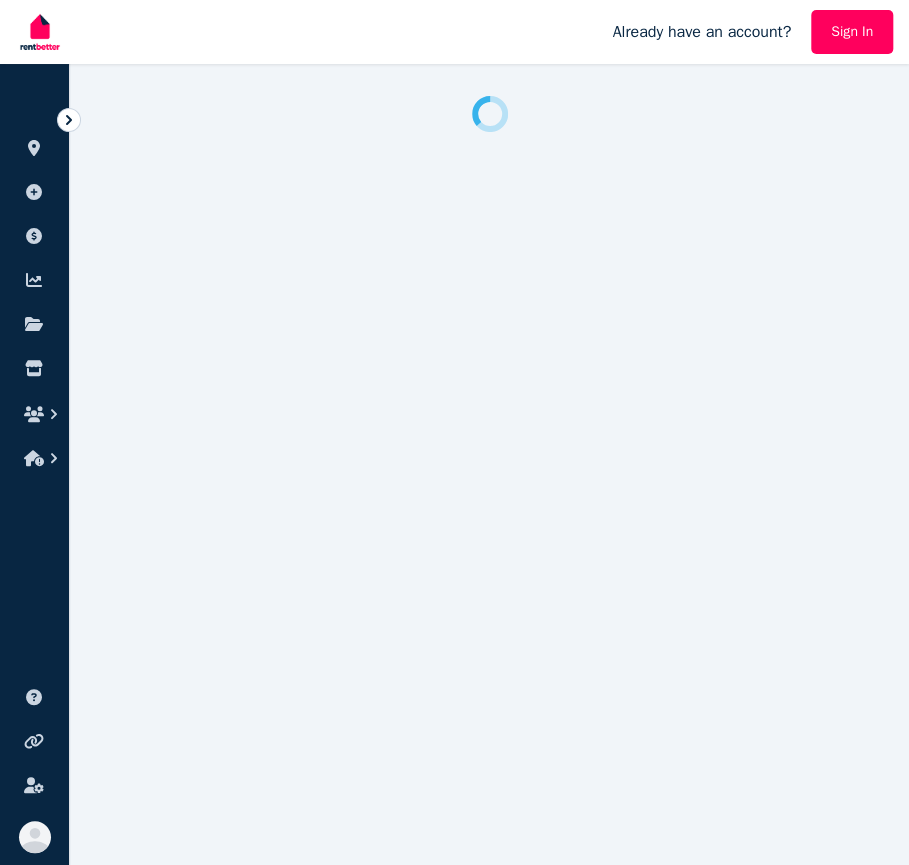 click on "Sign In" at bounding box center [852, 32] 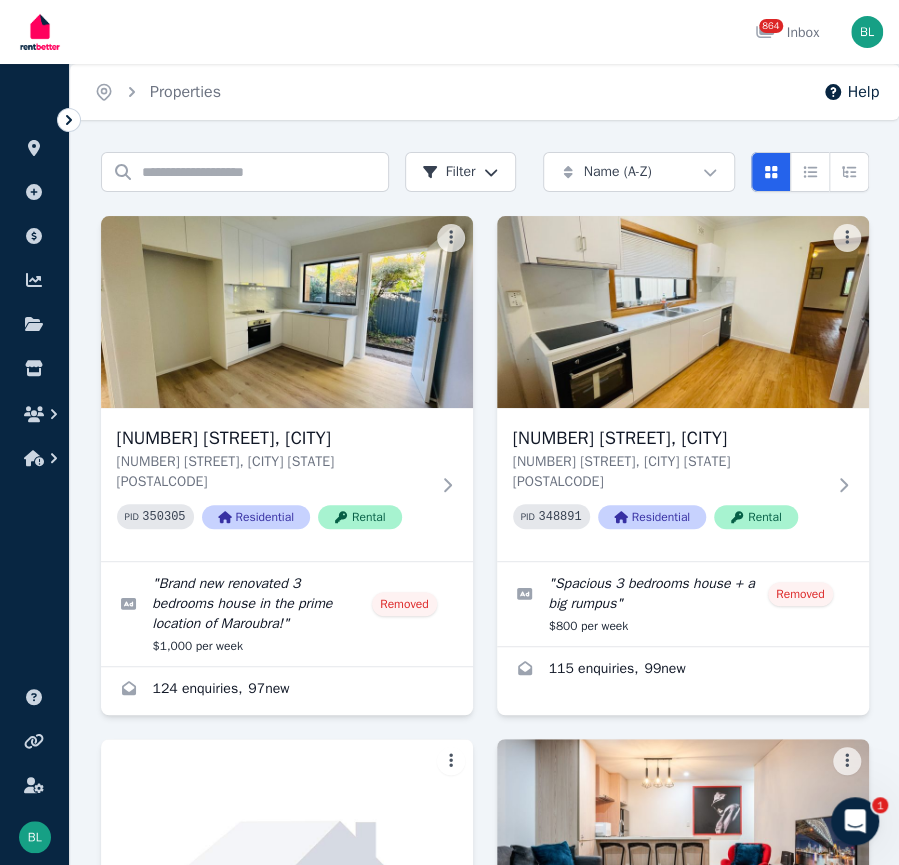 scroll, scrollTop: 0, scrollLeft: 0, axis: both 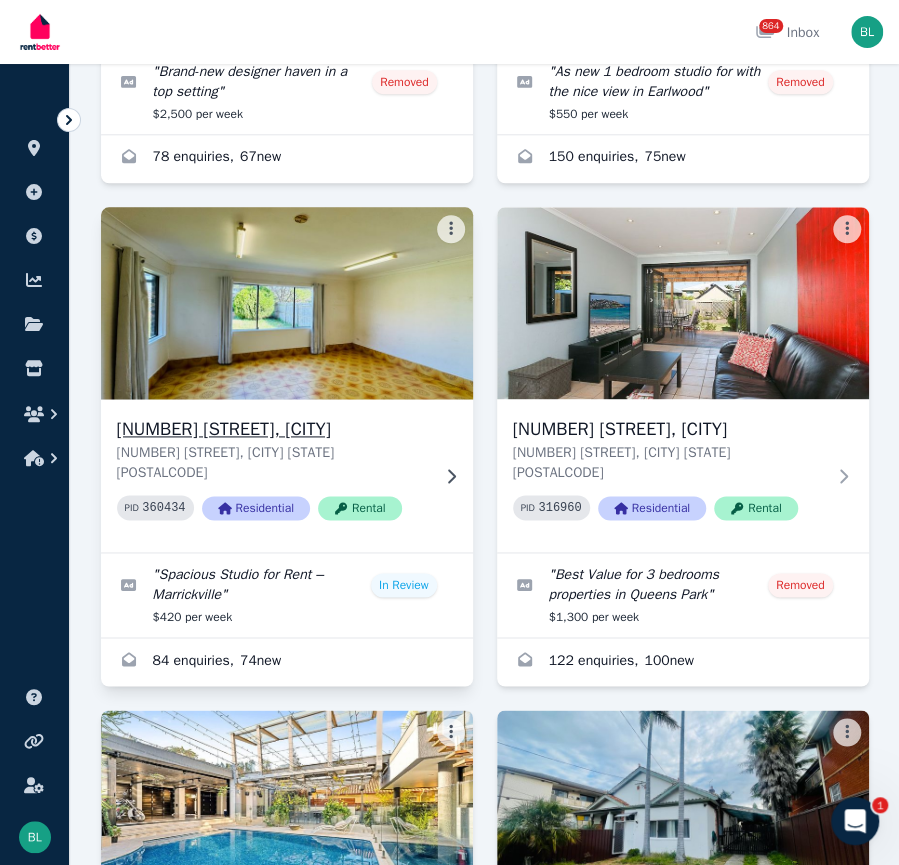 click at bounding box center (286, 303) 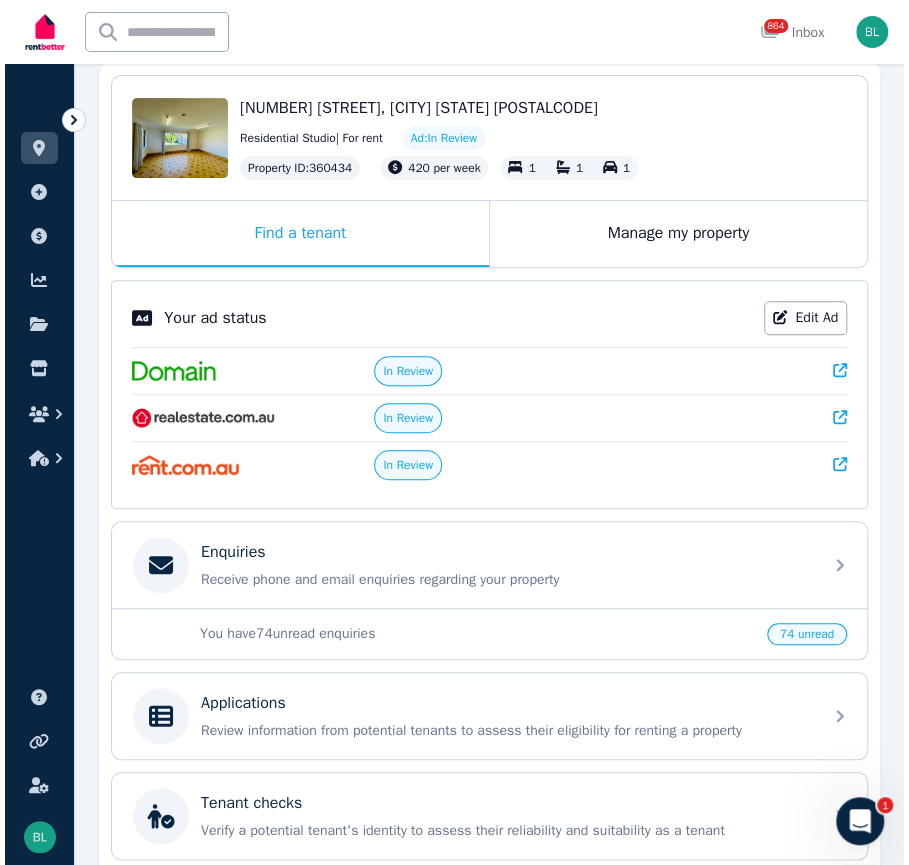 scroll, scrollTop: 0, scrollLeft: 0, axis: both 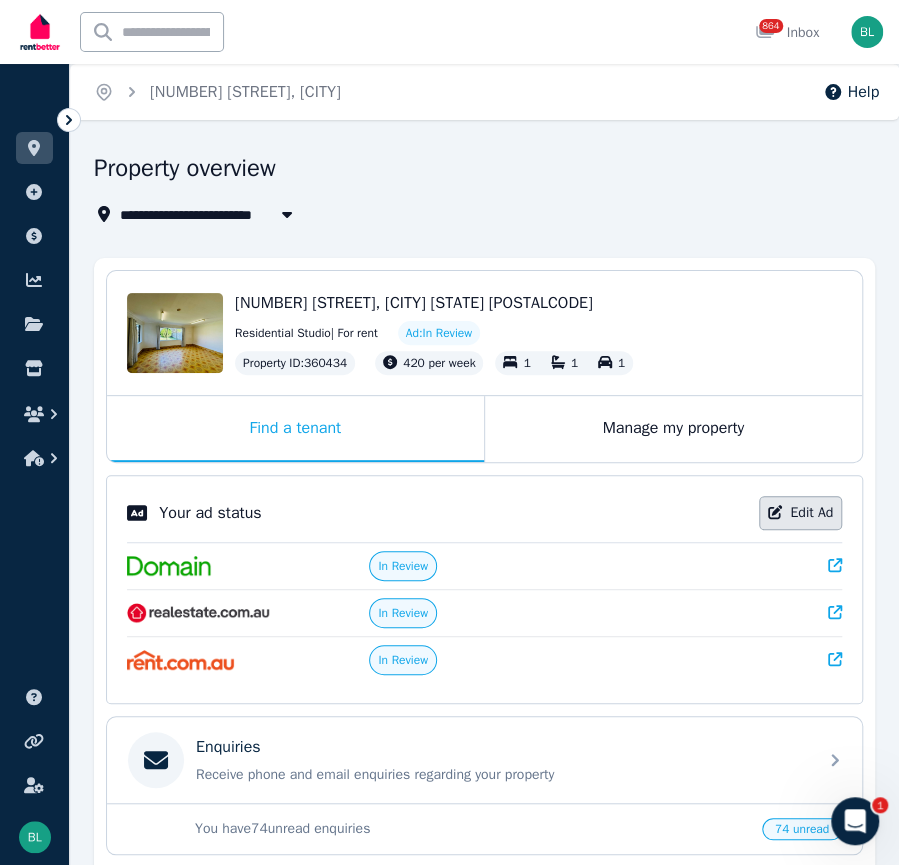 click on "Edit Ad" at bounding box center (800, 513) 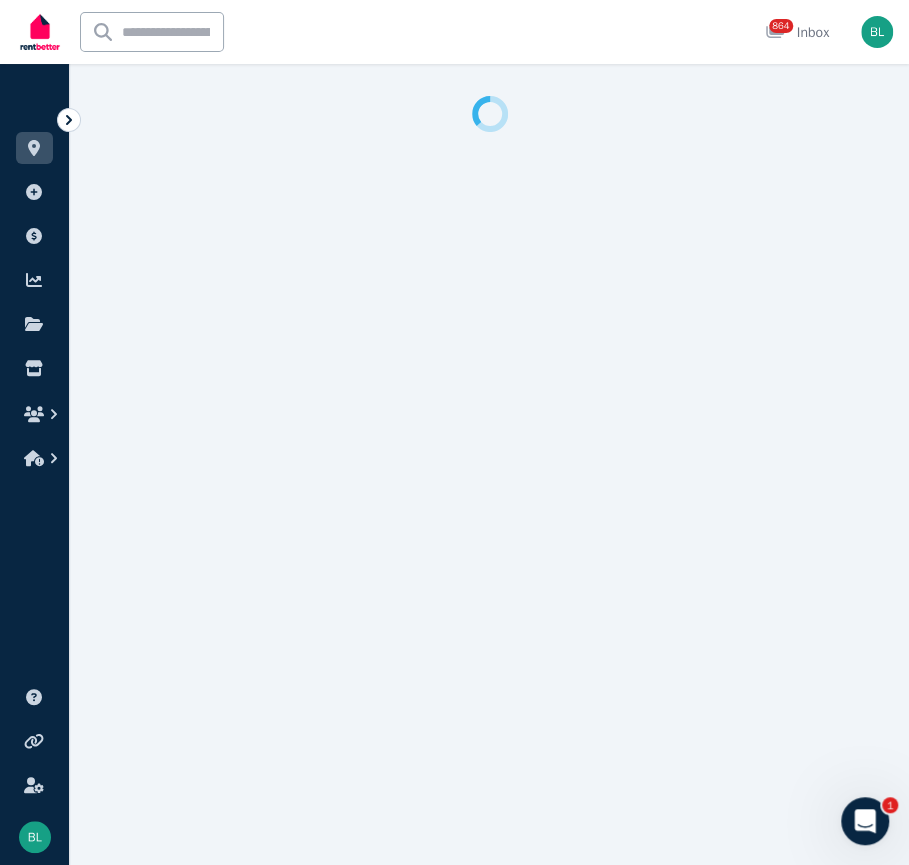 select on "**********" 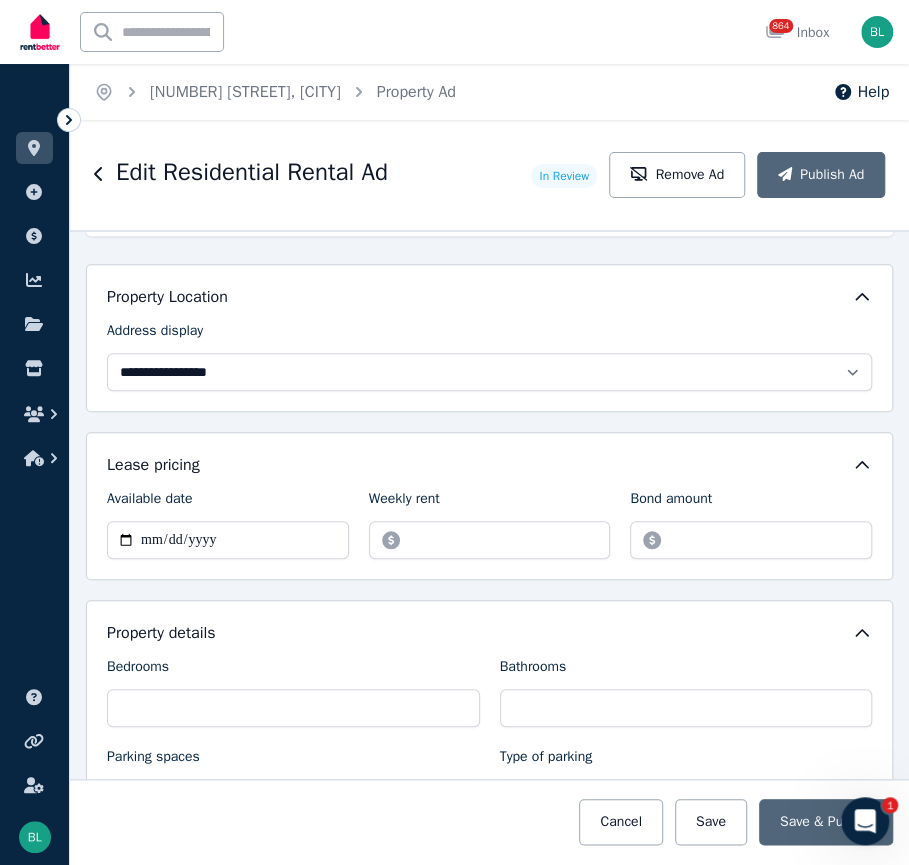 scroll, scrollTop: 421, scrollLeft: 0, axis: vertical 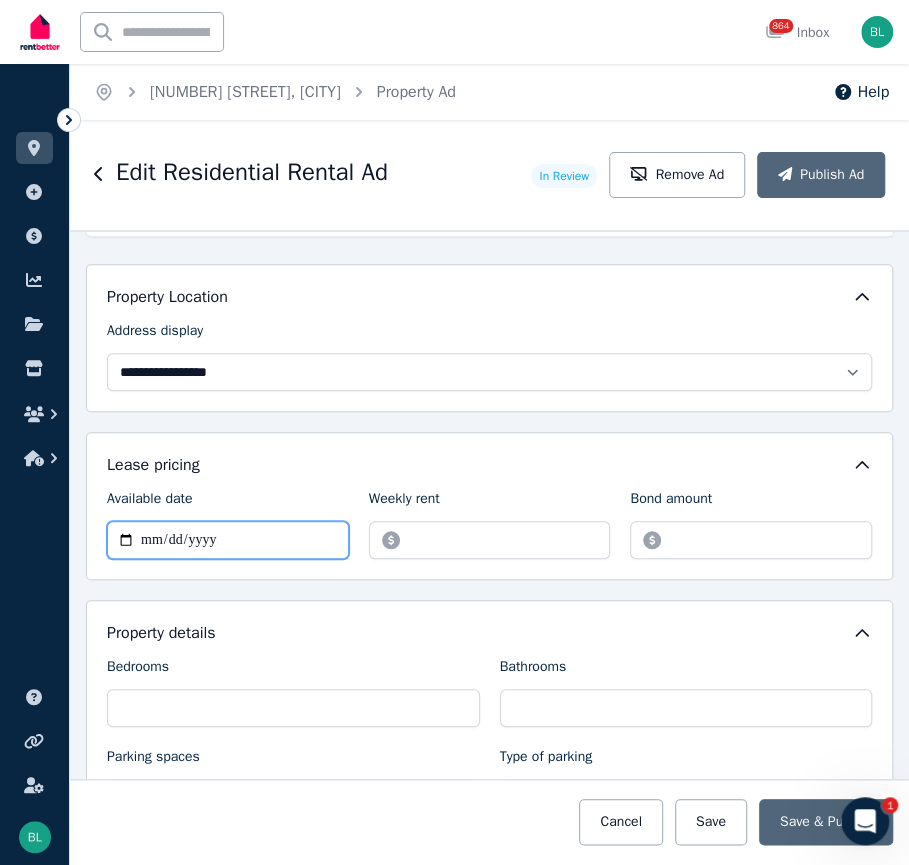 click on "**********" at bounding box center (228, 540) 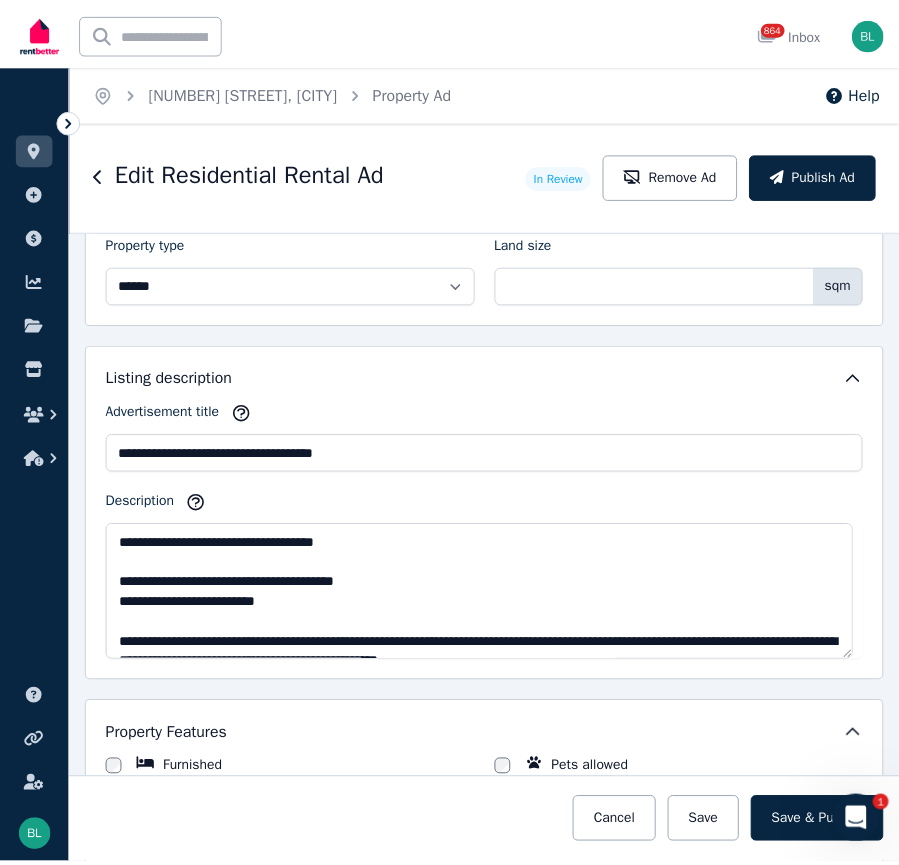 scroll, scrollTop: 1021, scrollLeft: 0, axis: vertical 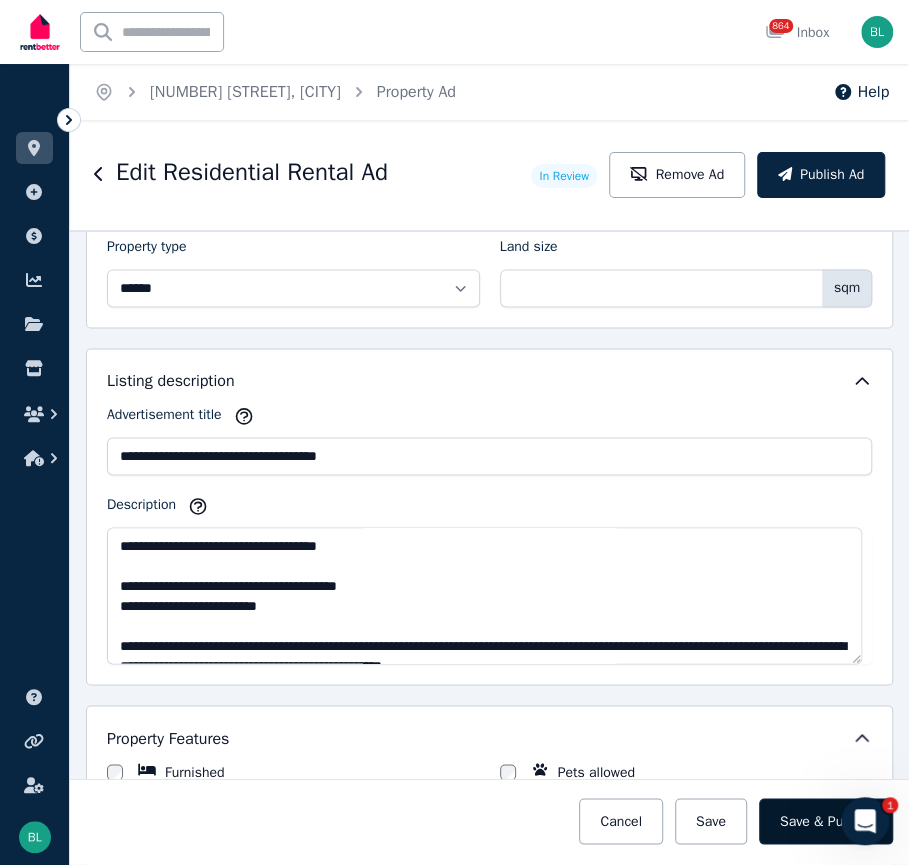 click on "Save & Publish" at bounding box center (826, 822) 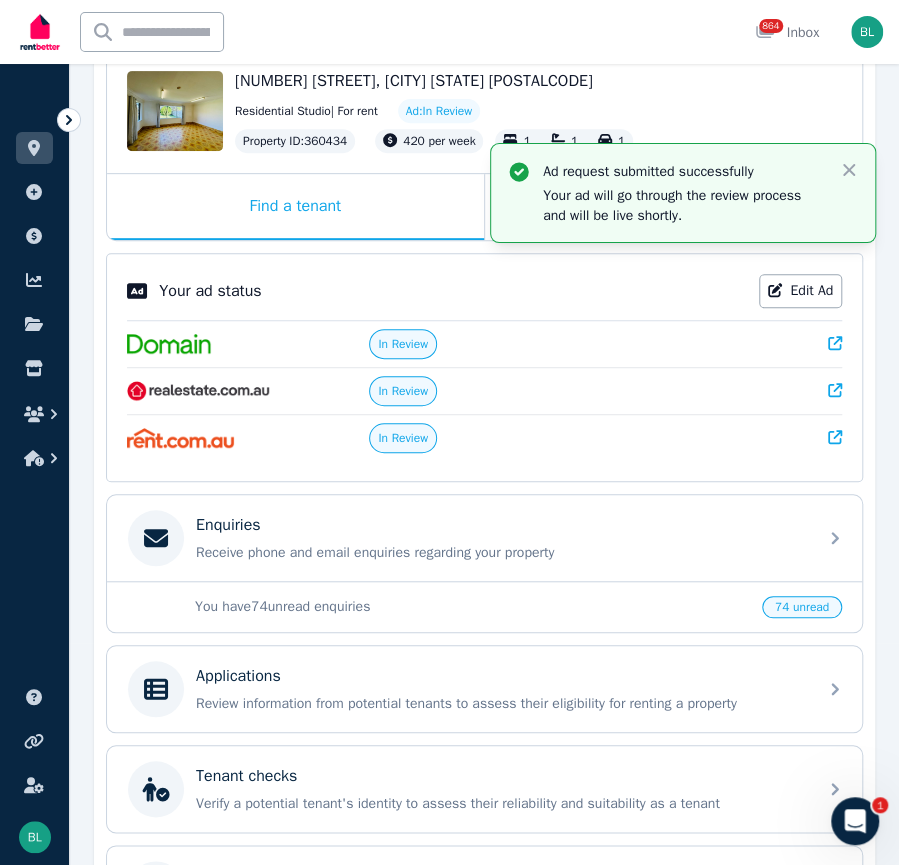 scroll, scrollTop: 0, scrollLeft: 0, axis: both 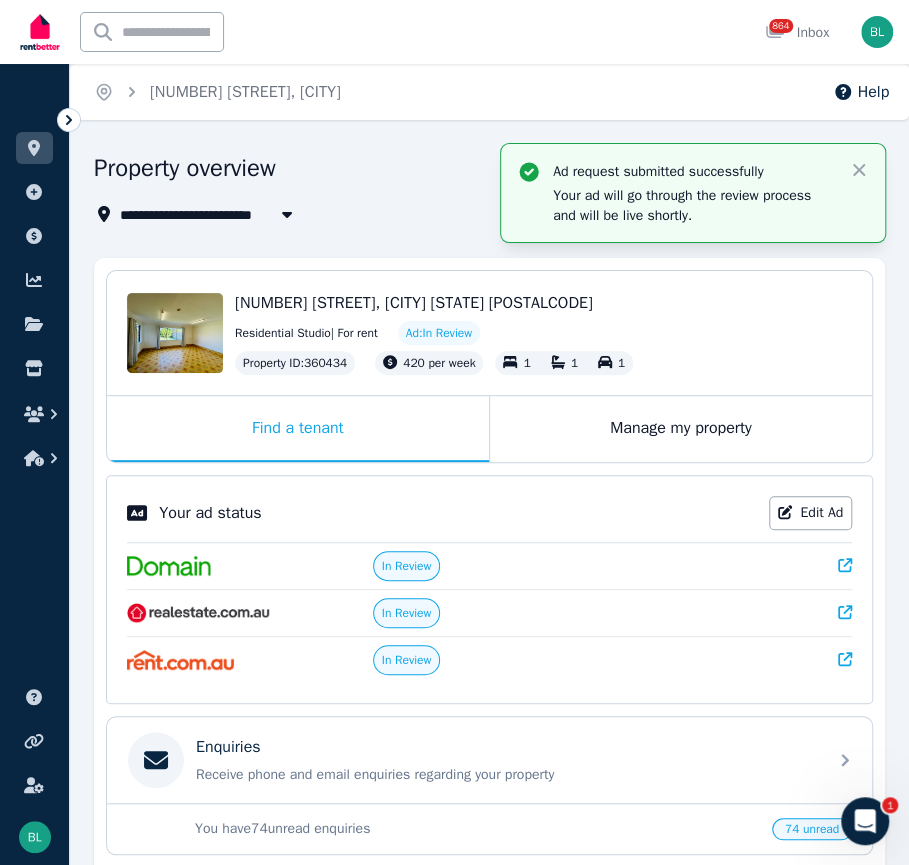 select on "**********" 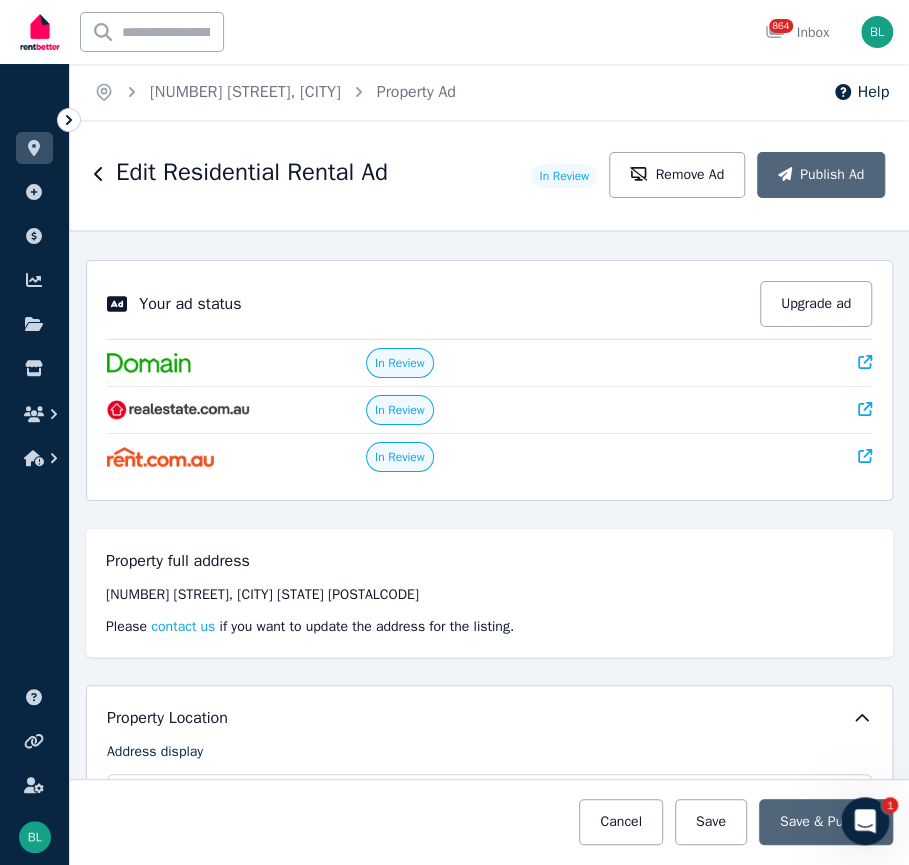 click 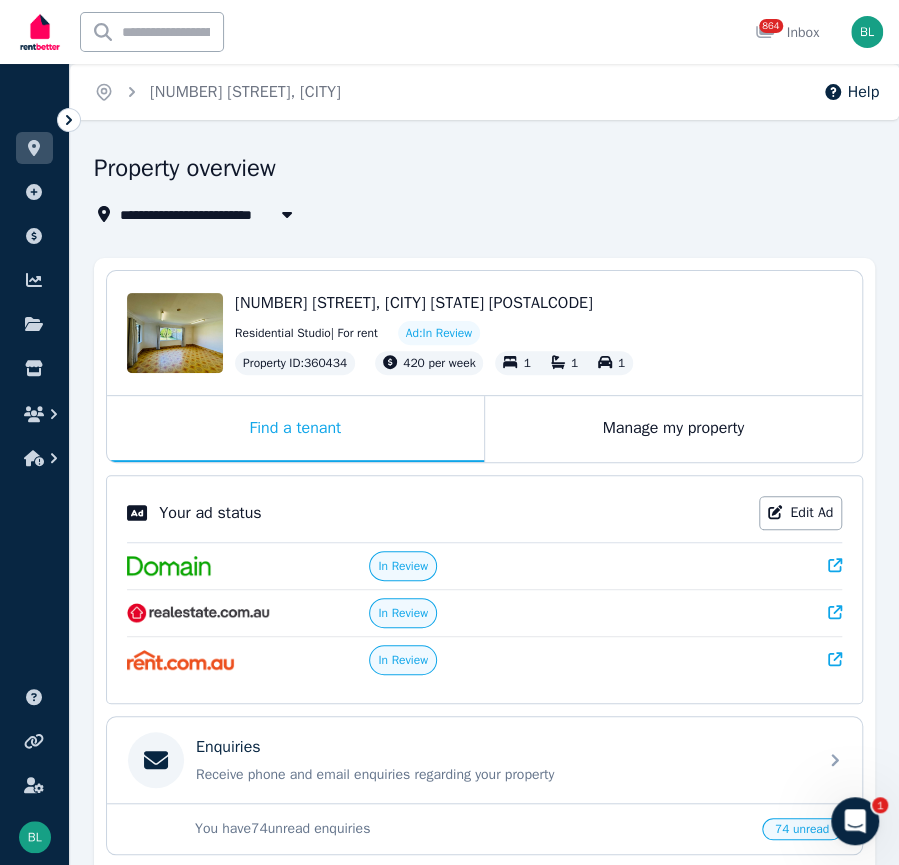 click 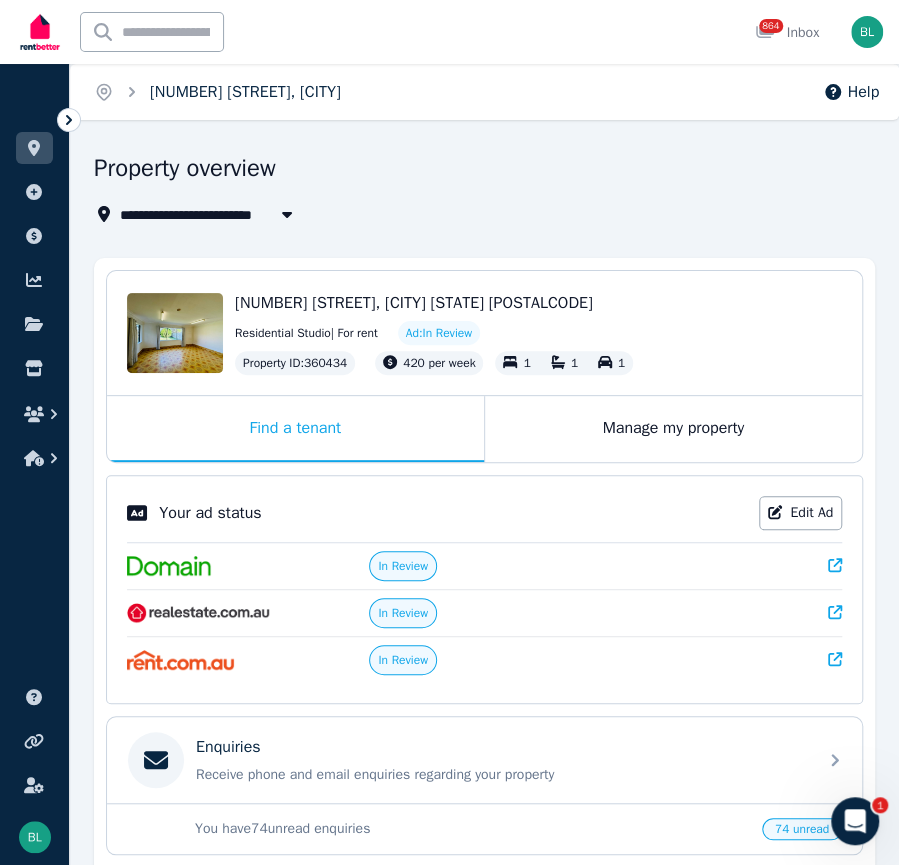 click on "[NUMBER] [STREET], [CITY]" at bounding box center [245, 92] 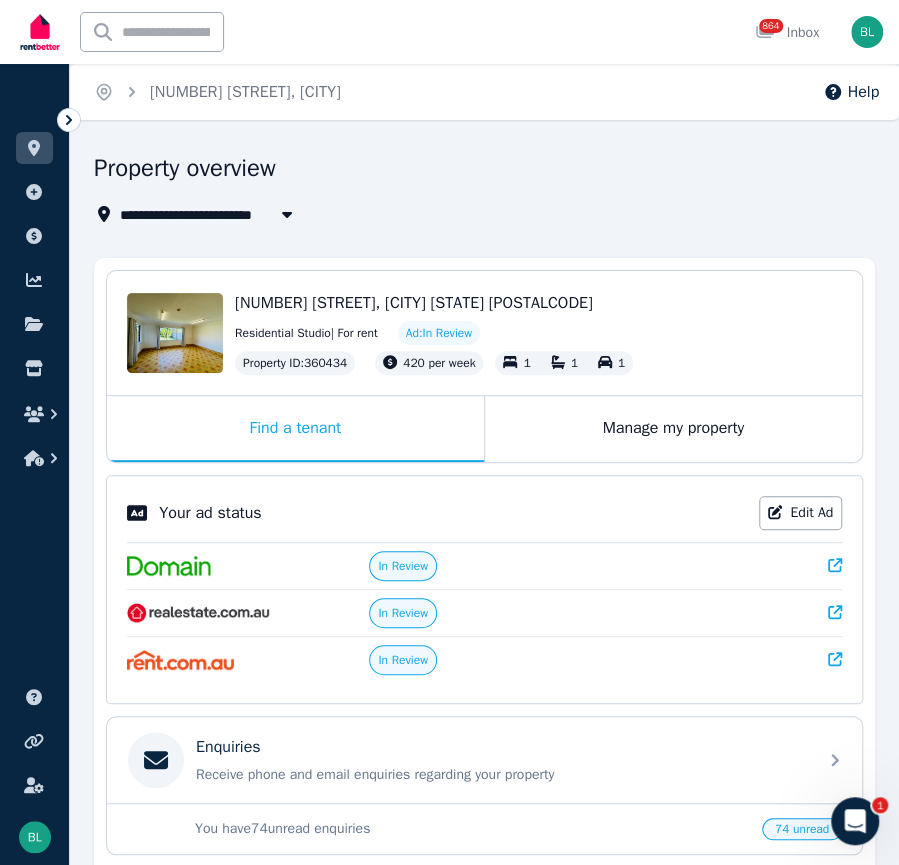 click 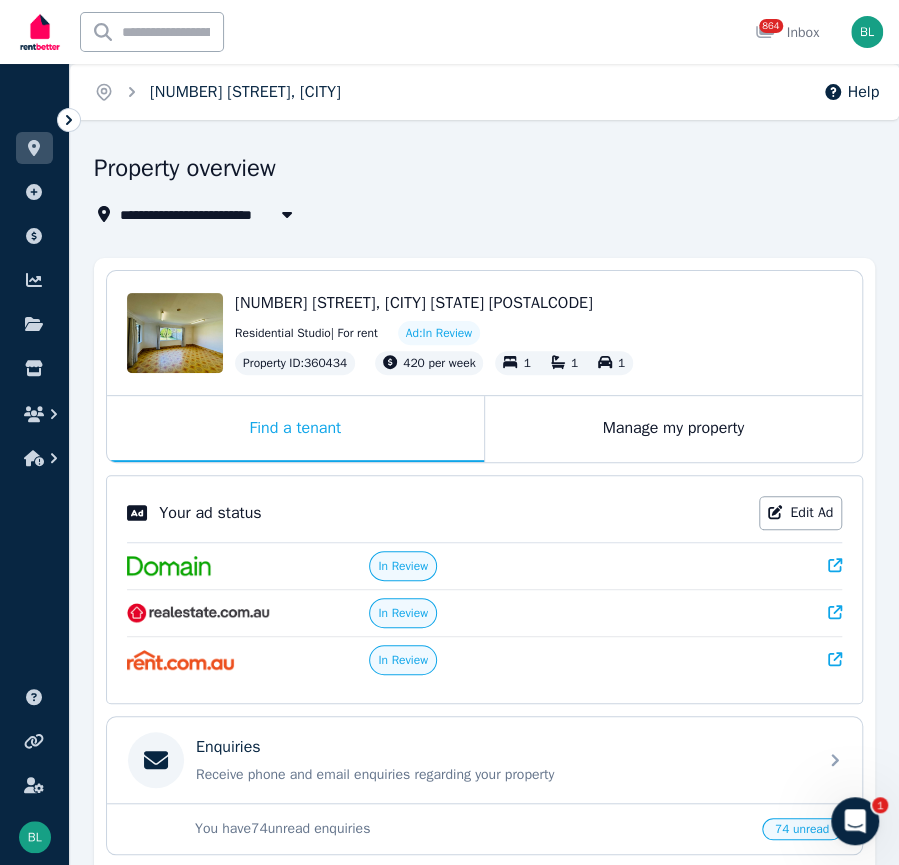 click on "[NUMBER] [STREET], [CITY]" at bounding box center [245, 92] 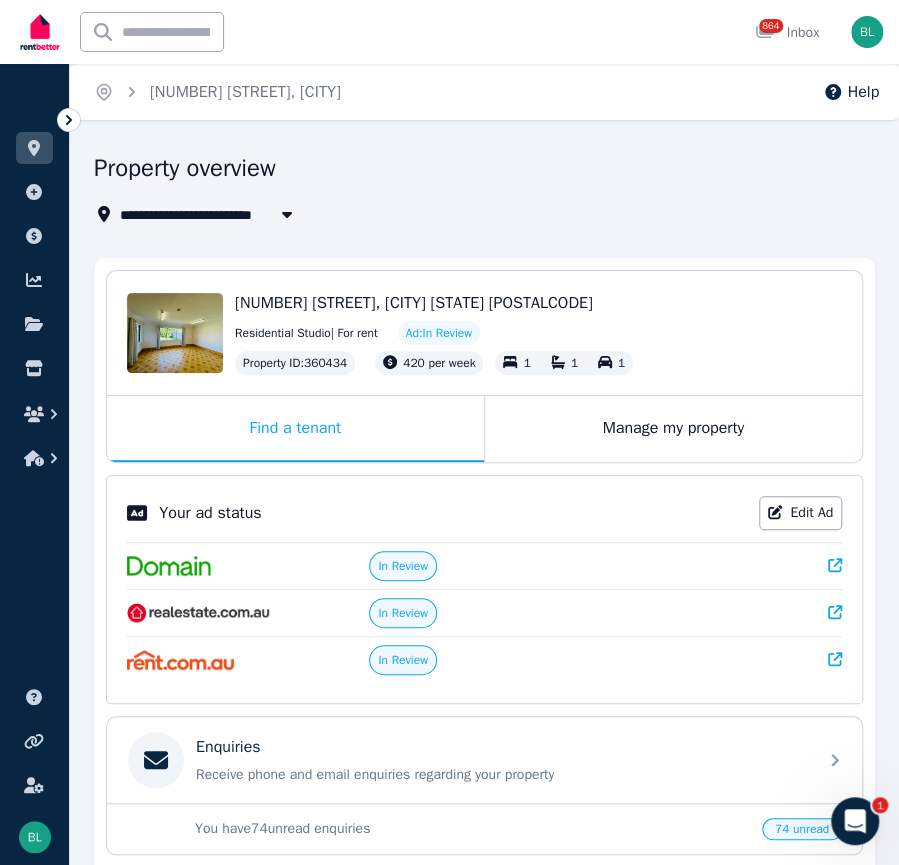 select on "**********" 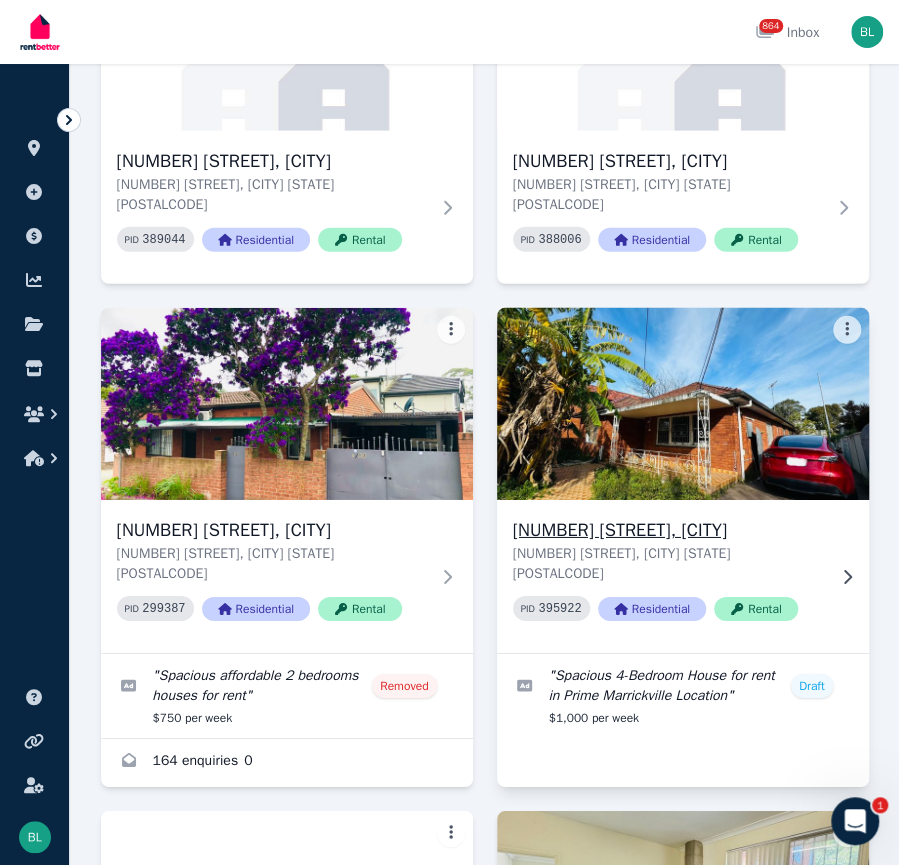scroll, scrollTop: 4533, scrollLeft: 0, axis: vertical 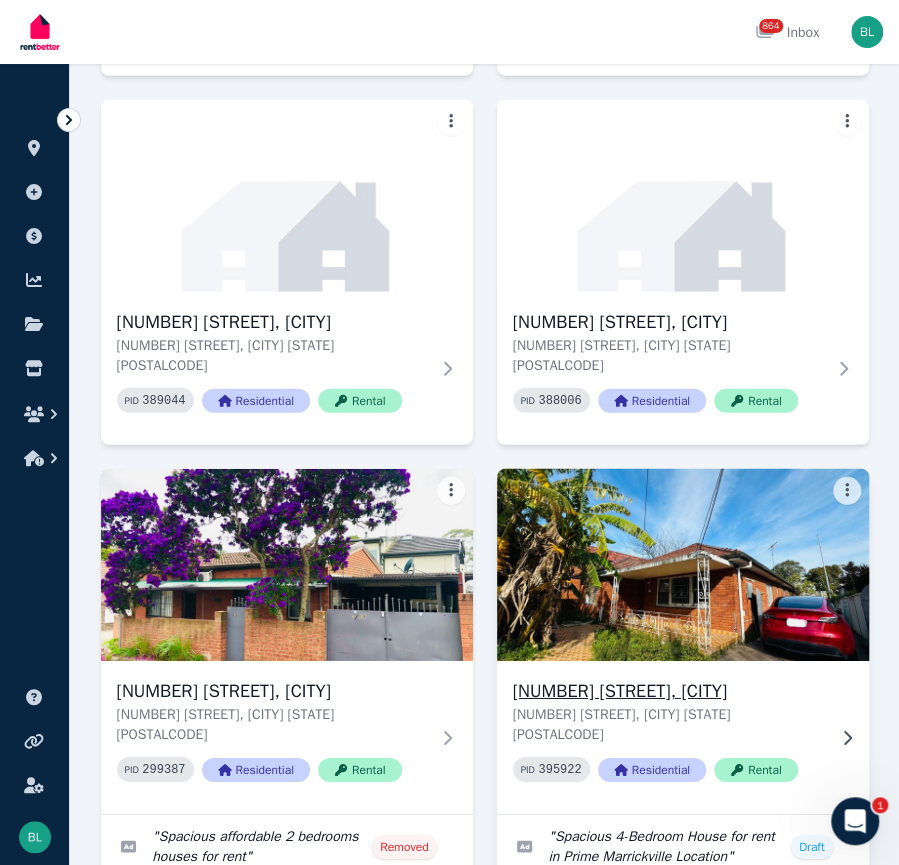click at bounding box center [682, 565] 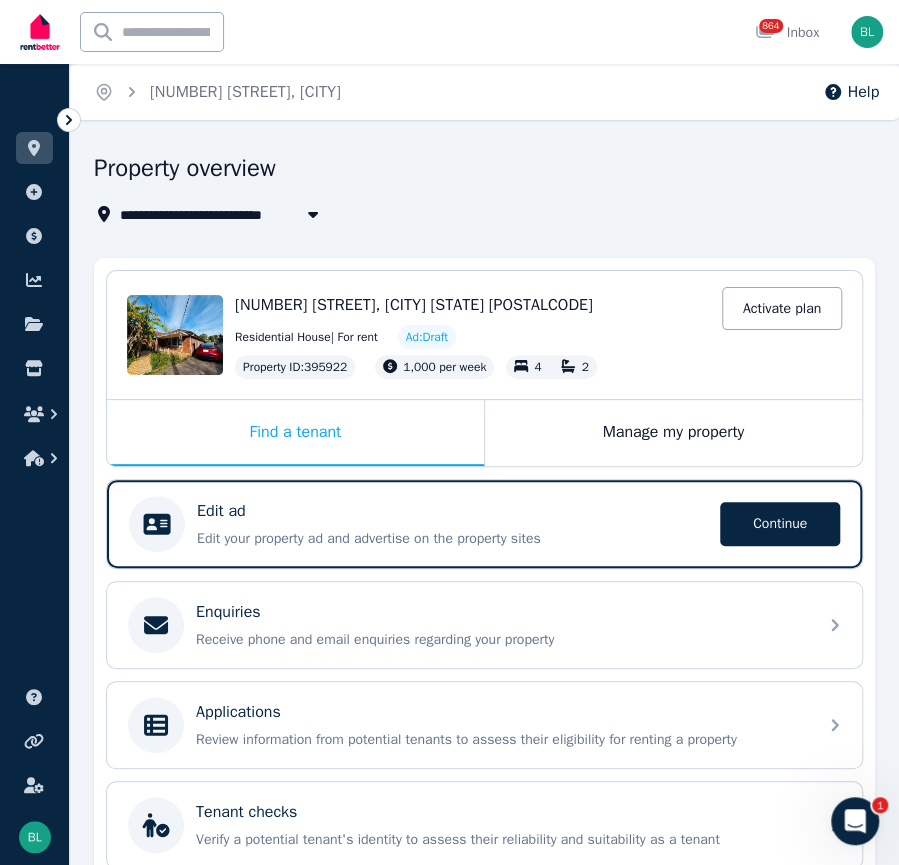 scroll, scrollTop: 185, scrollLeft: 0, axis: vertical 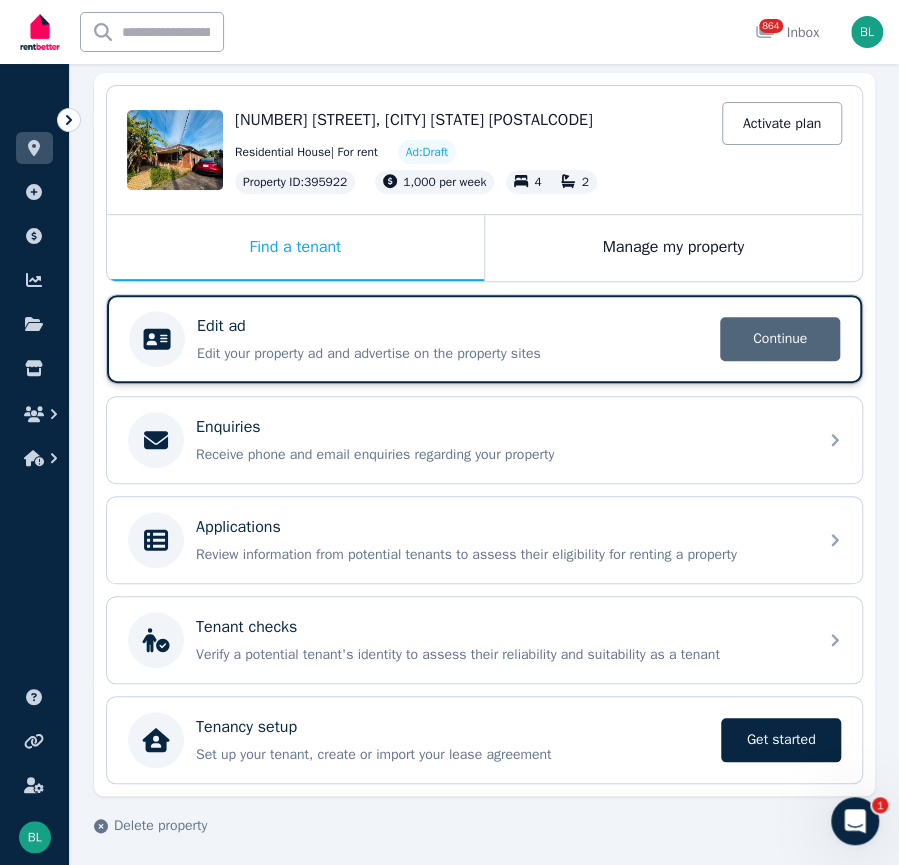 click on "Continue" at bounding box center (780, 339) 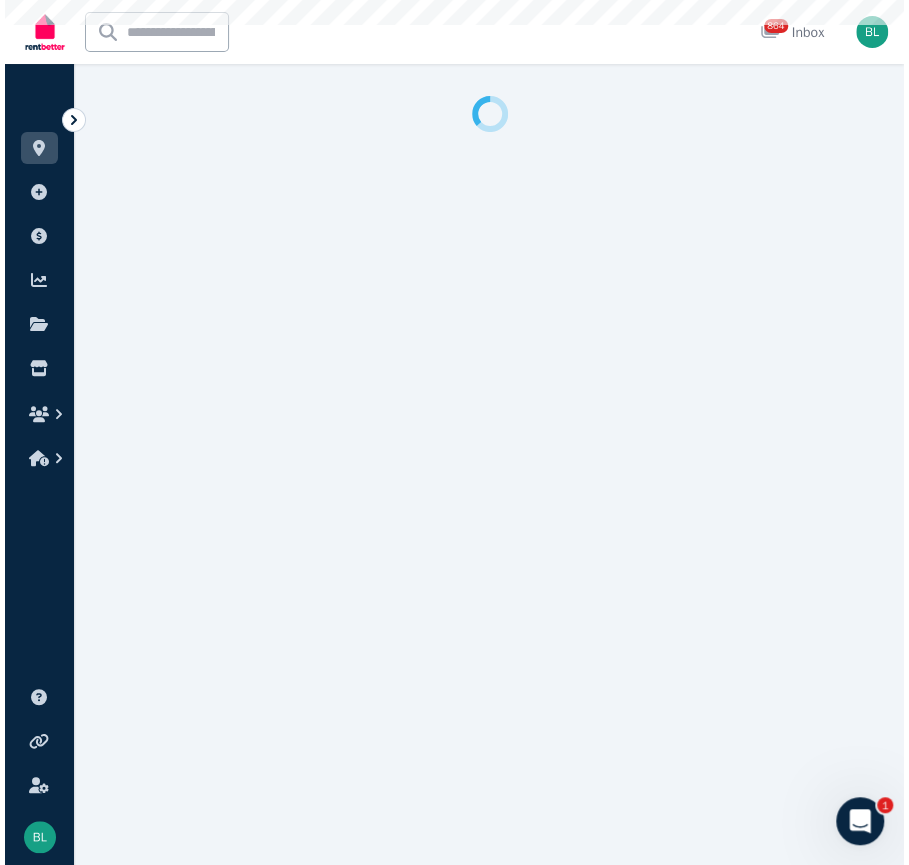 scroll, scrollTop: 0, scrollLeft: 0, axis: both 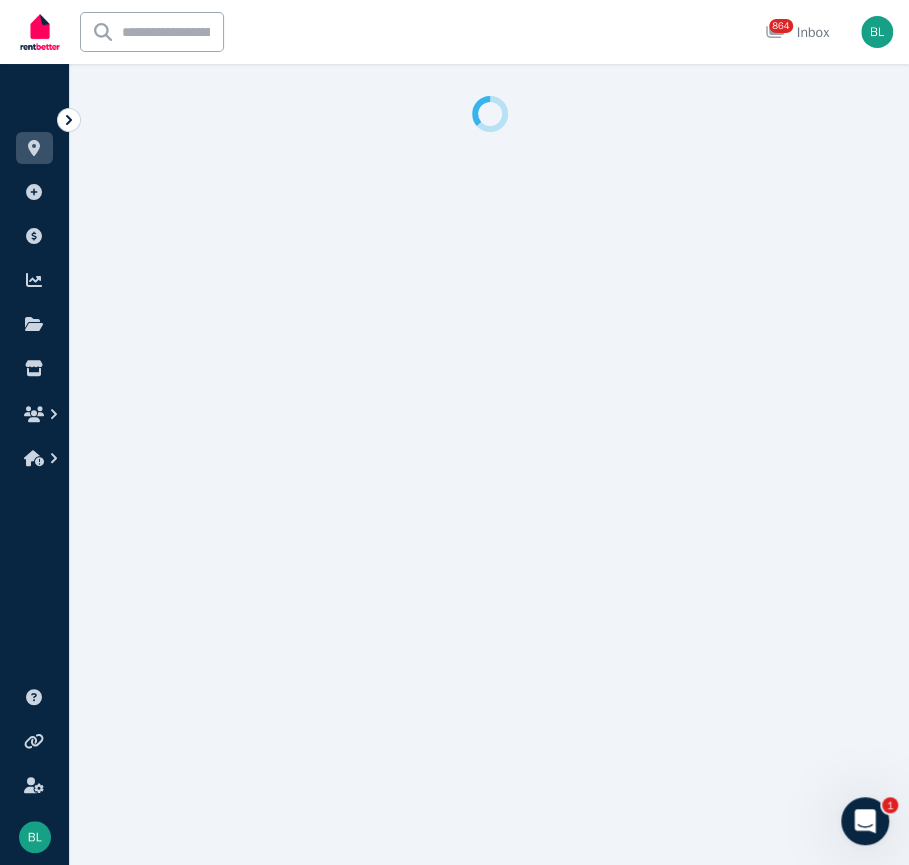 select on "***" 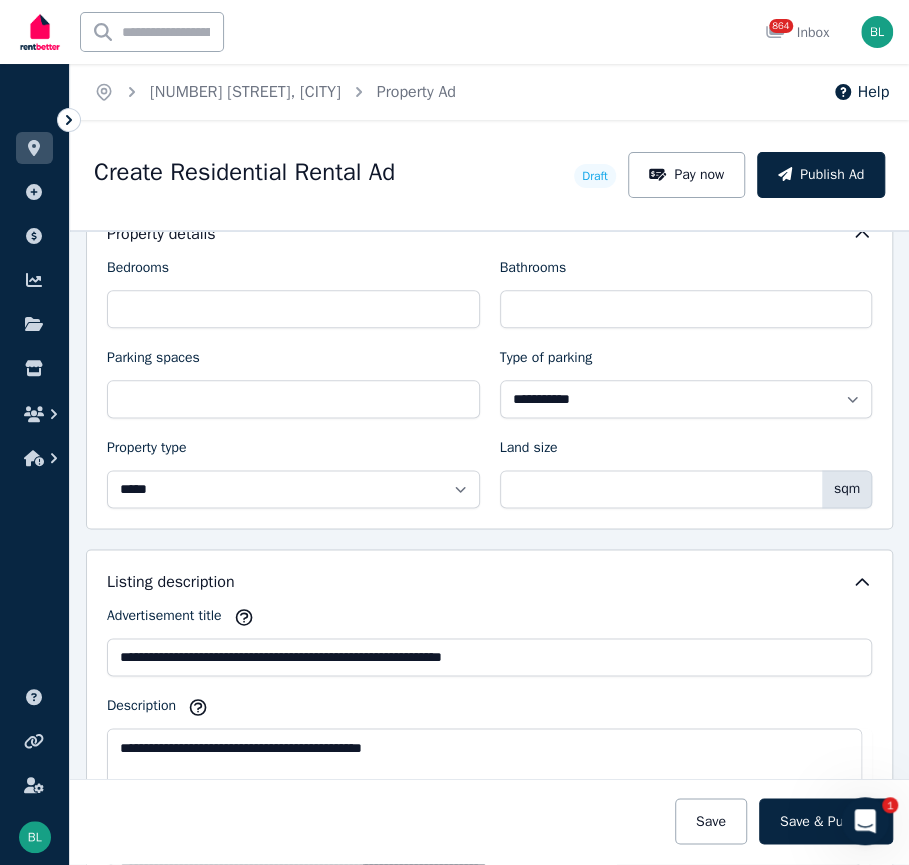 scroll, scrollTop: 1200, scrollLeft: 0, axis: vertical 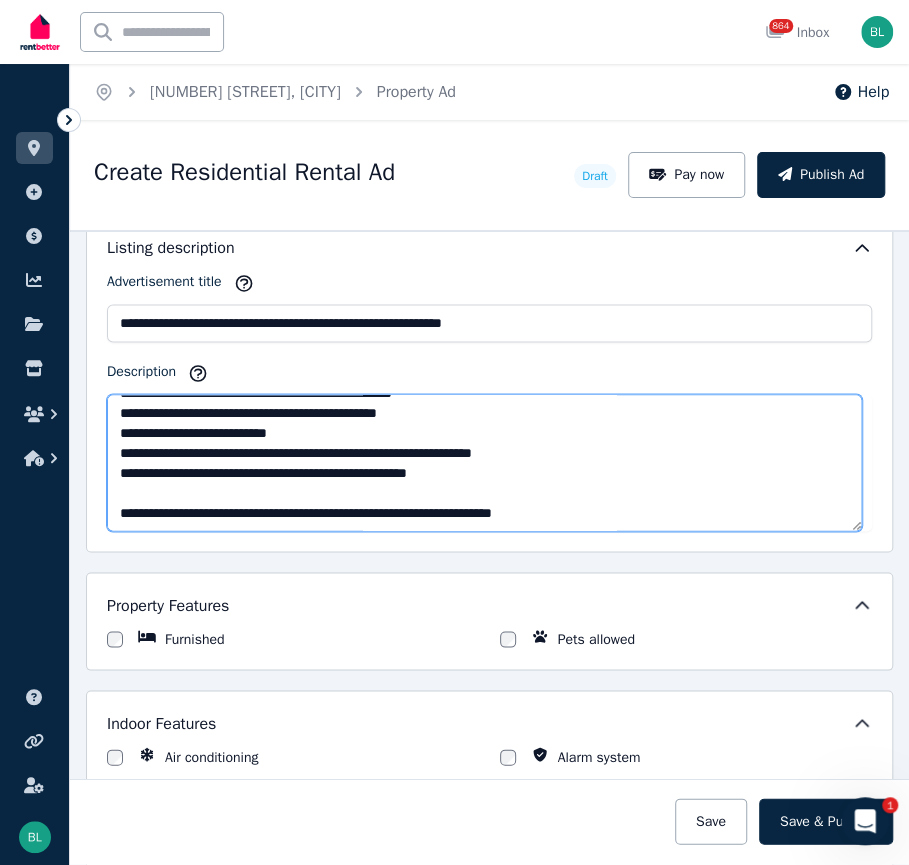 drag, startPoint x: 242, startPoint y: 505, endPoint x: 272, endPoint y: 502, distance: 30.149628 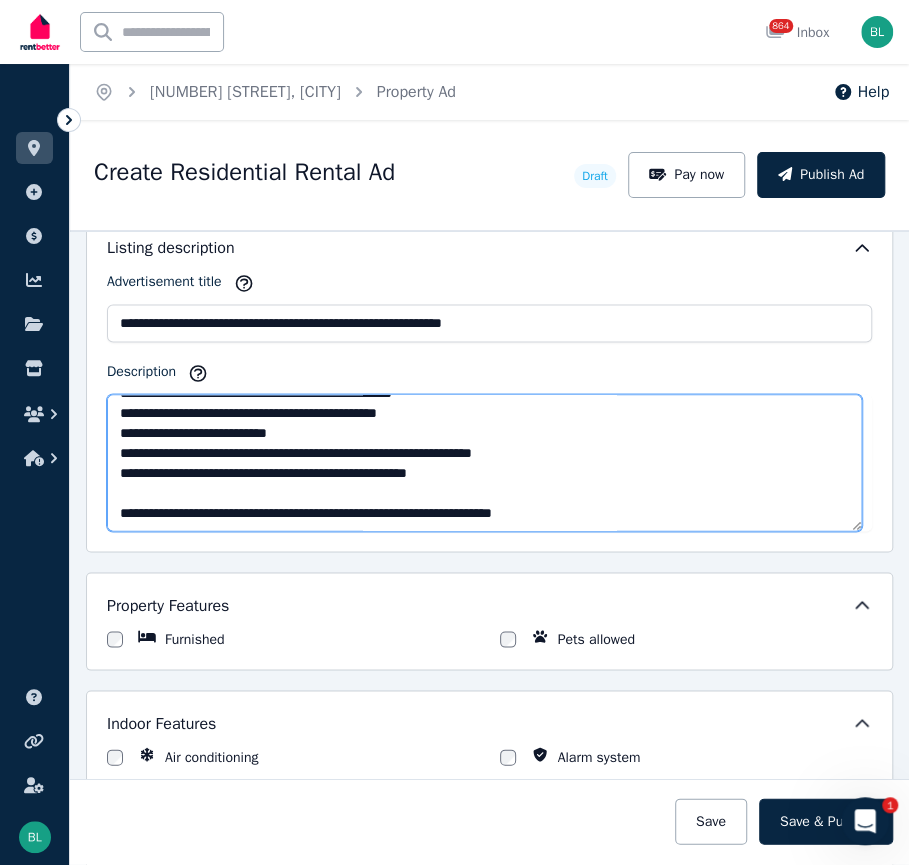 click on "Description" at bounding box center (484, 462) 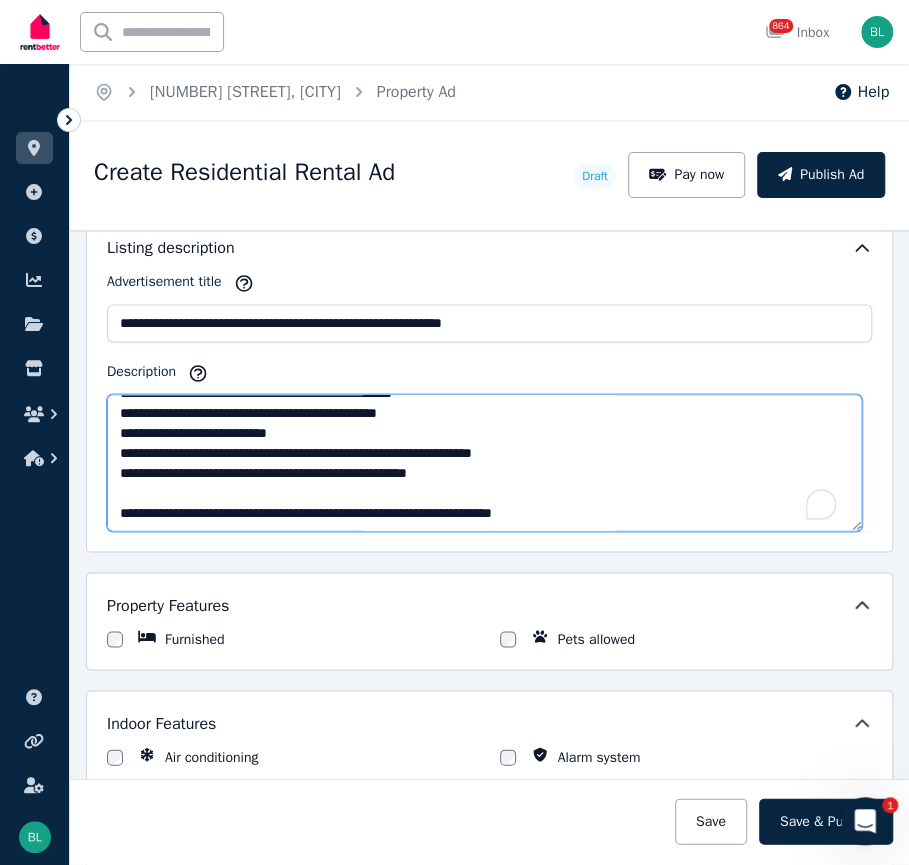 scroll, scrollTop: 459, scrollLeft: 0, axis: vertical 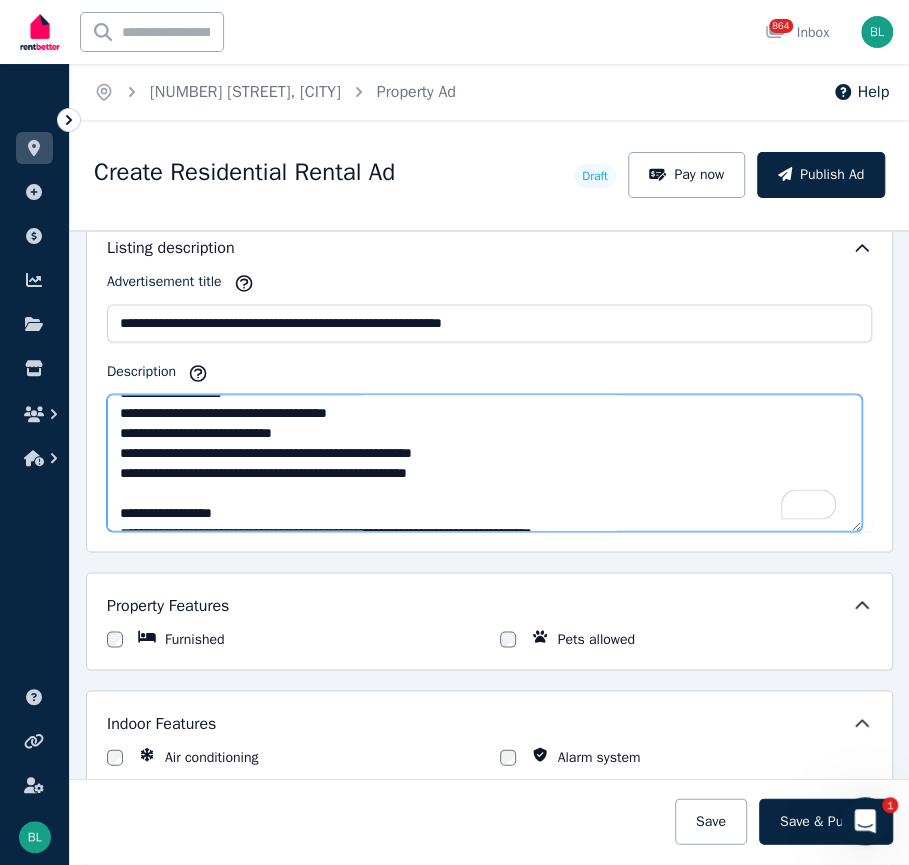 drag, startPoint x: 319, startPoint y: 421, endPoint x: 126, endPoint y: 420, distance: 193.0026 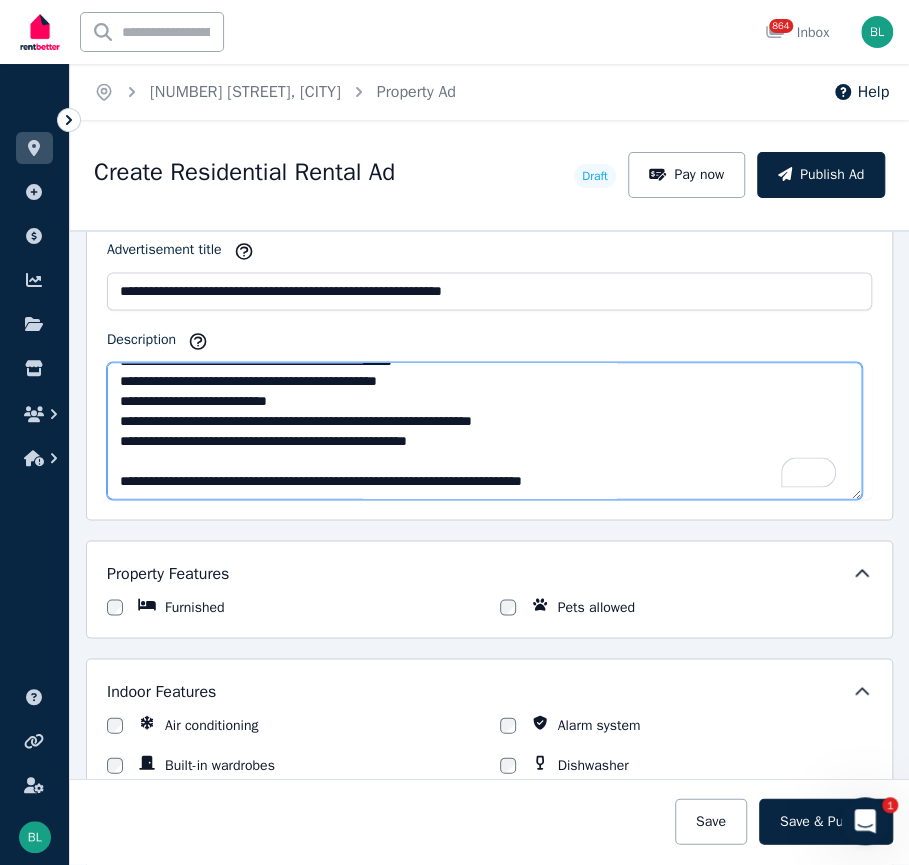 scroll, scrollTop: 1200, scrollLeft: 0, axis: vertical 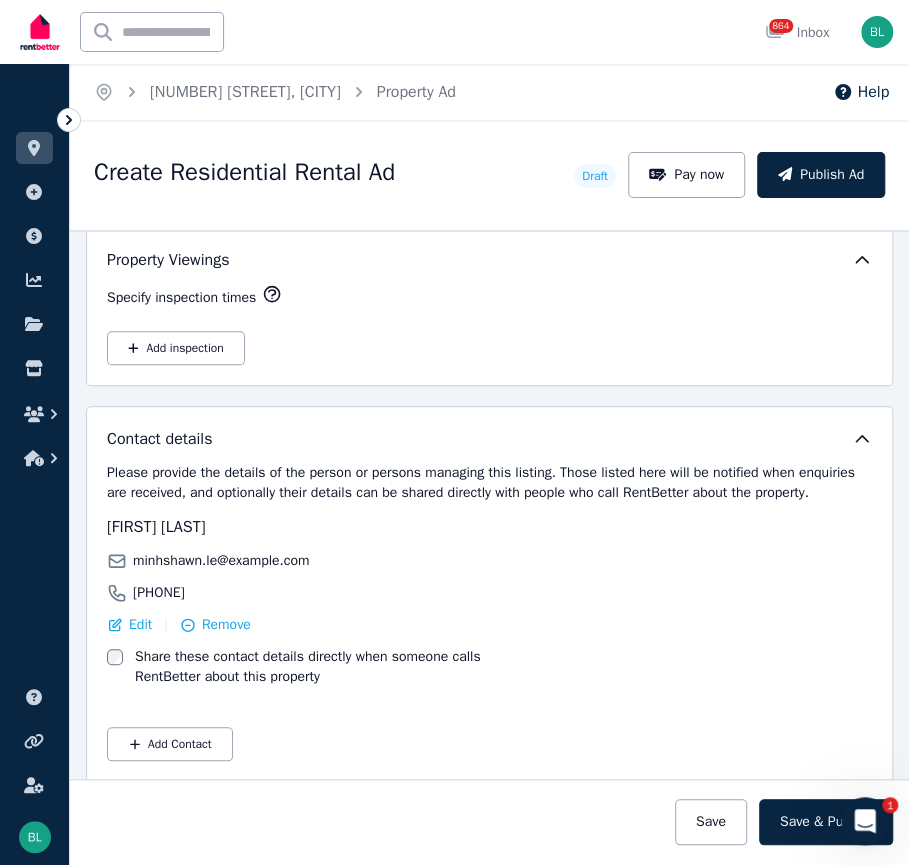 type on "**********" 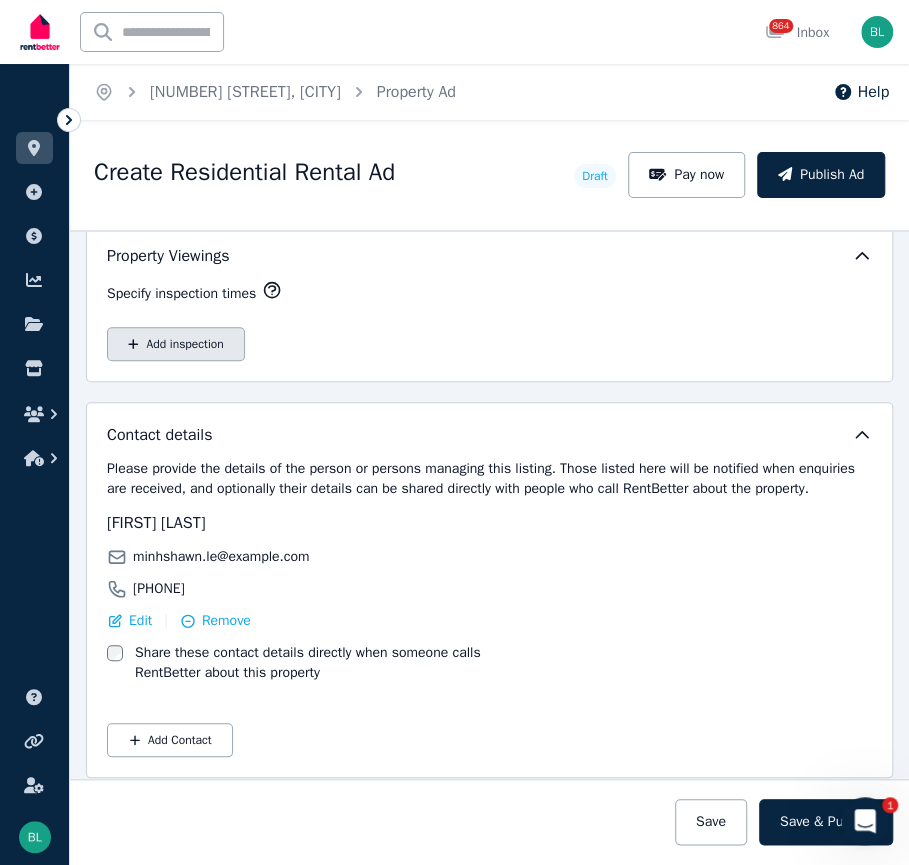 click on "Add inspection" at bounding box center [176, 344] 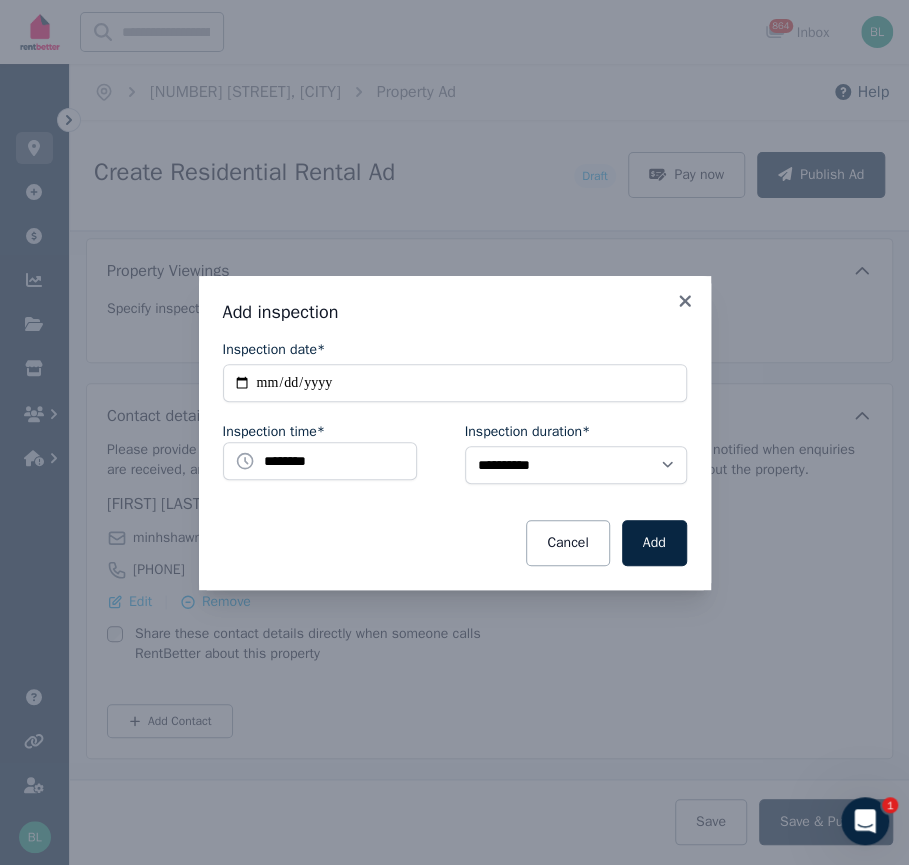 scroll, scrollTop: 3104, scrollLeft: 0, axis: vertical 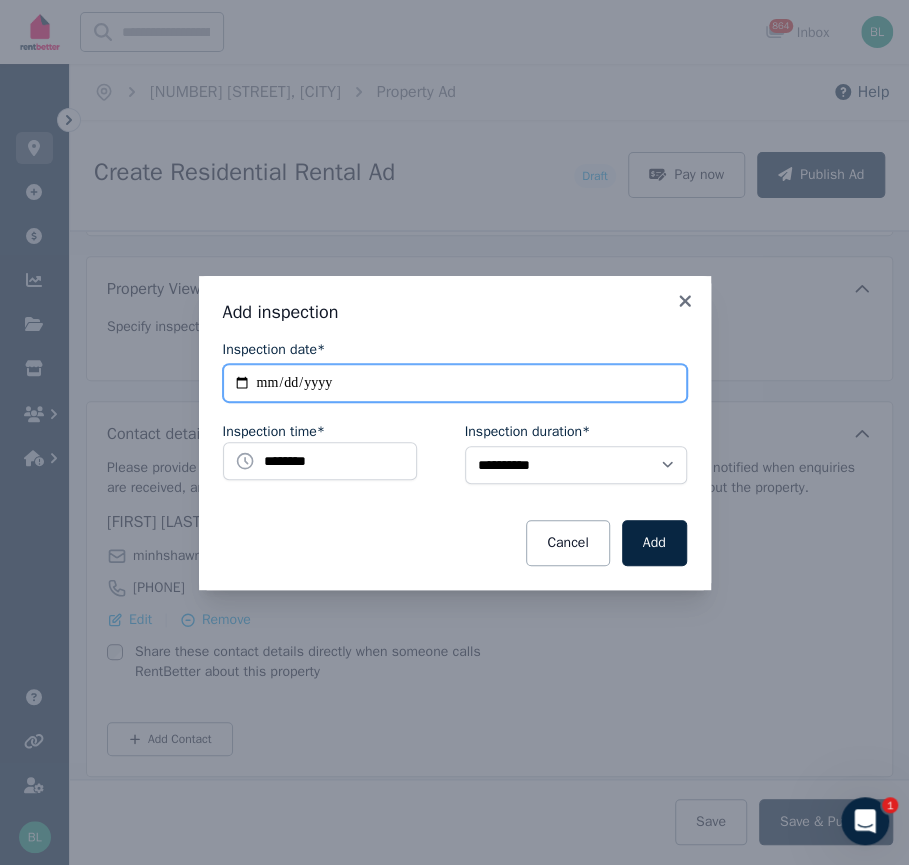 click on "**********" at bounding box center (455, 383) 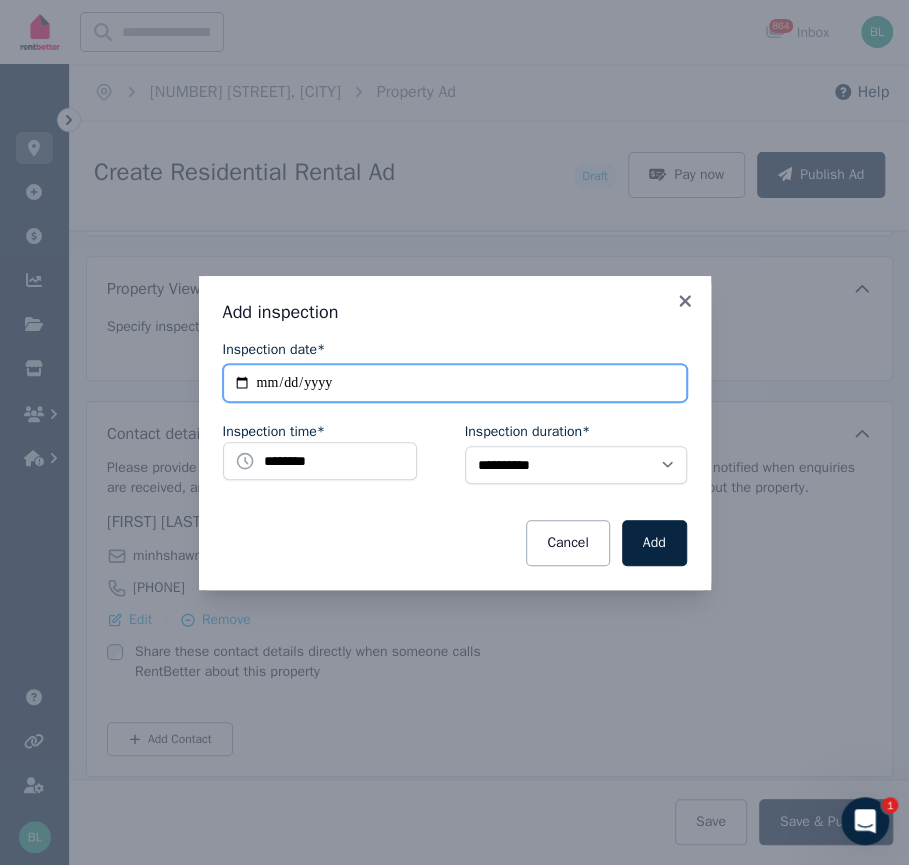 click on "**********" at bounding box center (455, 383) 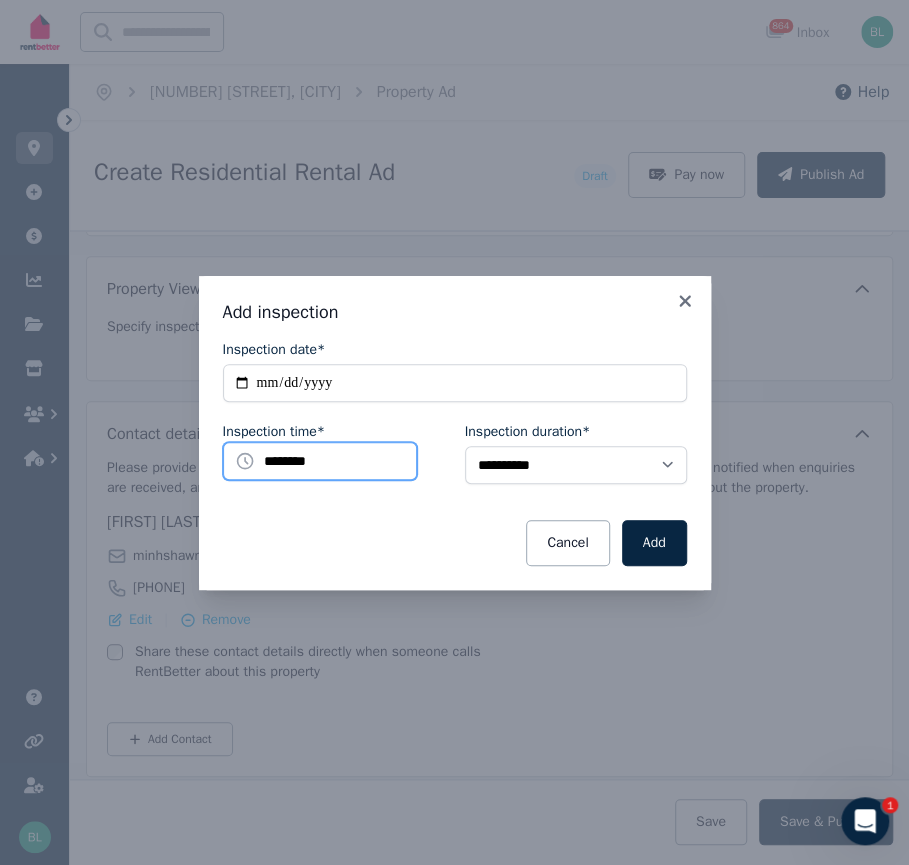 click on "********" at bounding box center [320, 461] 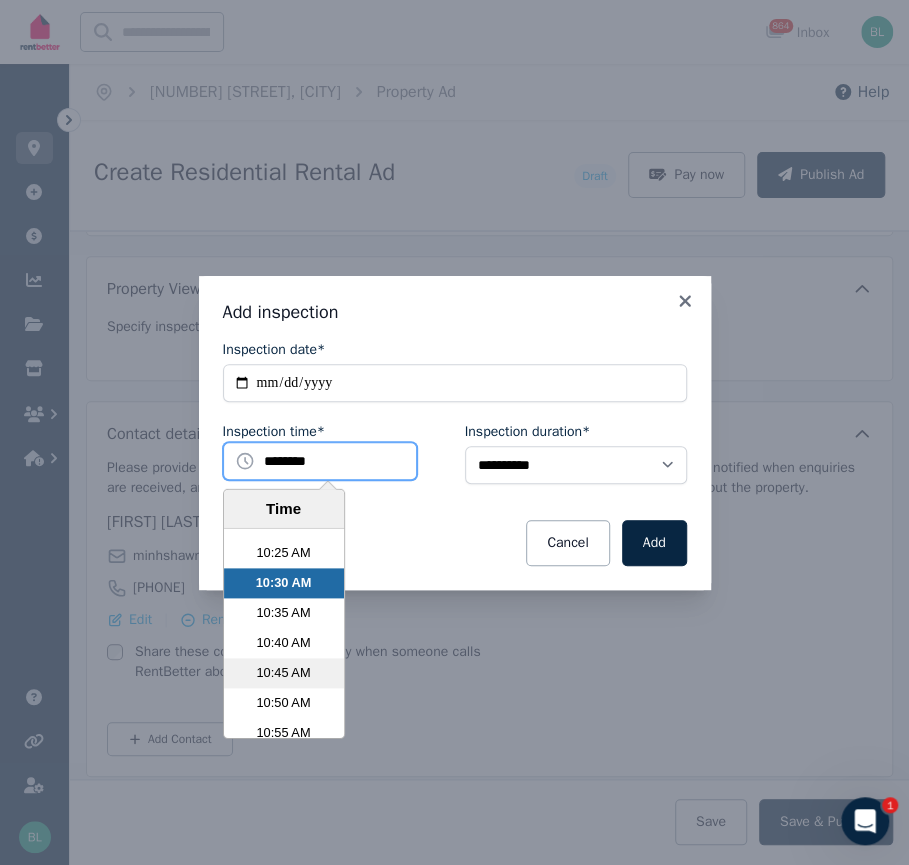 scroll, scrollTop: 3824, scrollLeft: 0, axis: vertical 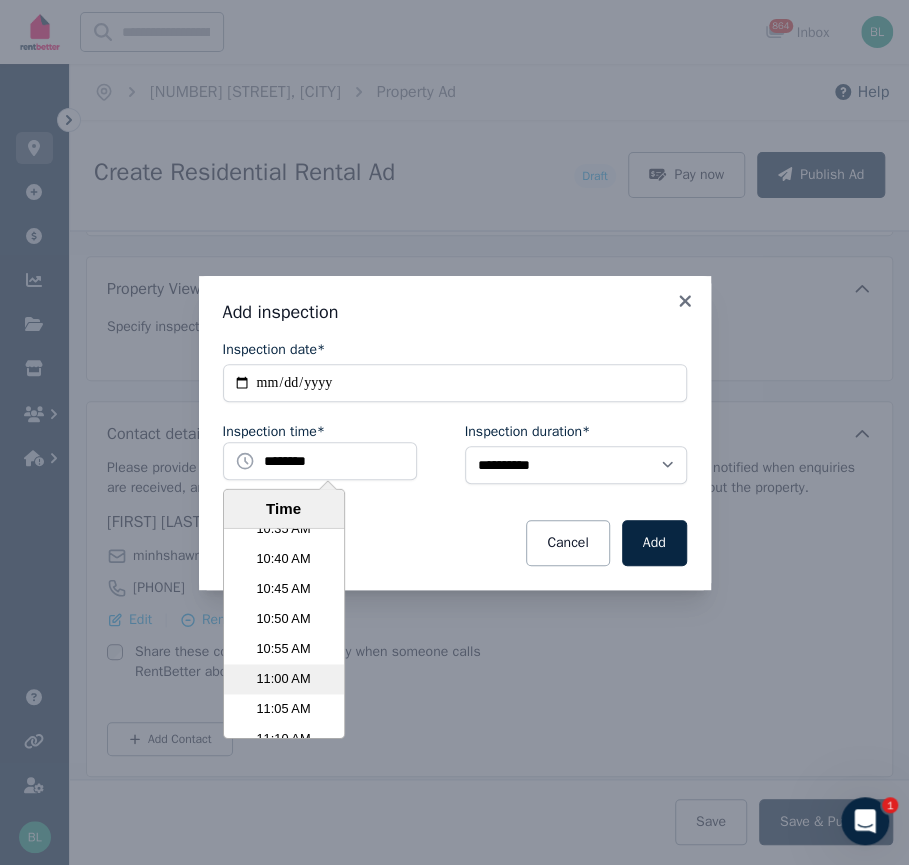click on "11:00 AM" at bounding box center [284, 680] 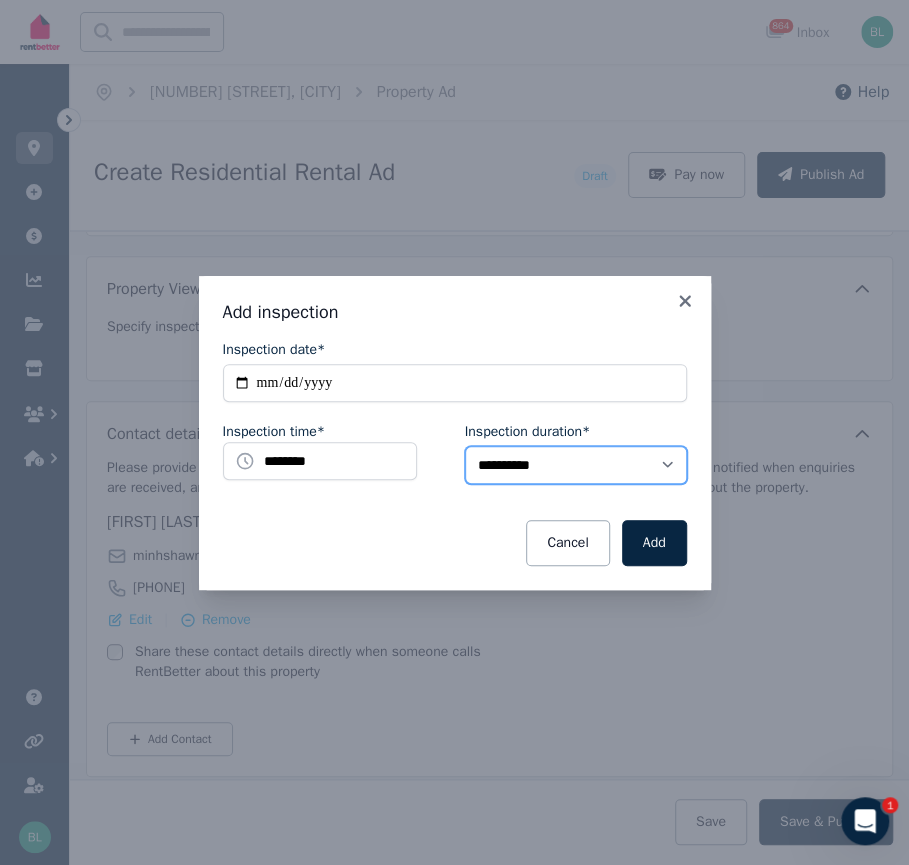 click on "**********" at bounding box center (576, 465) 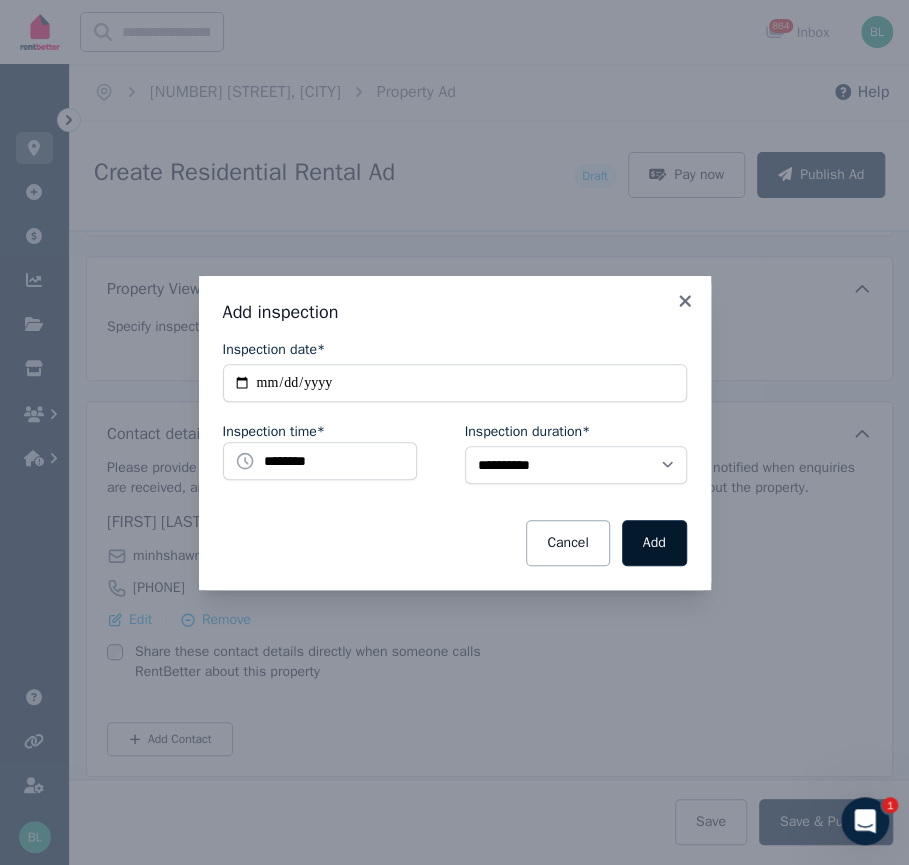 click on "Add" at bounding box center [654, 543] 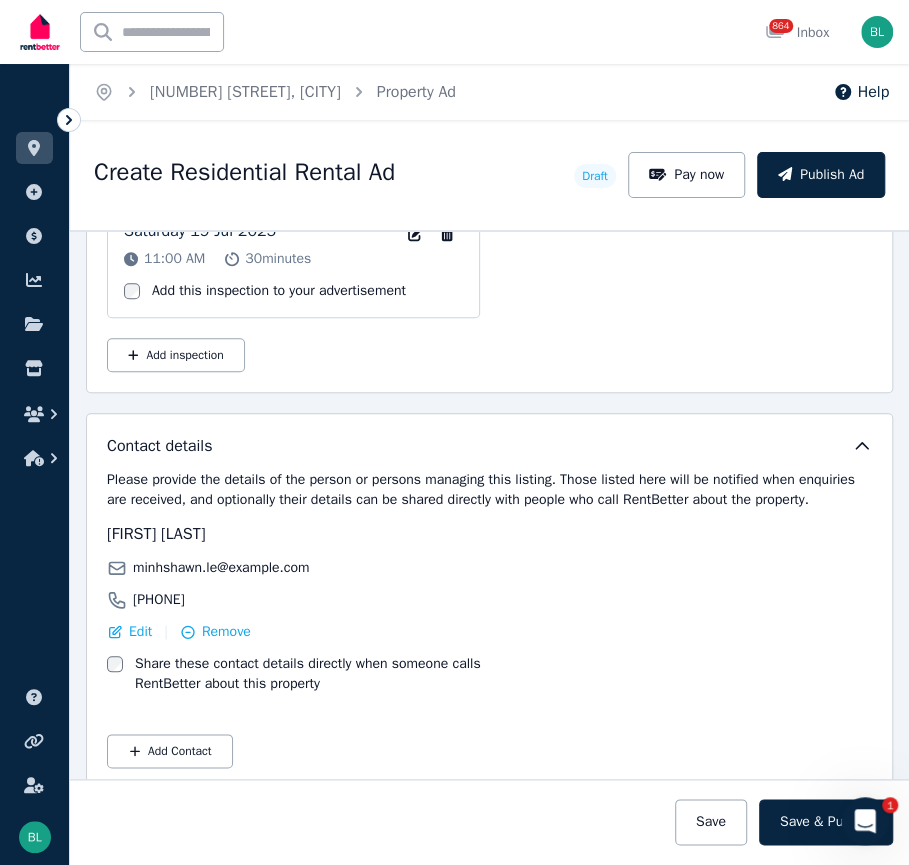 scroll, scrollTop: 3272, scrollLeft: 0, axis: vertical 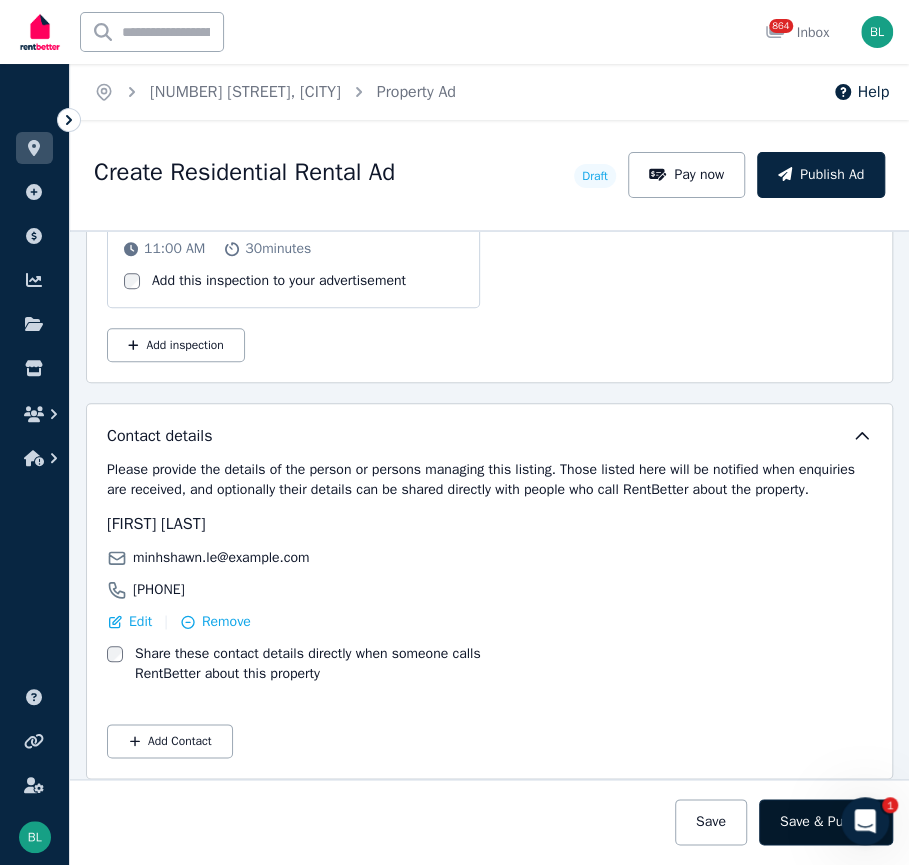 click on "Save & Publish" at bounding box center [826, 822] 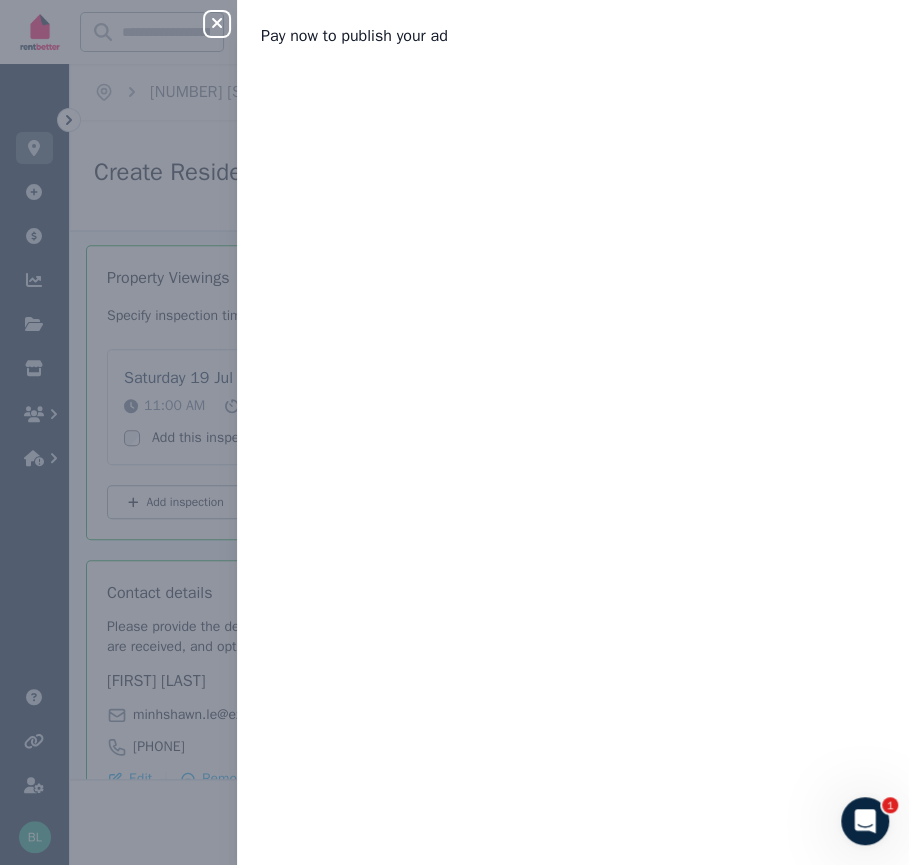 scroll, scrollTop: 3428, scrollLeft: 0, axis: vertical 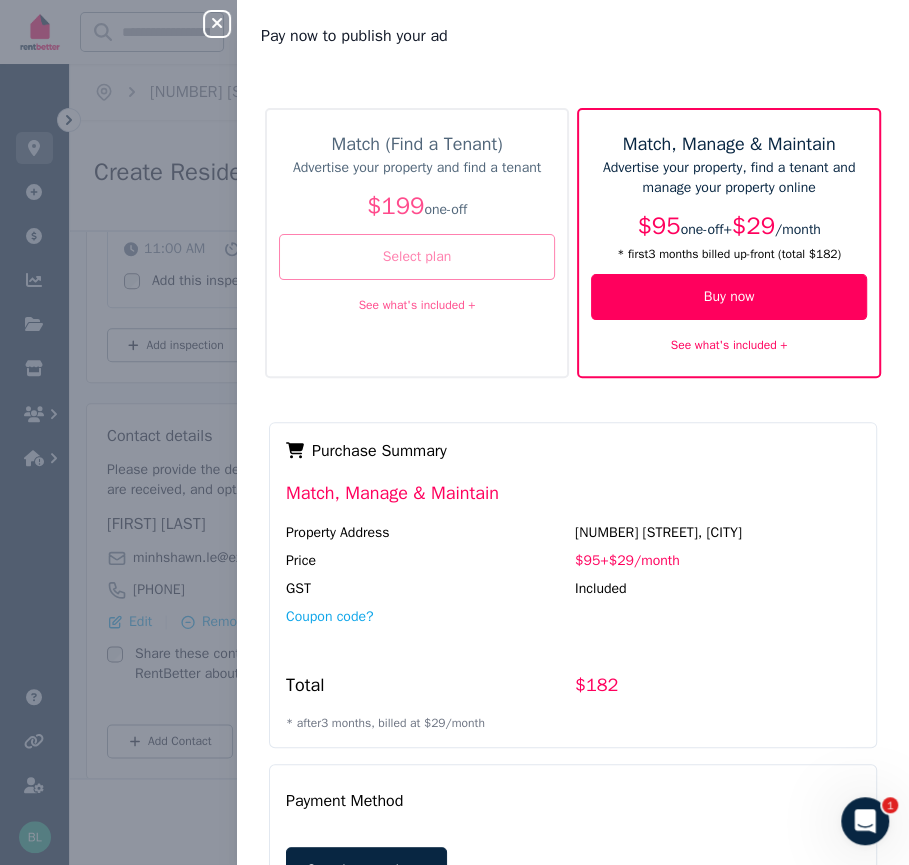 click on "Select plan" at bounding box center (417, 257) 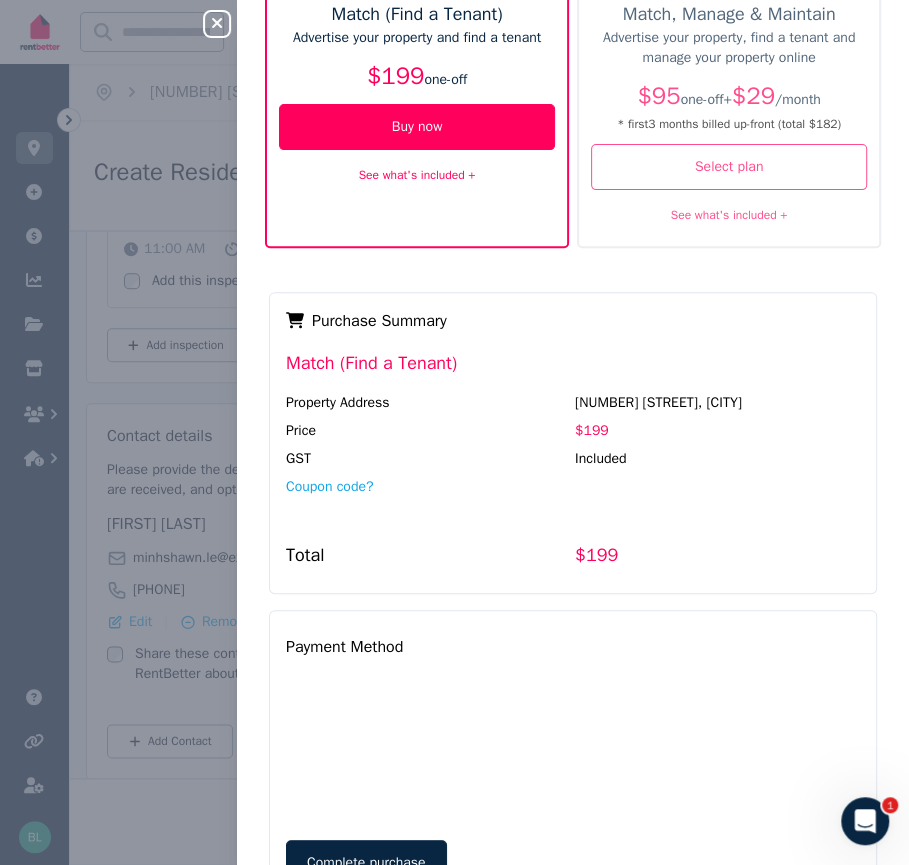 scroll, scrollTop: 213, scrollLeft: 0, axis: vertical 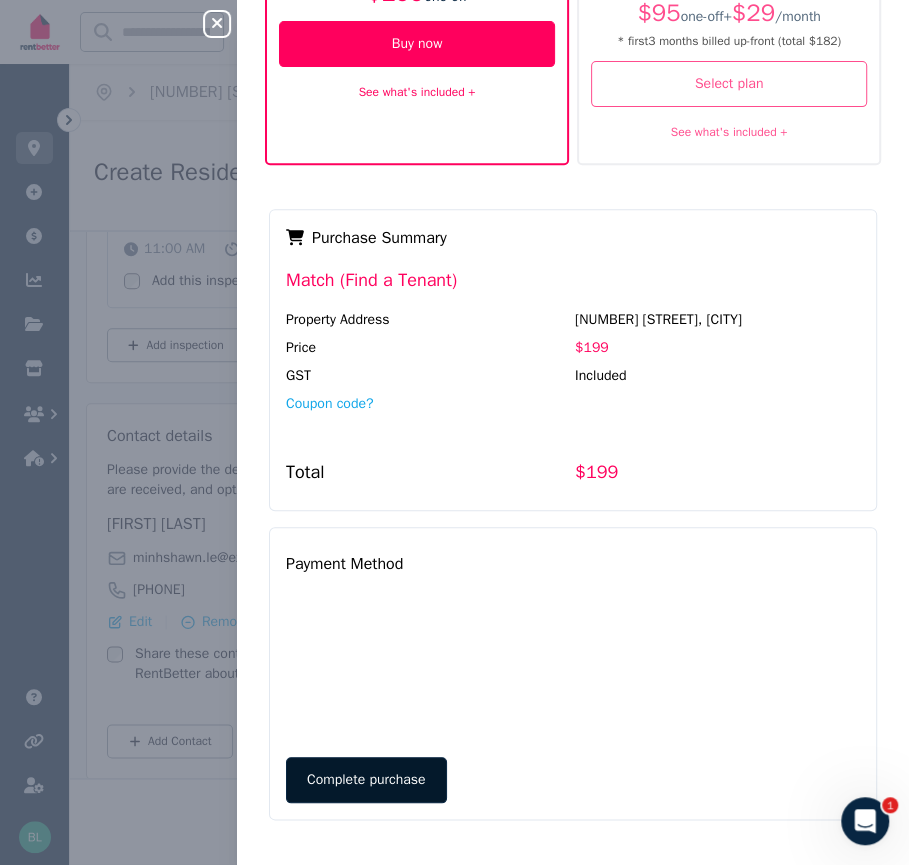 click on "Complete purchase" at bounding box center [366, 780] 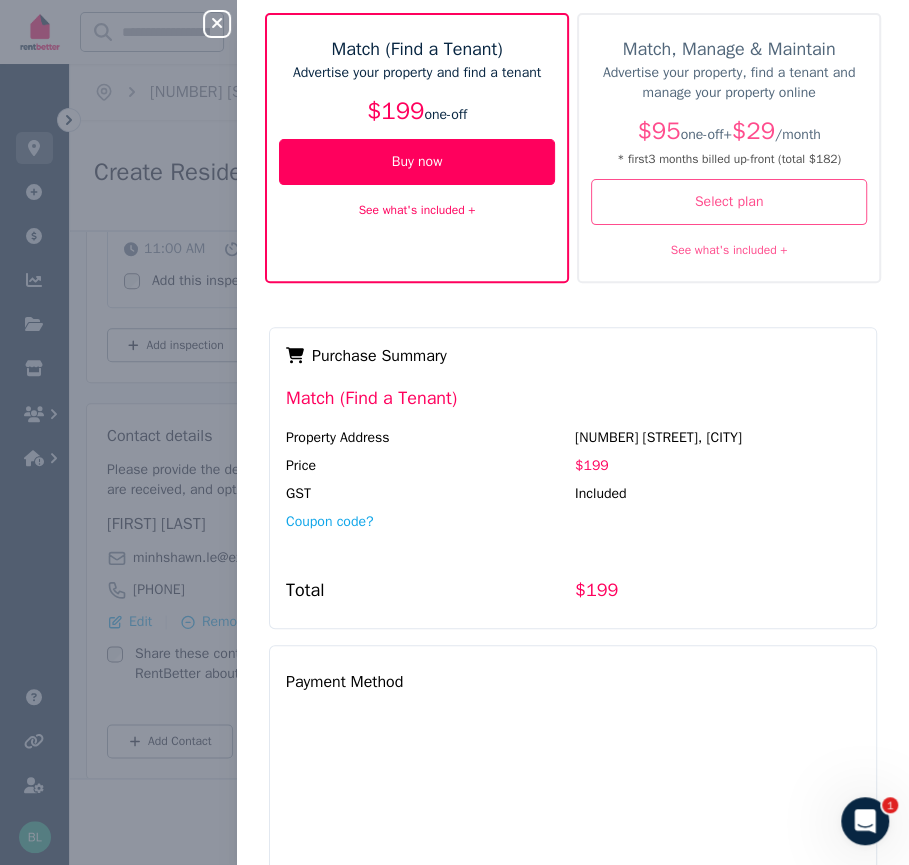scroll, scrollTop: 0, scrollLeft: 0, axis: both 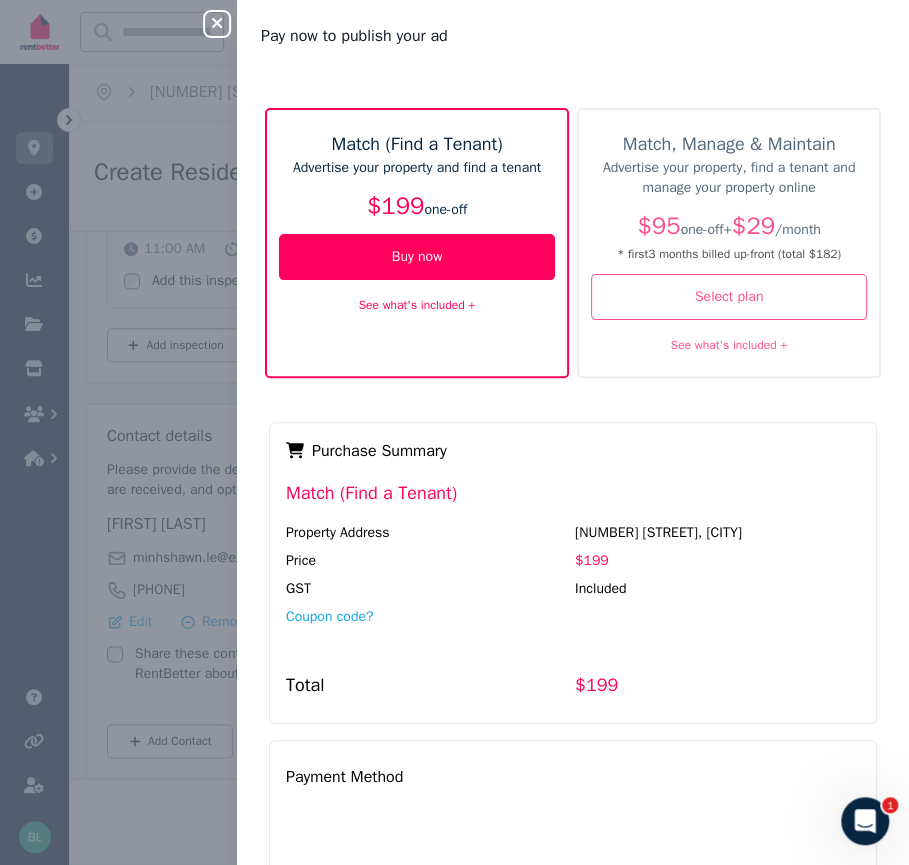 click on "Close panel" at bounding box center (217, 24) 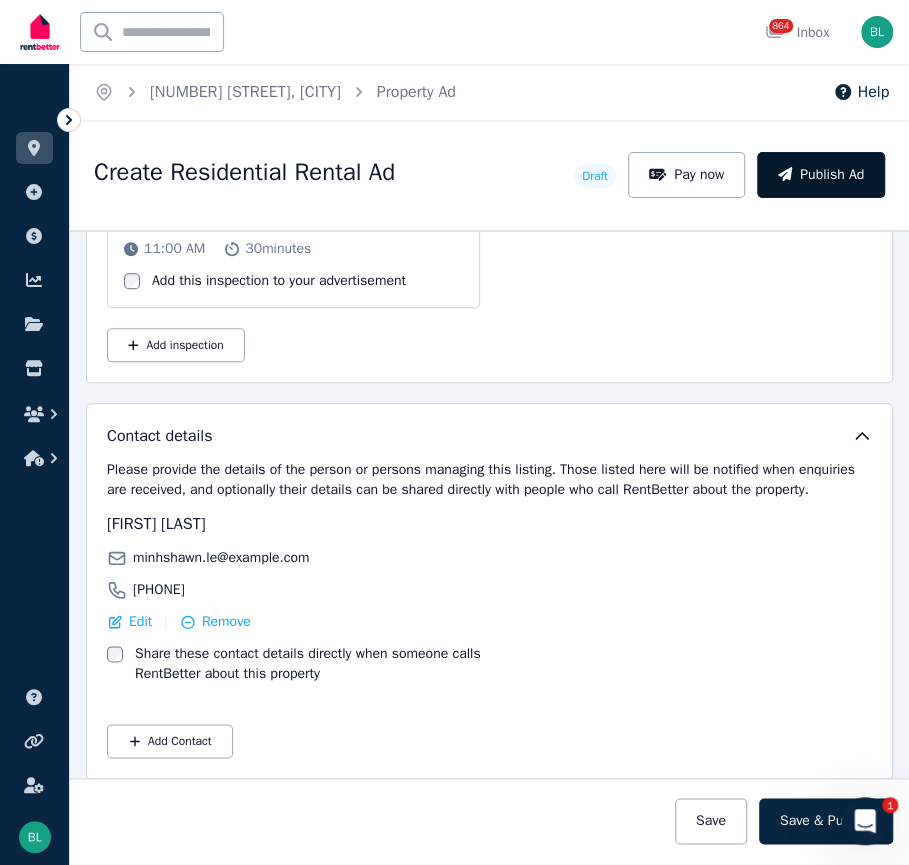 click on "Publish Ad" at bounding box center (821, 175) 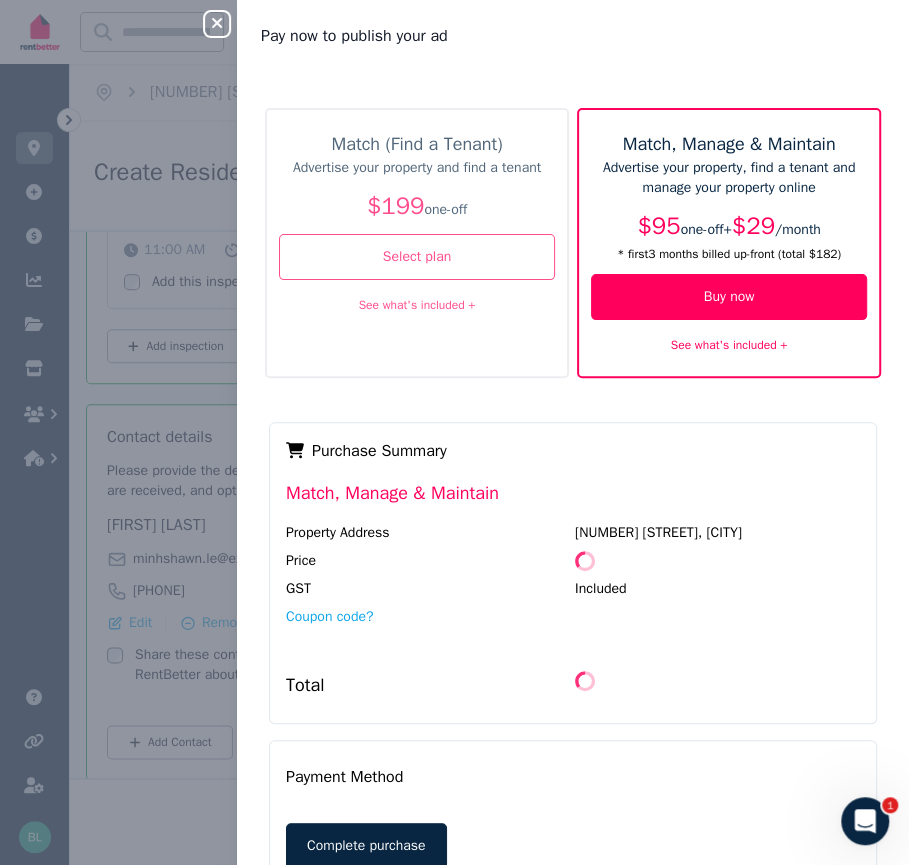 scroll, scrollTop: 3428, scrollLeft: 0, axis: vertical 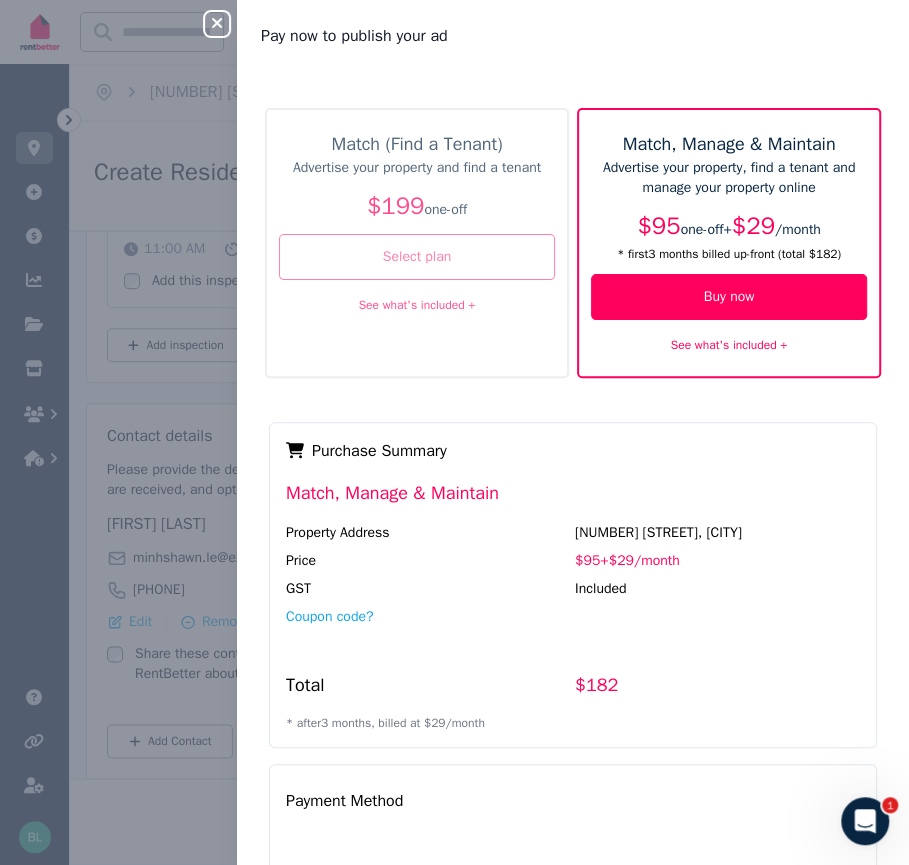 click on "Select plan" at bounding box center (417, 257) 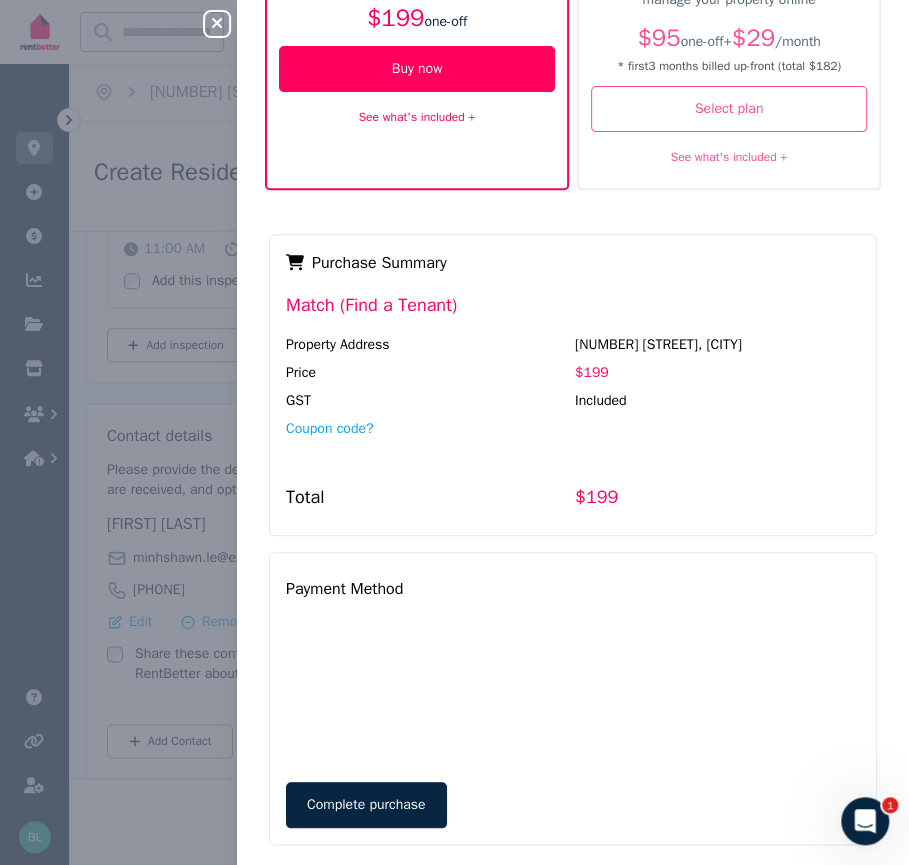scroll, scrollTop: 213, scrollLeft: 0, axis: vertical 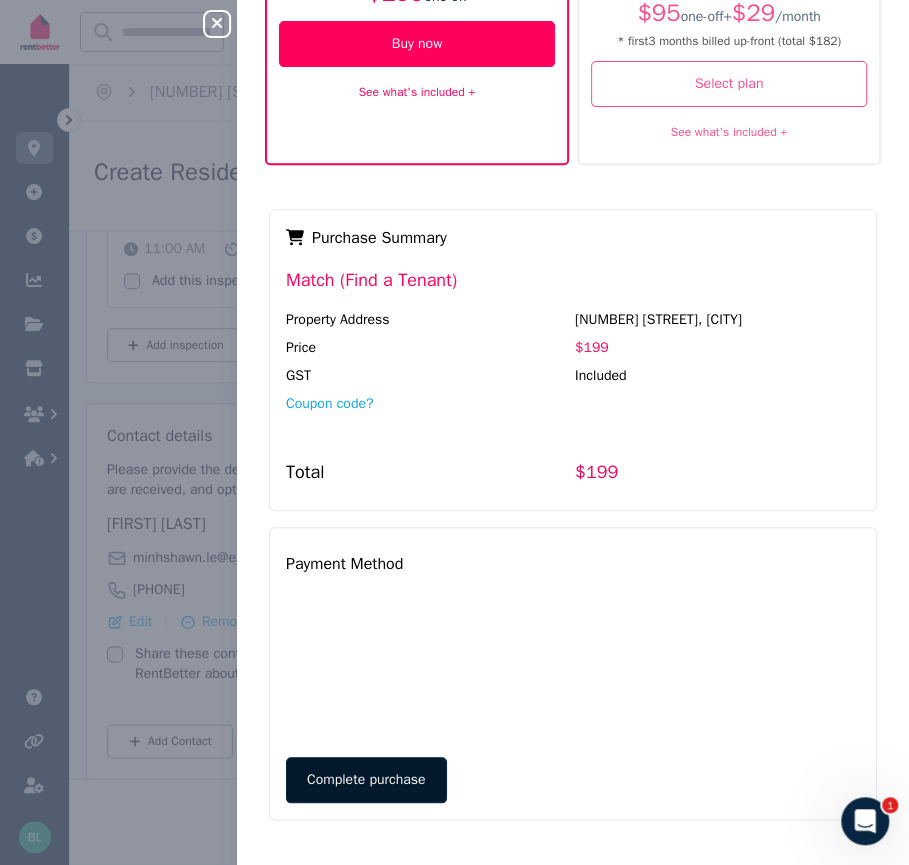 click on "Complete purchase" at bounding box center (366, 780) 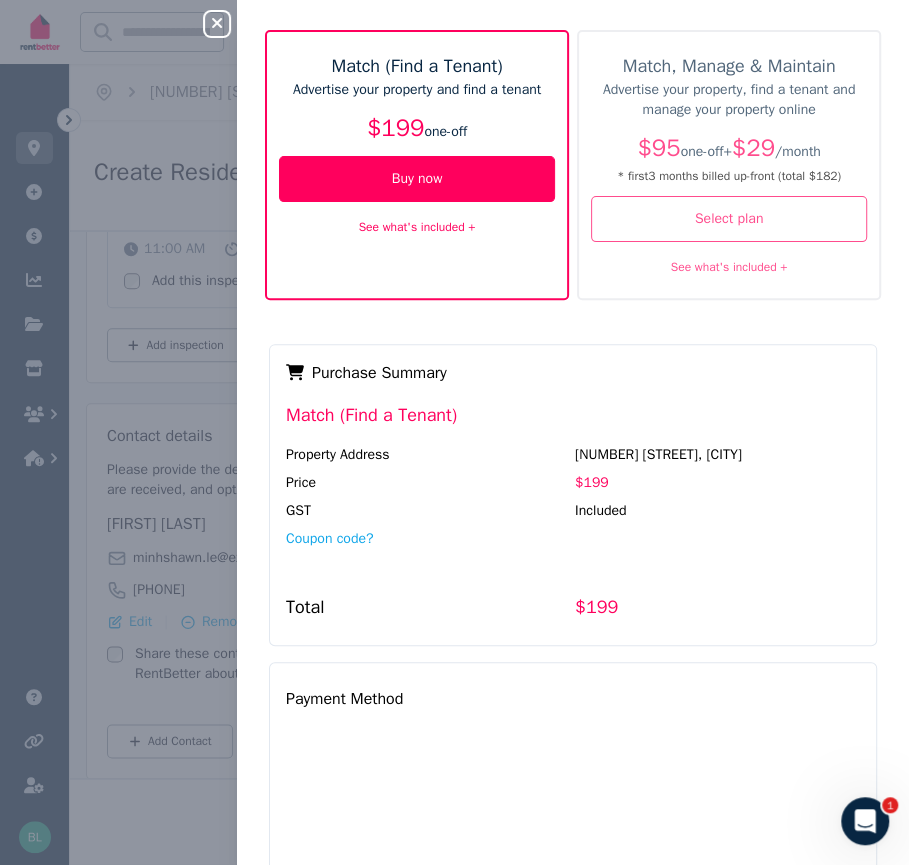 scroll, scrollTop: 42, scrollLeft: 0, axis: vertical 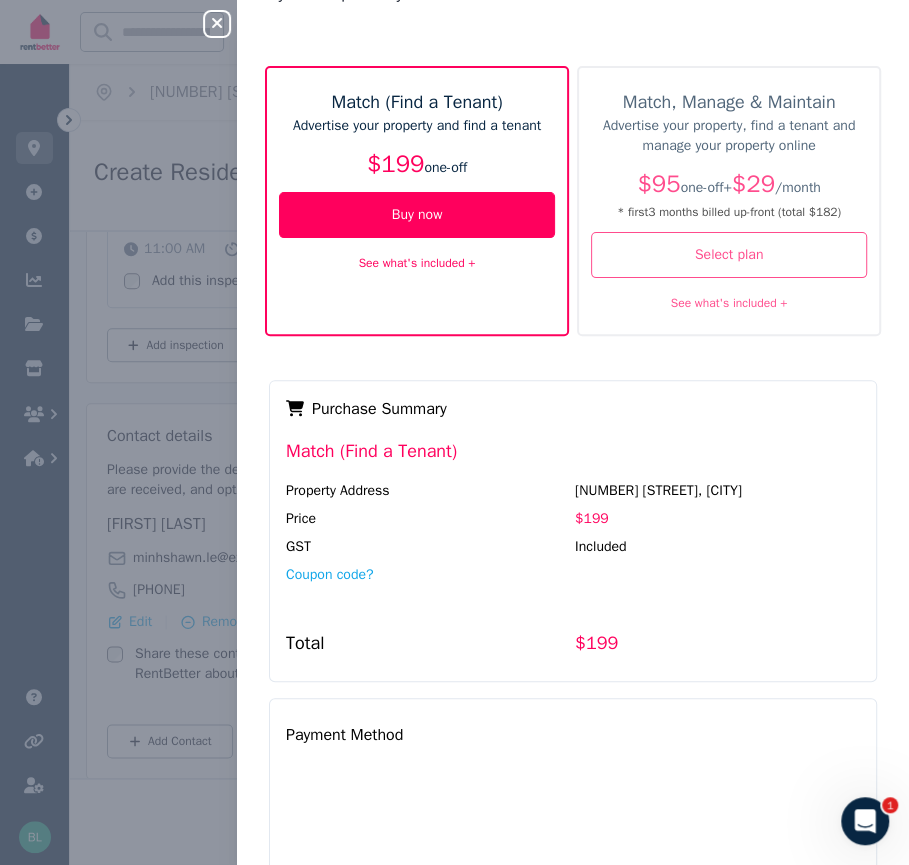 click 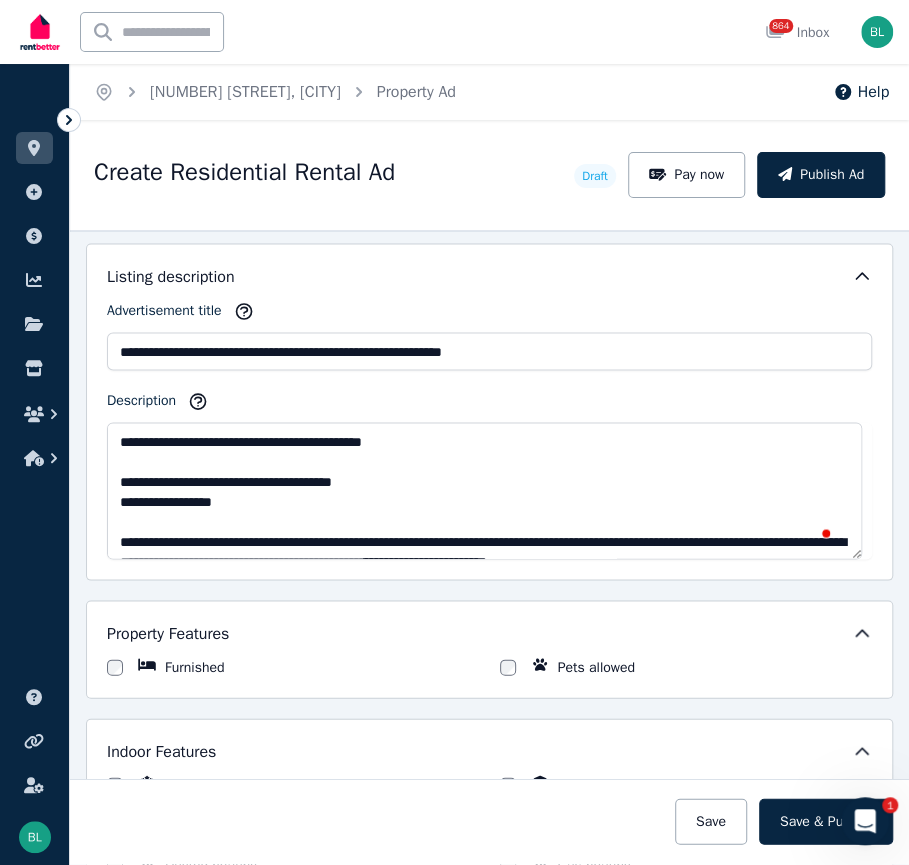 scroll, scrollTop: 1362, scrollLeft: 0, axis: vertical 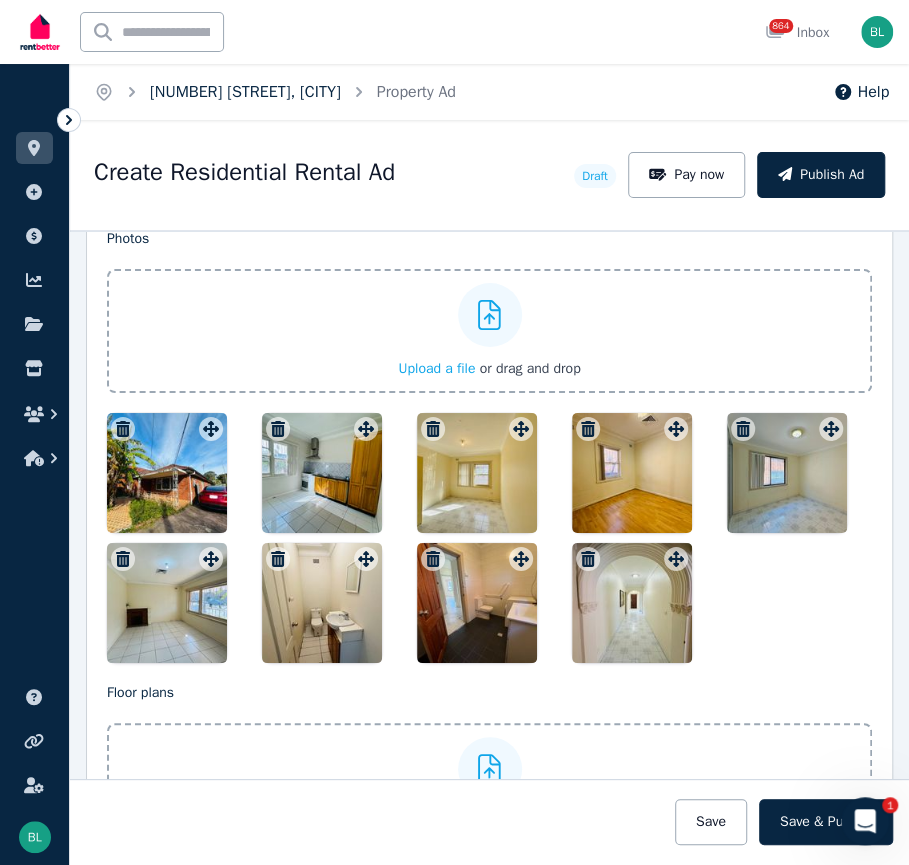 click on "[NUMBER] [STREET], [CITY]" at bounding box center [245, 92] 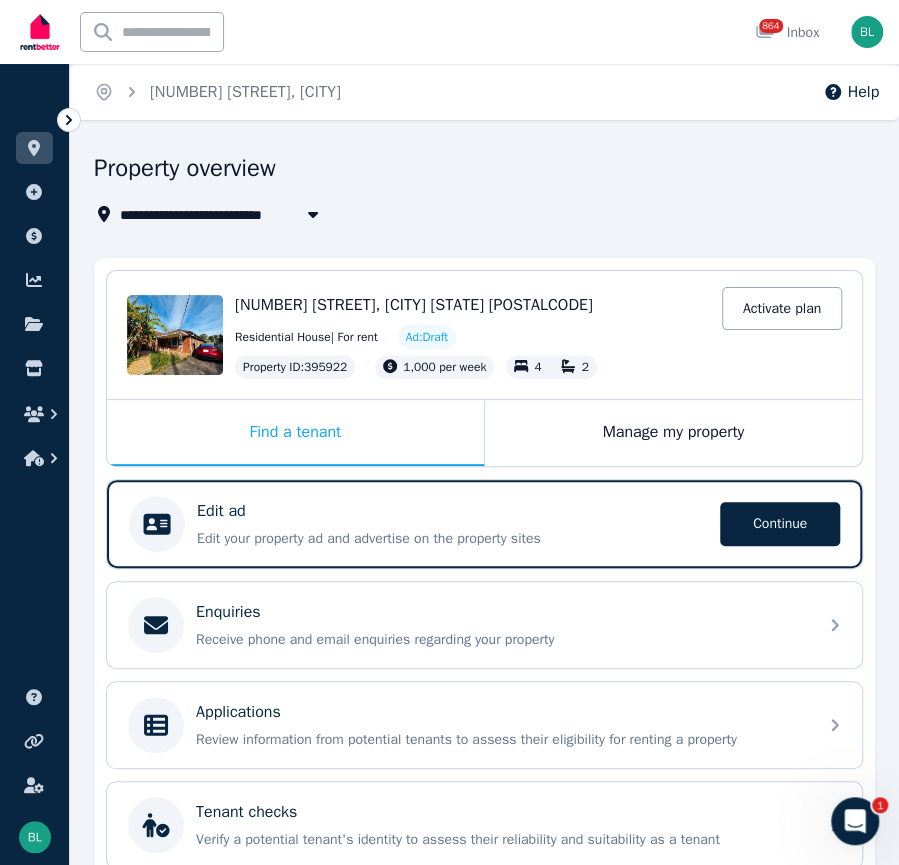 select on "***" 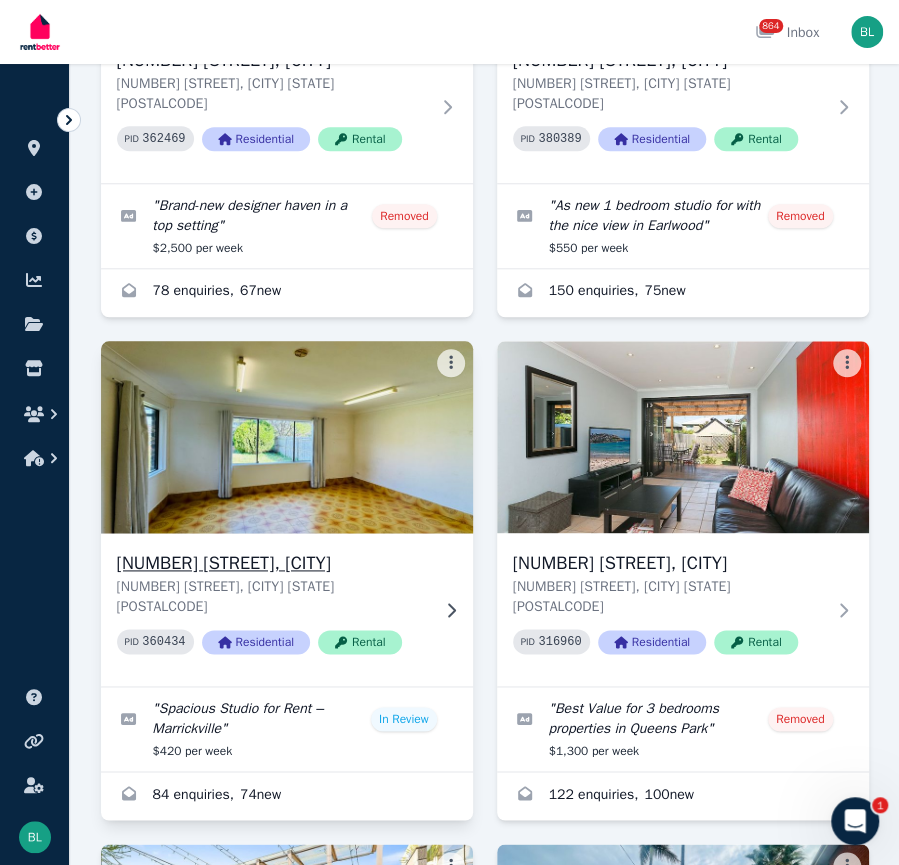 click at bounding box center (286, 437) 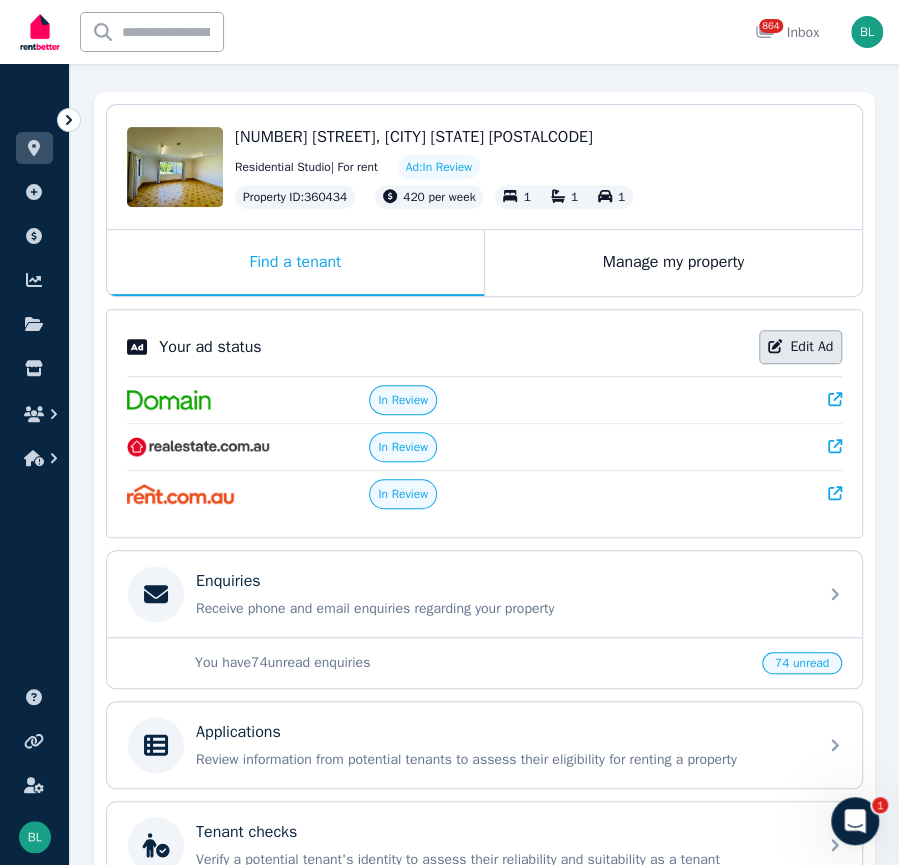 click on "Edit Ad" at bounding box center (800, 347) 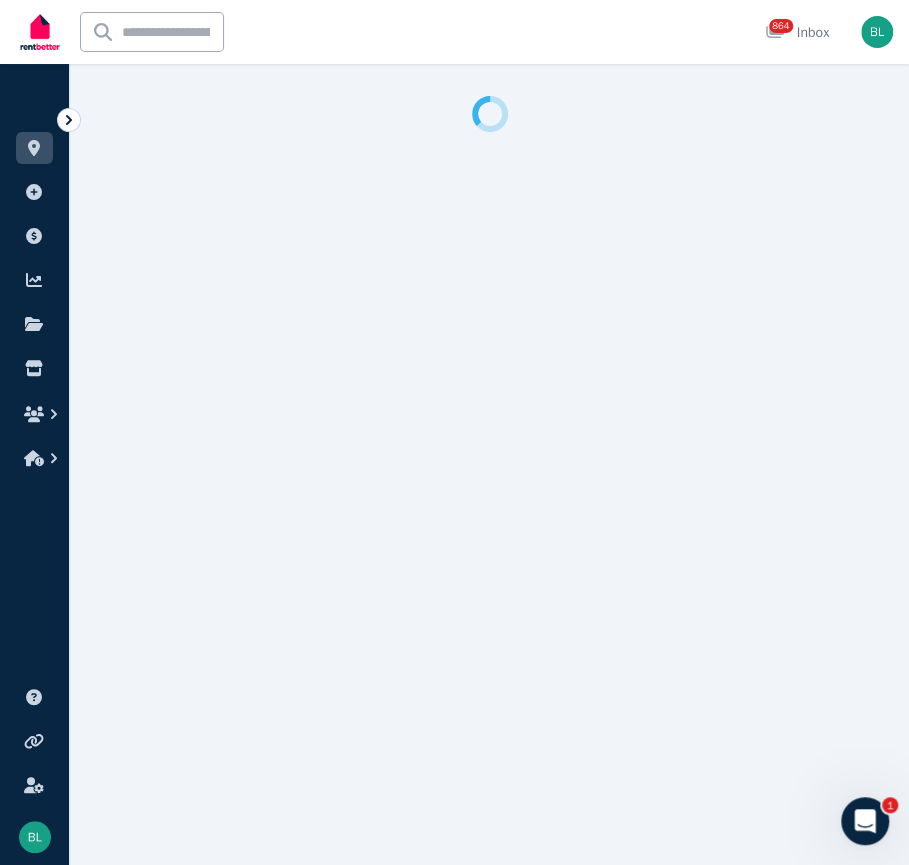 select on "**********" 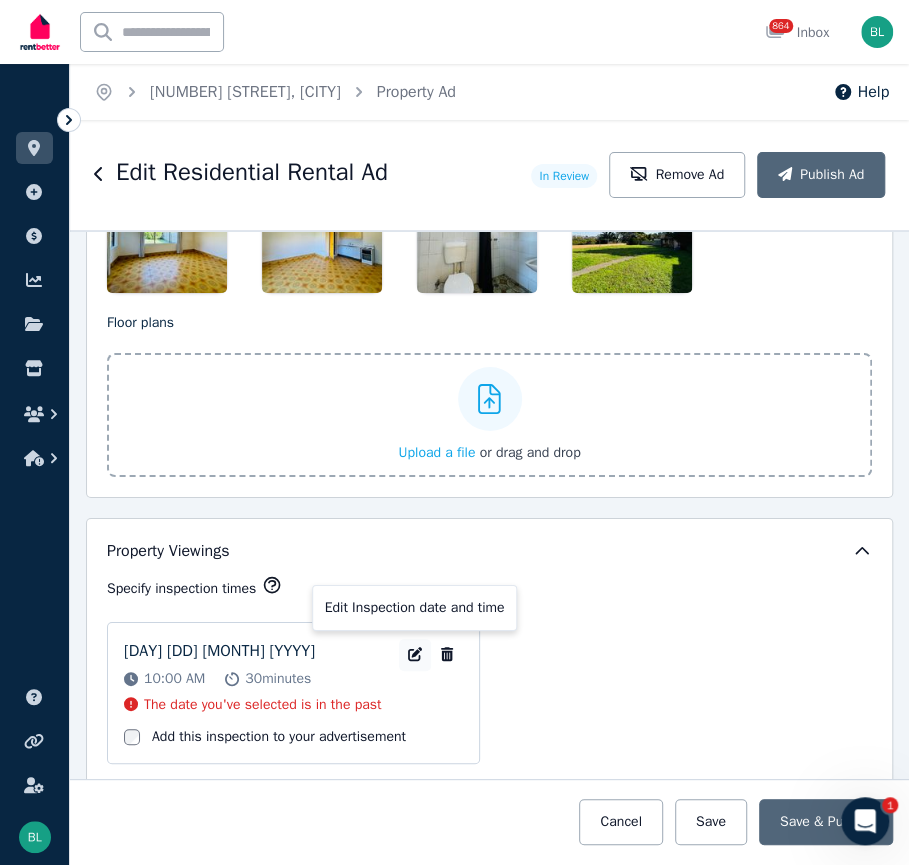 click 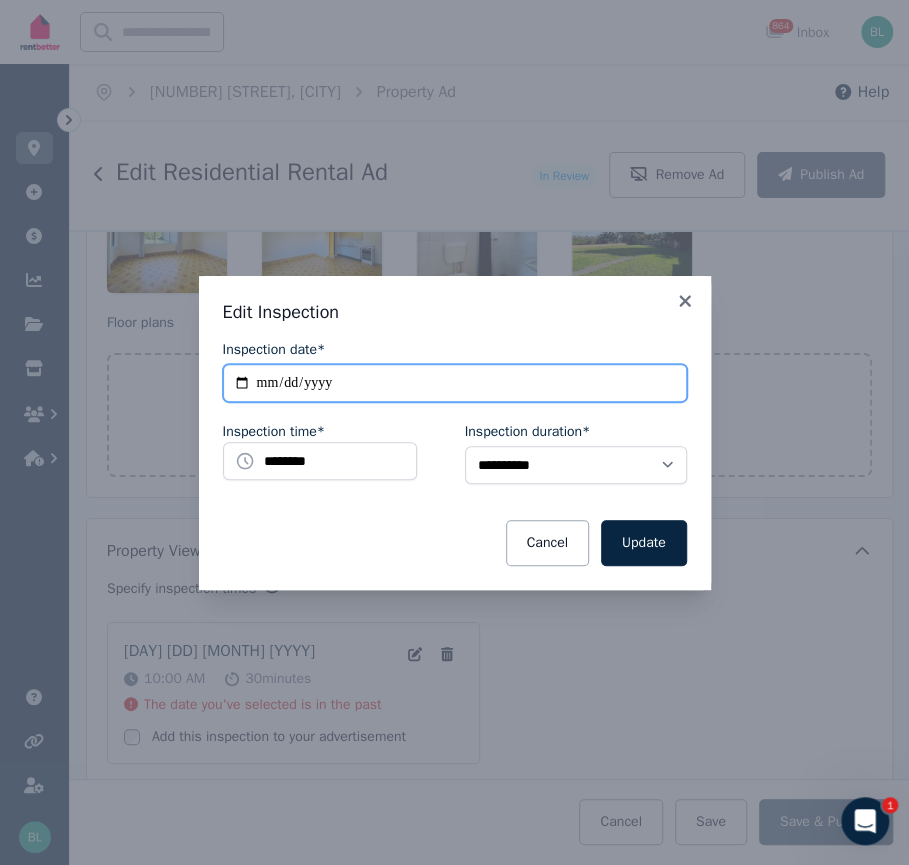 click on "**********" at bounding box center (455, 383) 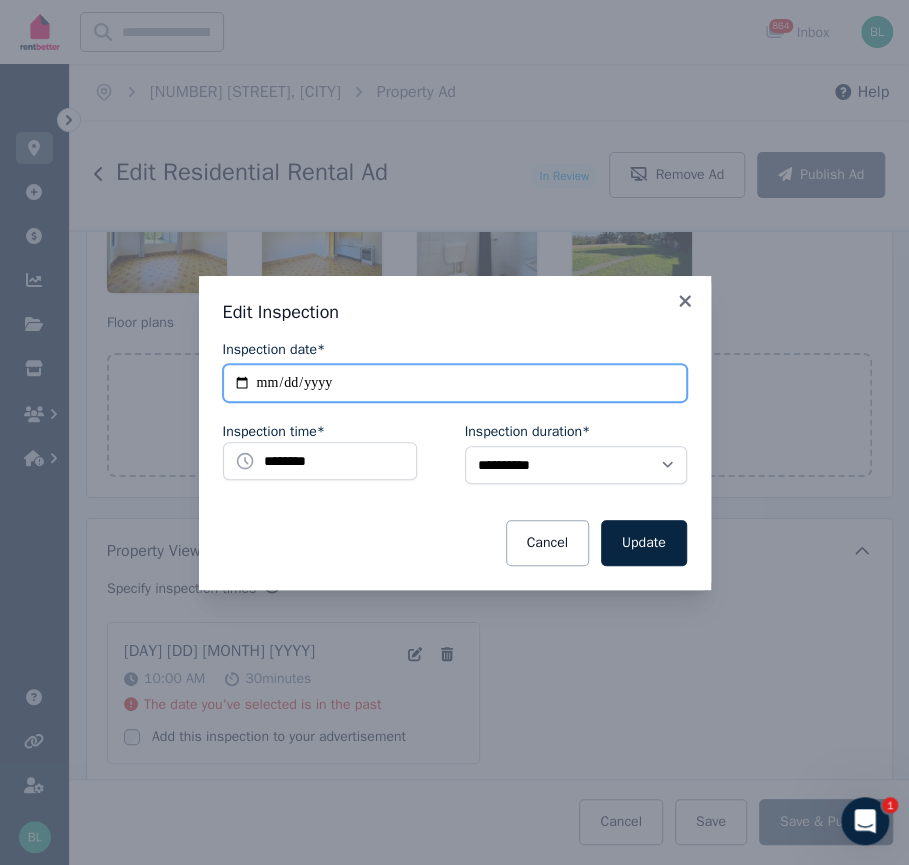 type on "**********" 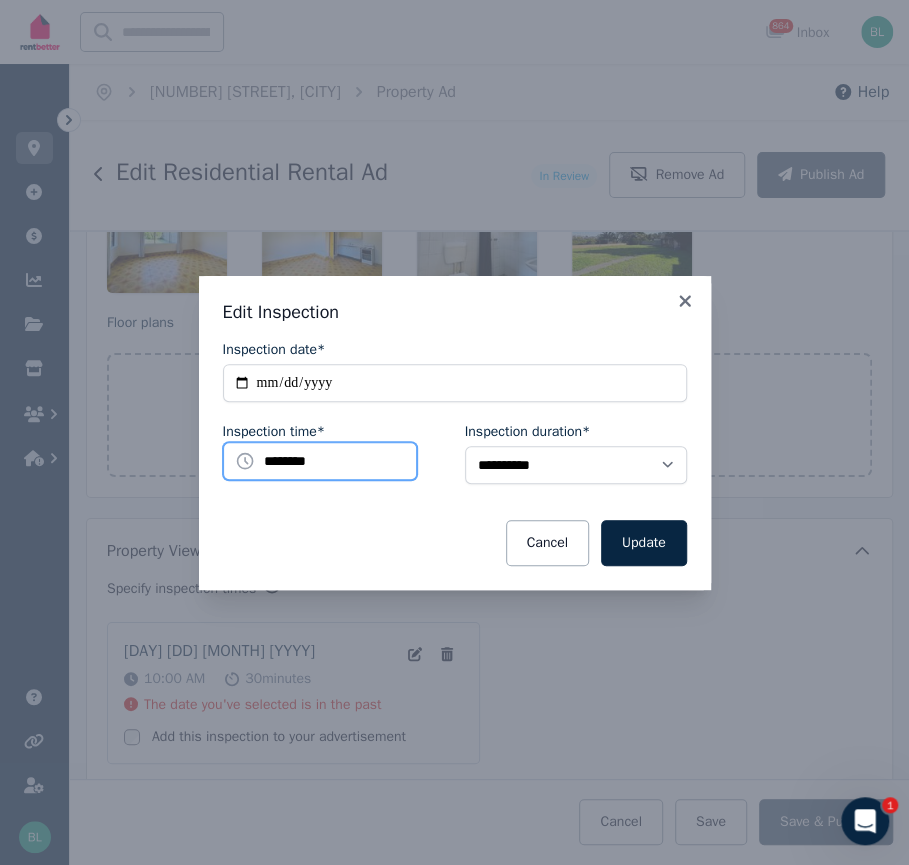 click on "********" at bounding box center (320, 461) 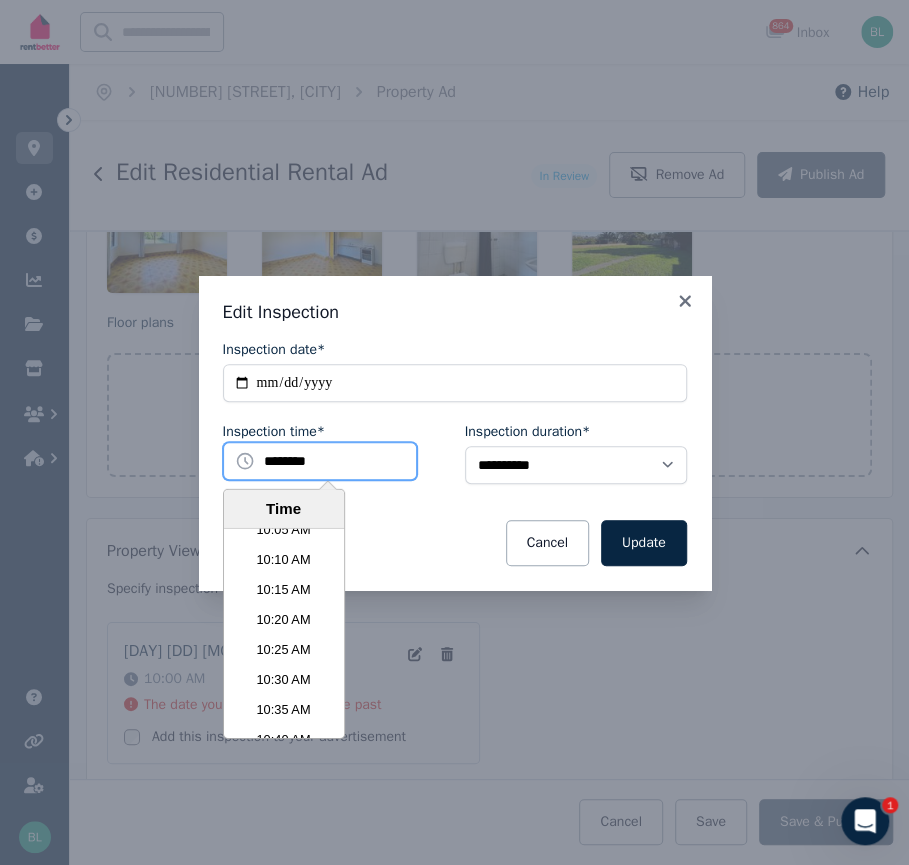 scroll, scrollTop: 3577, scrollLeft: 0, axis: vertical 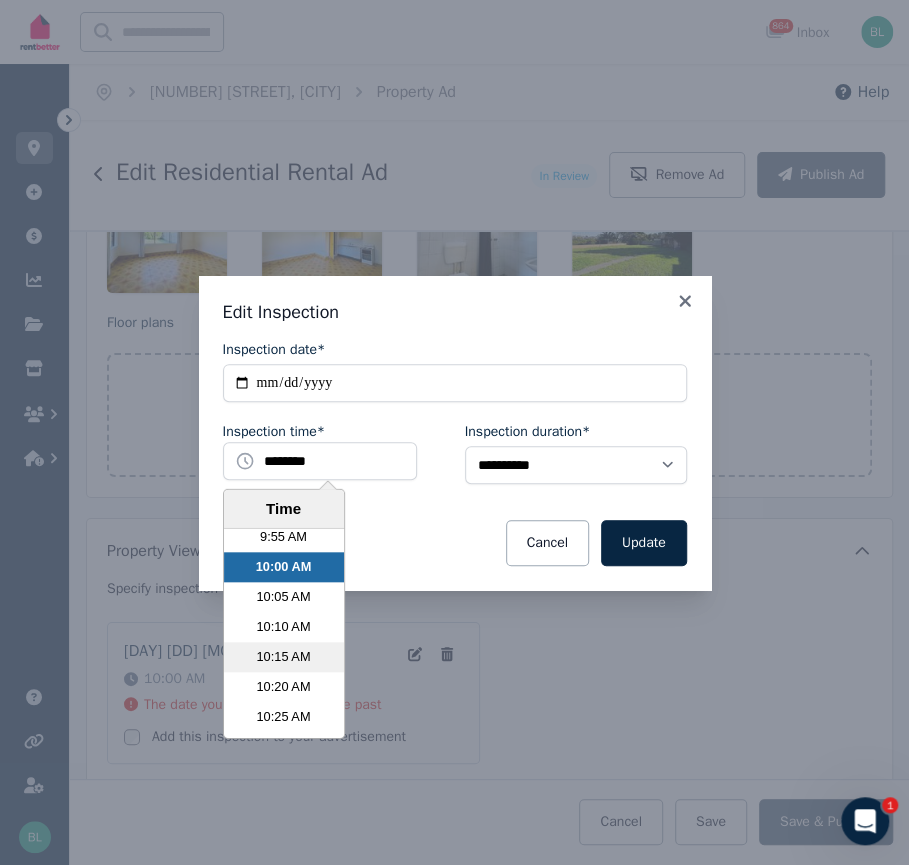 click on "10:15 AM" at bounding box center (284, 657) 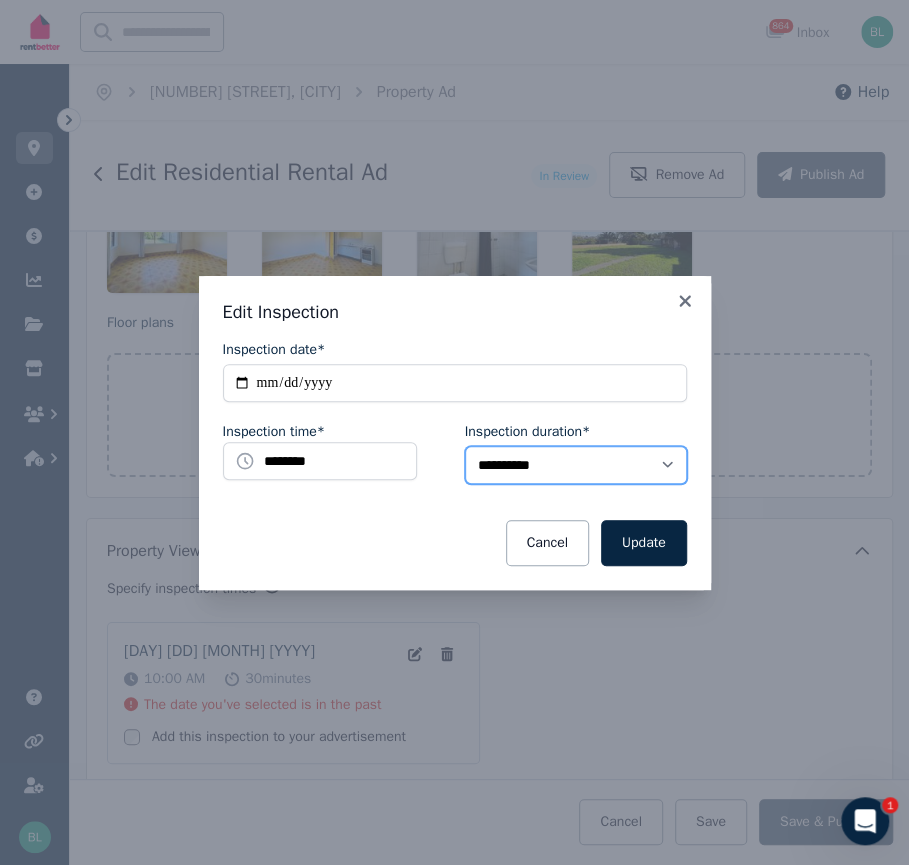click on "**********" at bounding box center (576, 465) 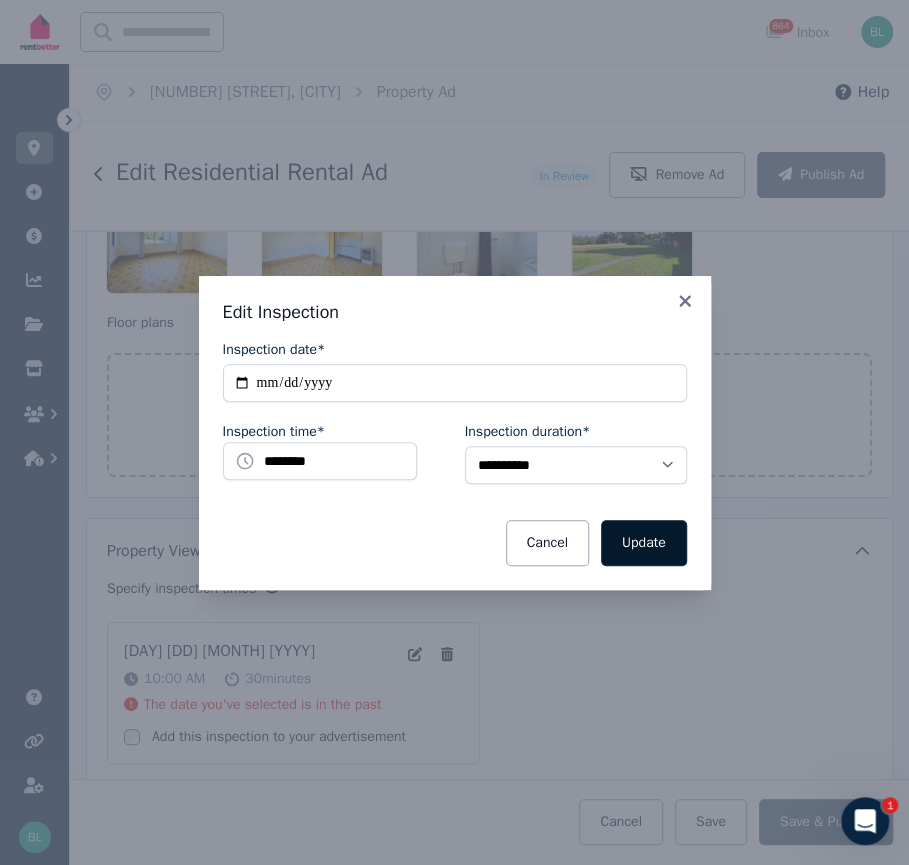 click on "Update" at bounding box center [644, 543] 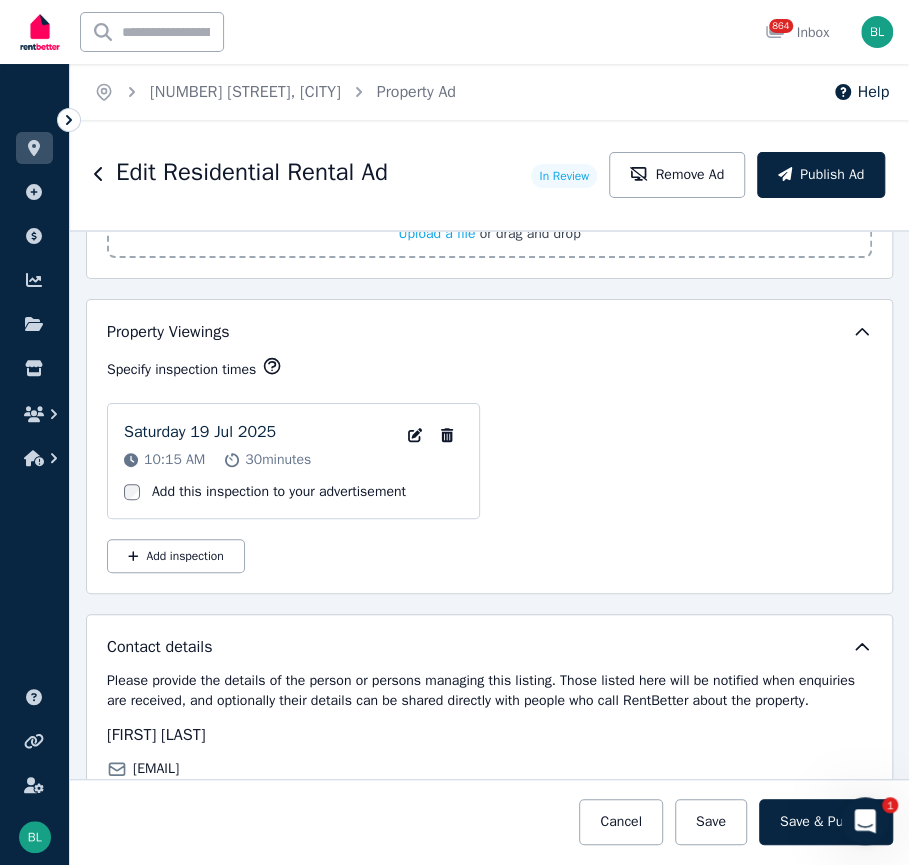 scroll, scrollTop: 3096, scrollLeft: 0, axis: vertical 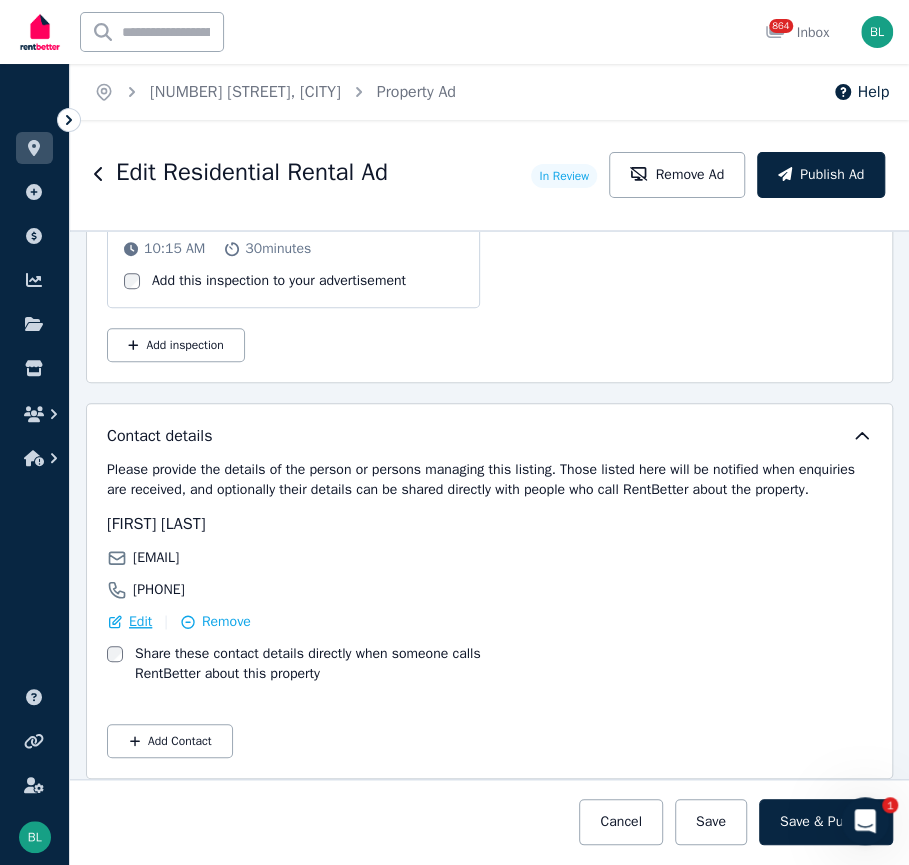 click on "Edit" at bounding box center (140, 622) 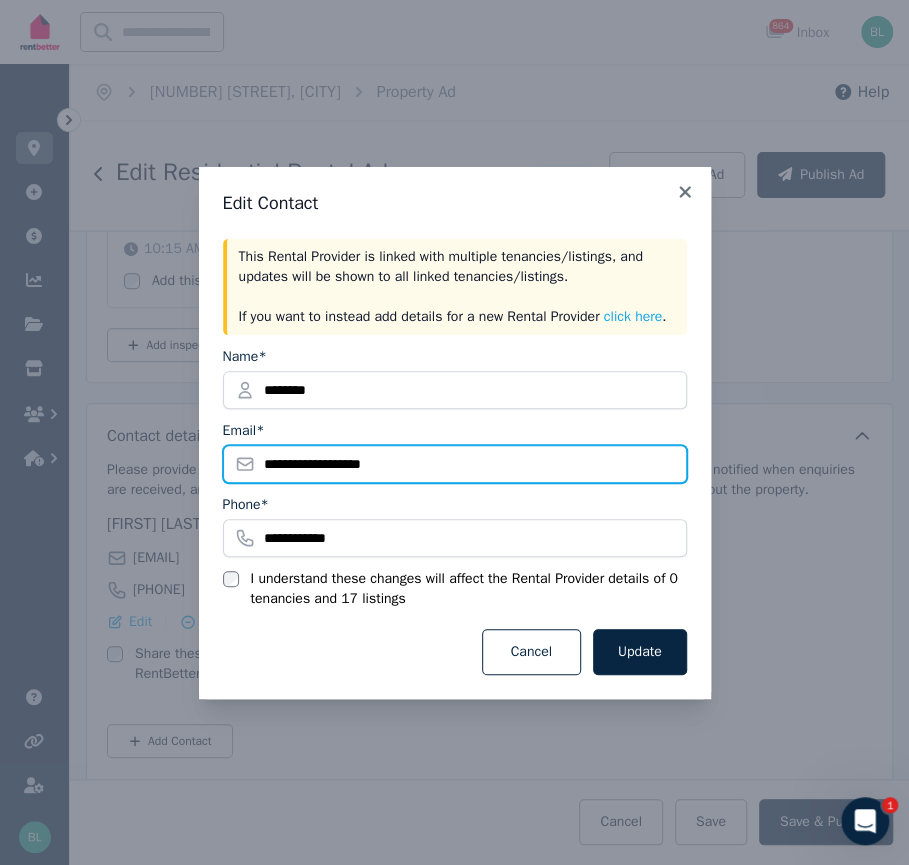 click on "**********" at bounding box center (455, 464) 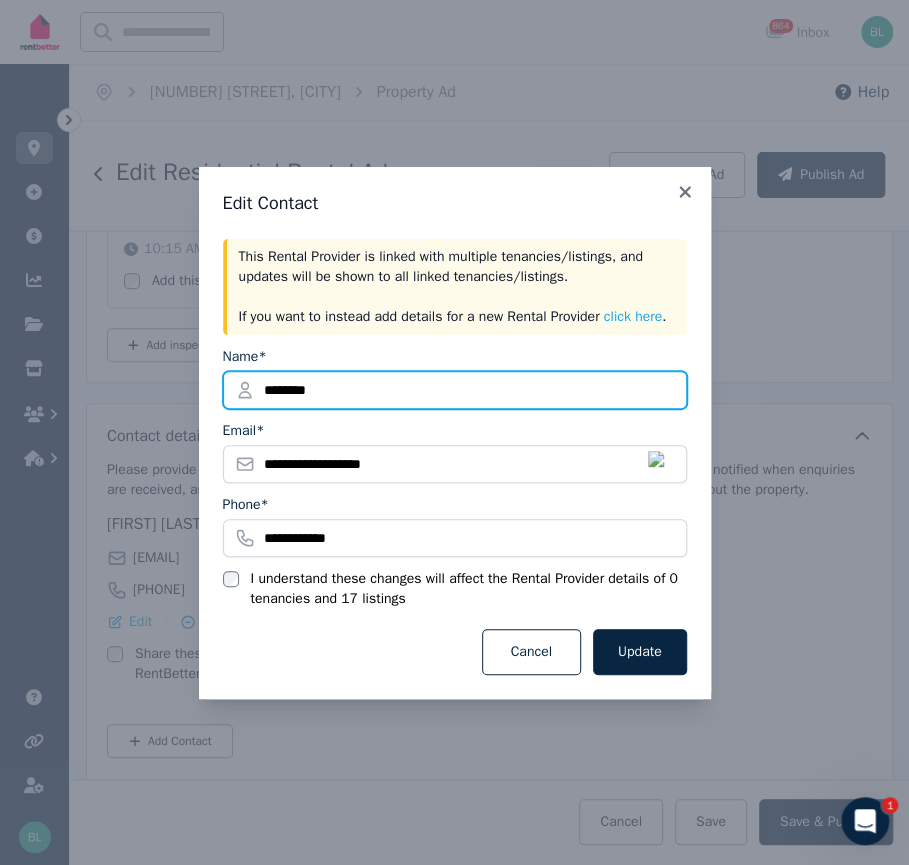 click on "********" at bounding box center (455, 390) 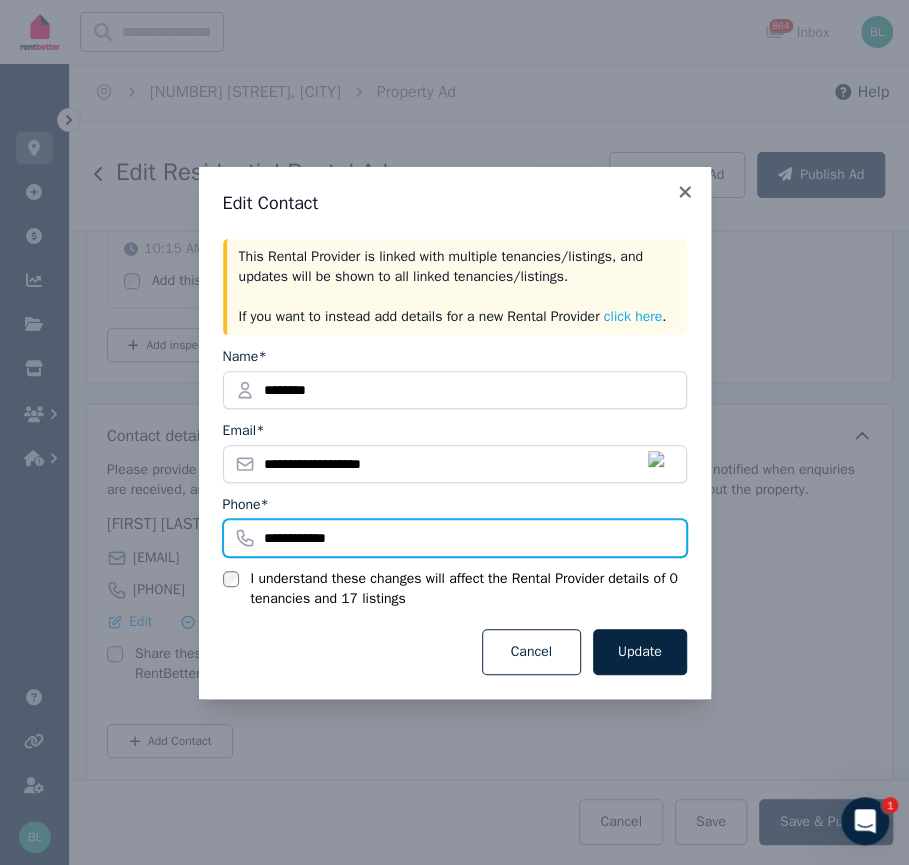click on "**********" at bounding box center (455, 538) 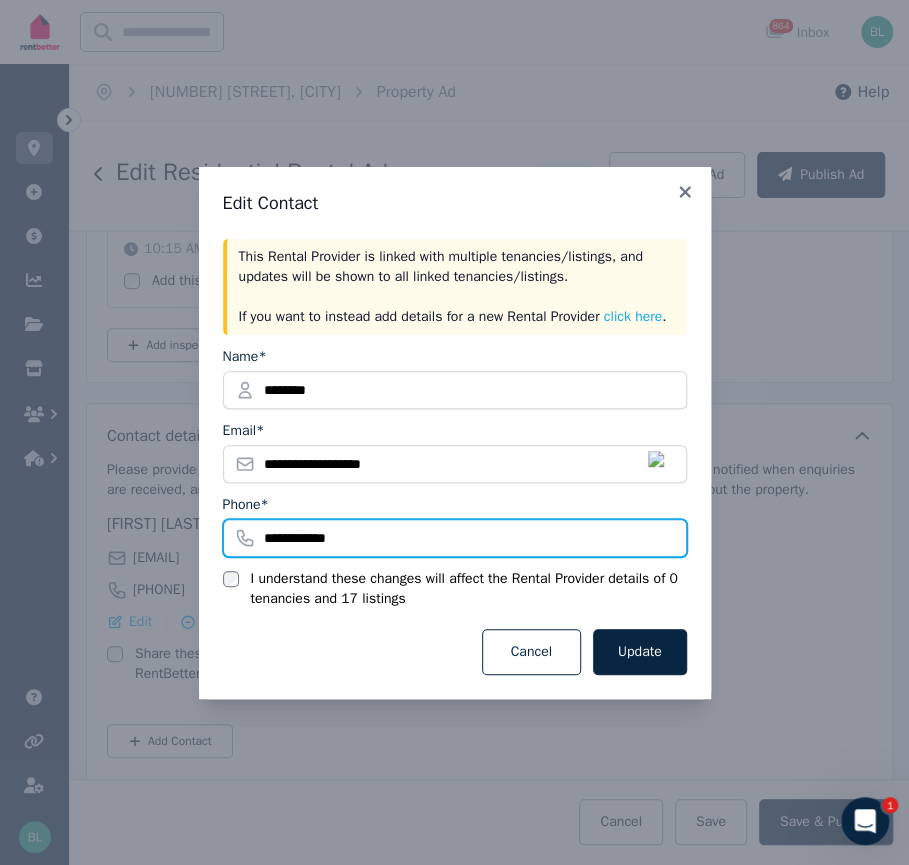 drag, startPoint x: 415, startPoint y: 544, endPoint x: 294, endPoint y: 538, distance: 121.14867 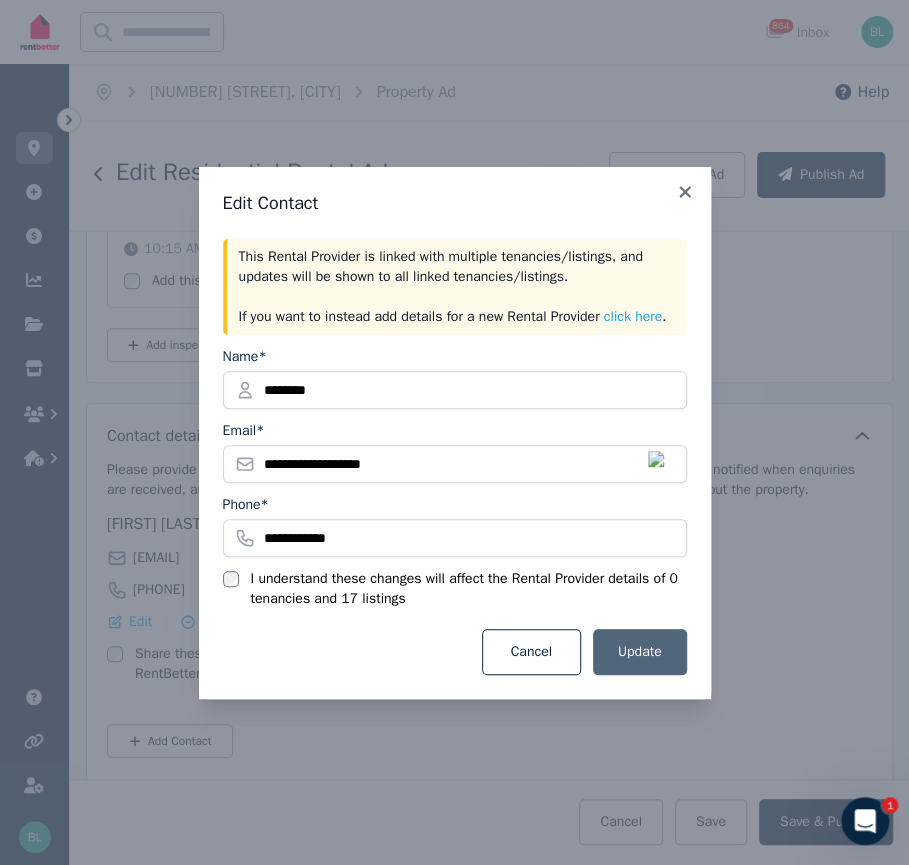 click on "Update" at bounding box center [640, 652] 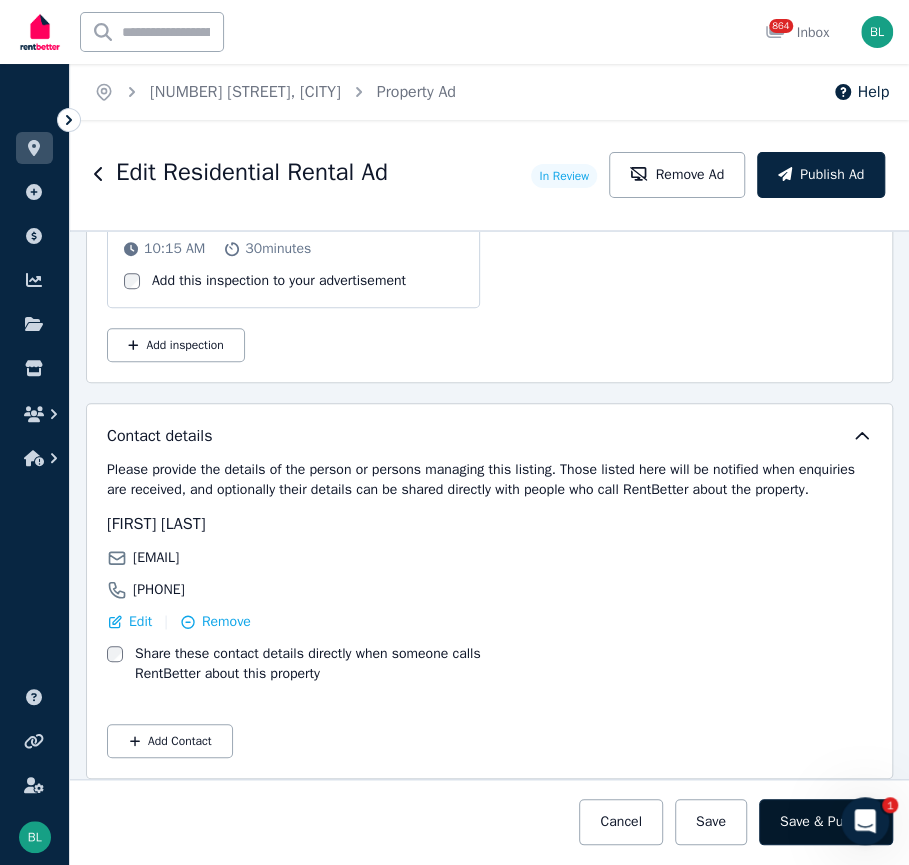click on "Save & Publish" at bounding box center [826, 822] 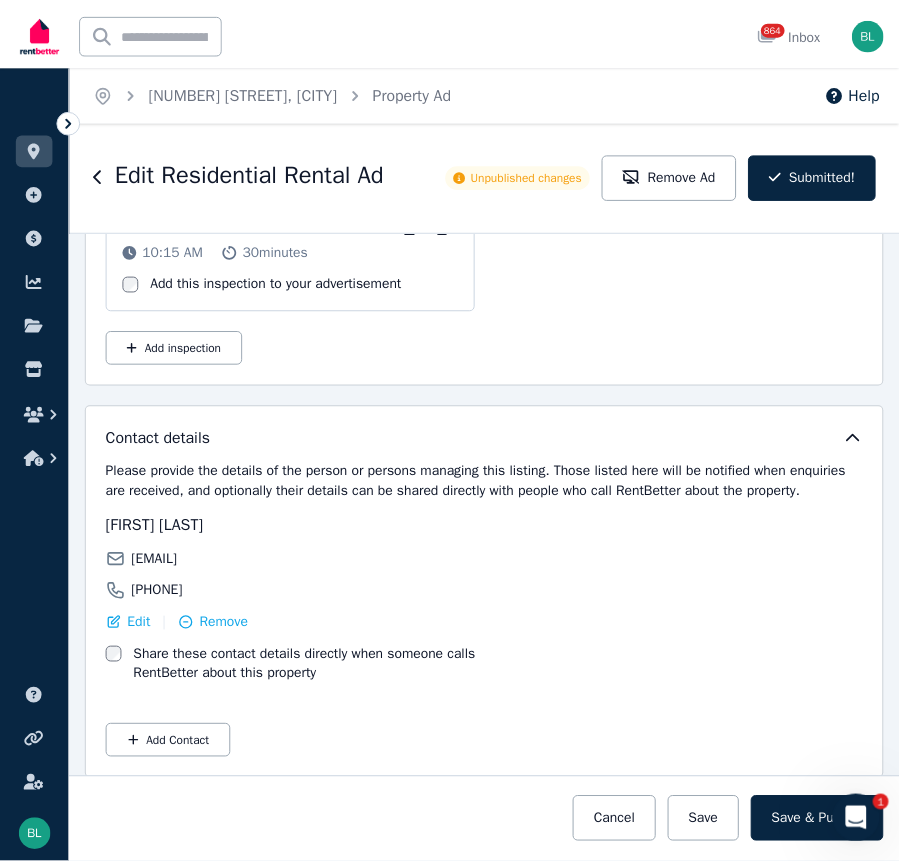 scroll, scrollTop: 3096, scrollLeft: 0, axis: vertical 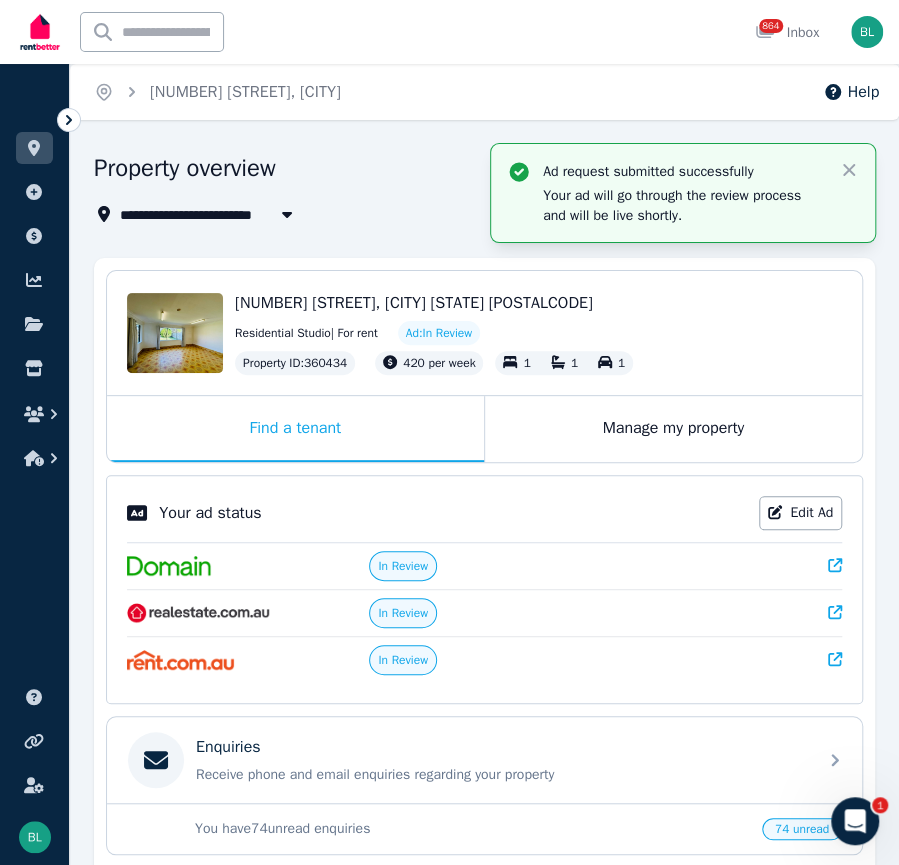 select on "**********" 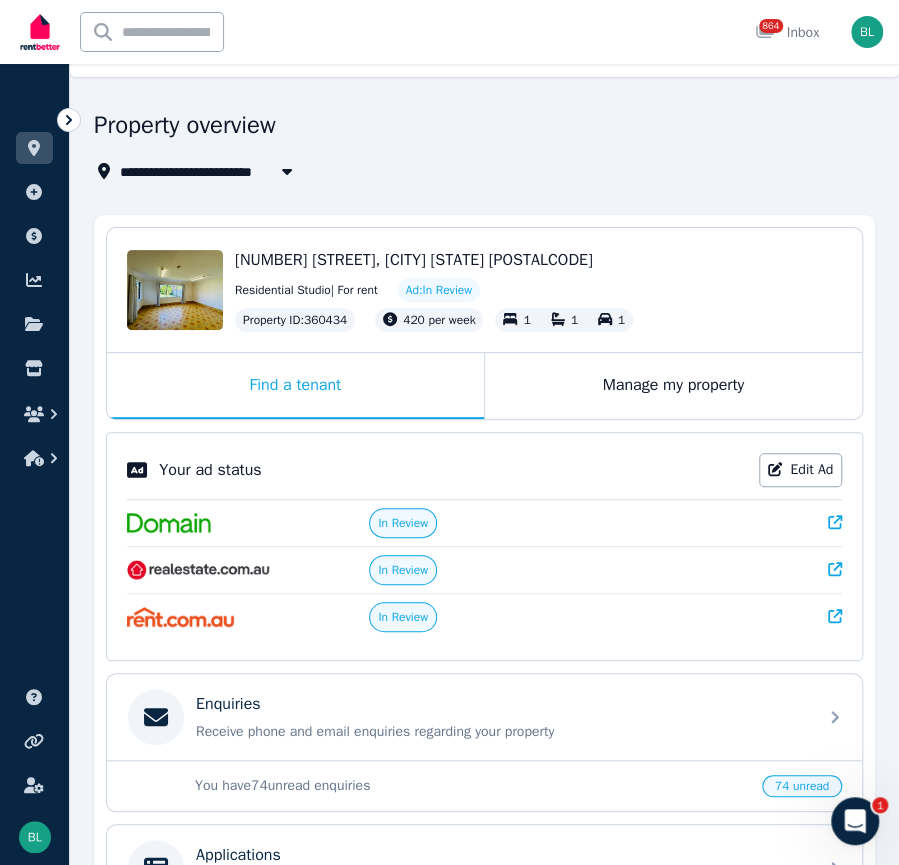 scroll, scrollTop: 0, scrollLeft: 0, axis: both 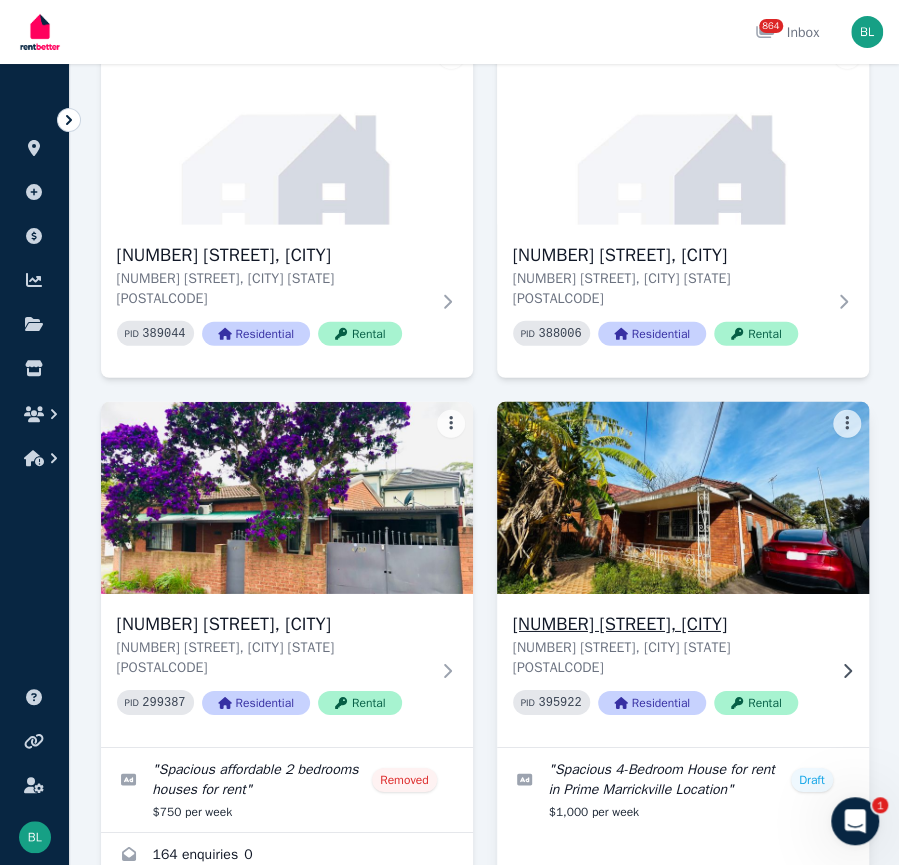 click at bounding box center [682, 498] 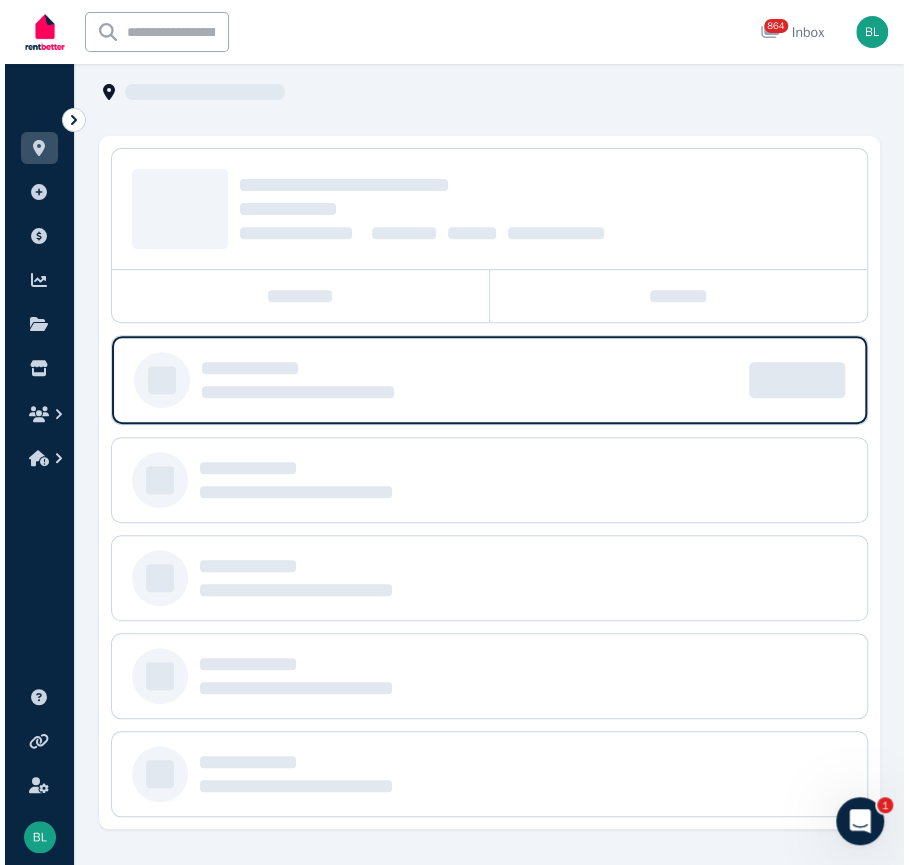scroll, scrollTop: 0, scrollLeft: 0, axis: both 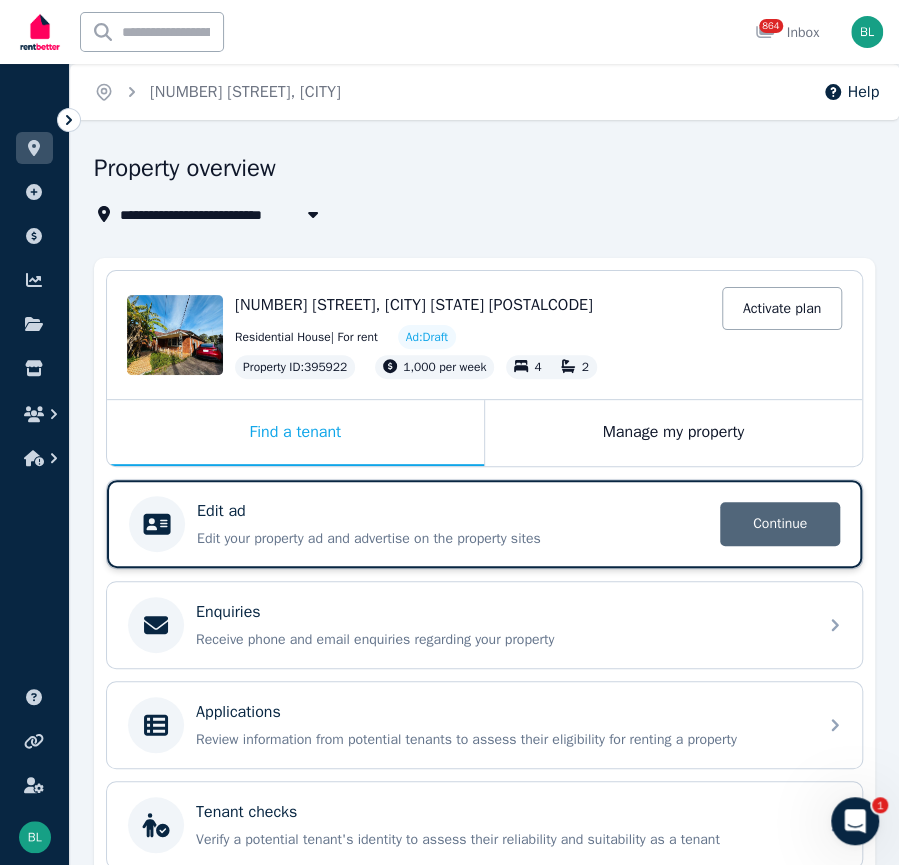 click on "Continue" at bounding box center [780, 524] 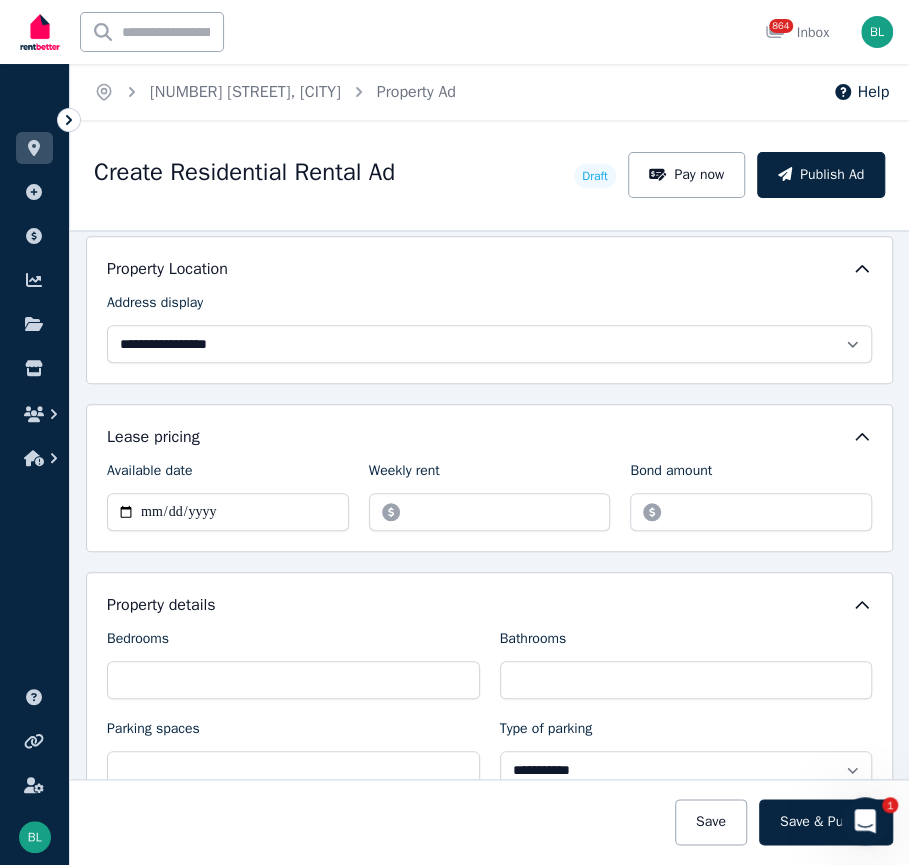 scroll, scrollTop: 533, scrollLeft: 0, axis: vertical 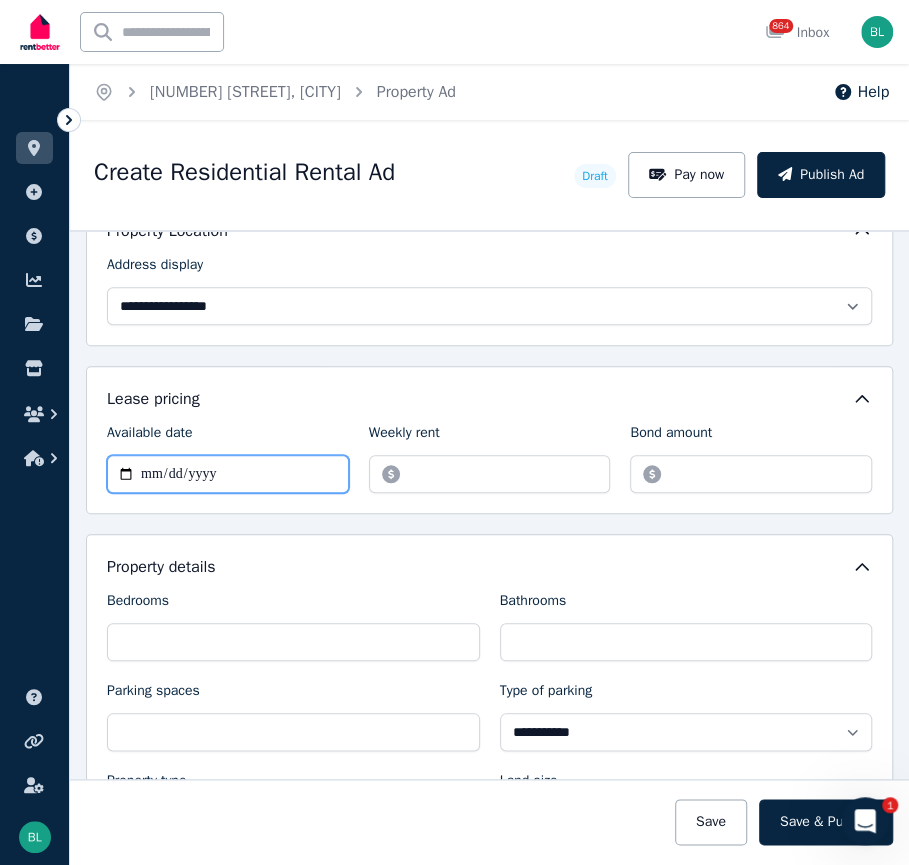 click on "**********" at bounding box center (228, 474) 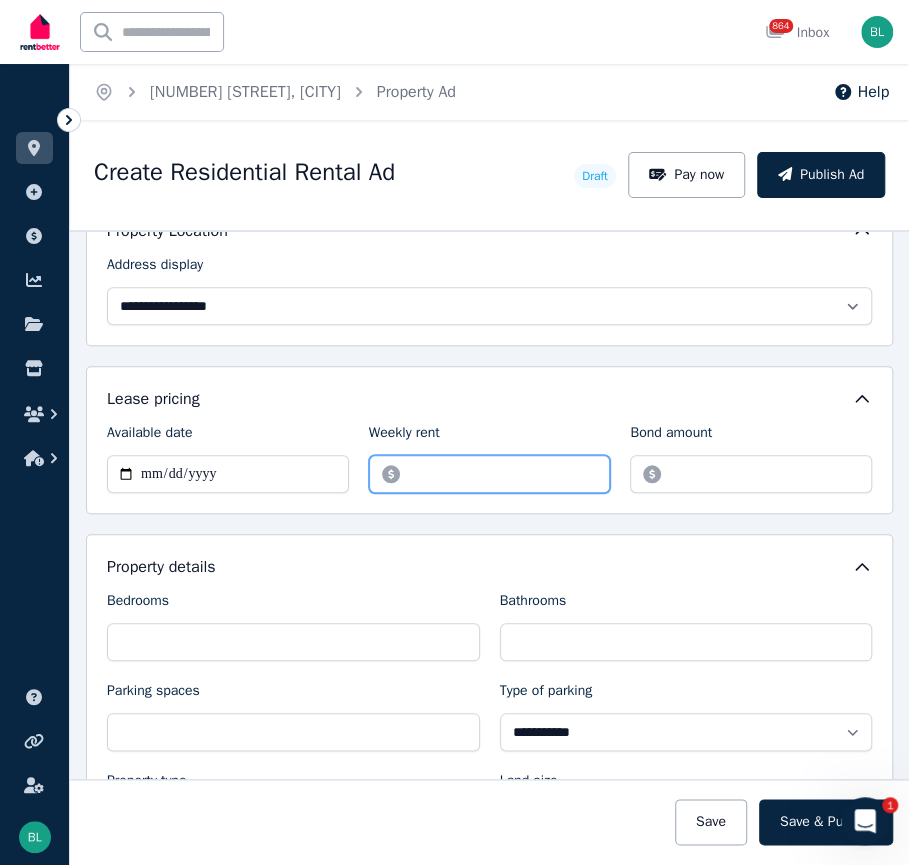 click on "*******" at bounding box center [490, 474] 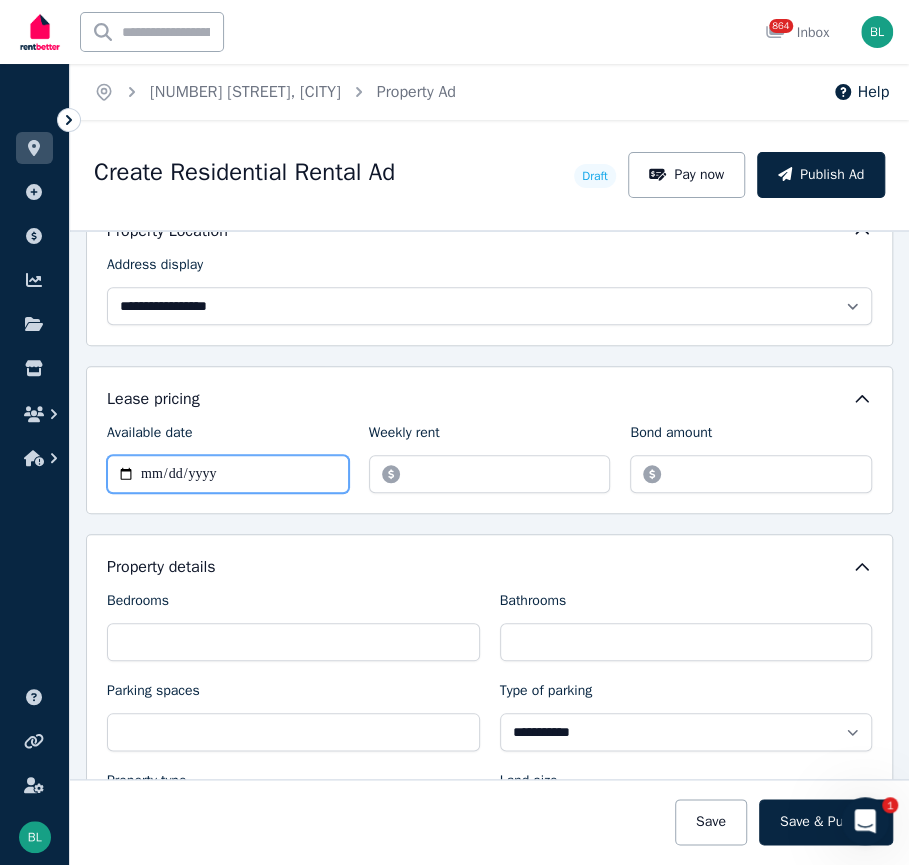 click on "**********" at bounding box center (228, 474) 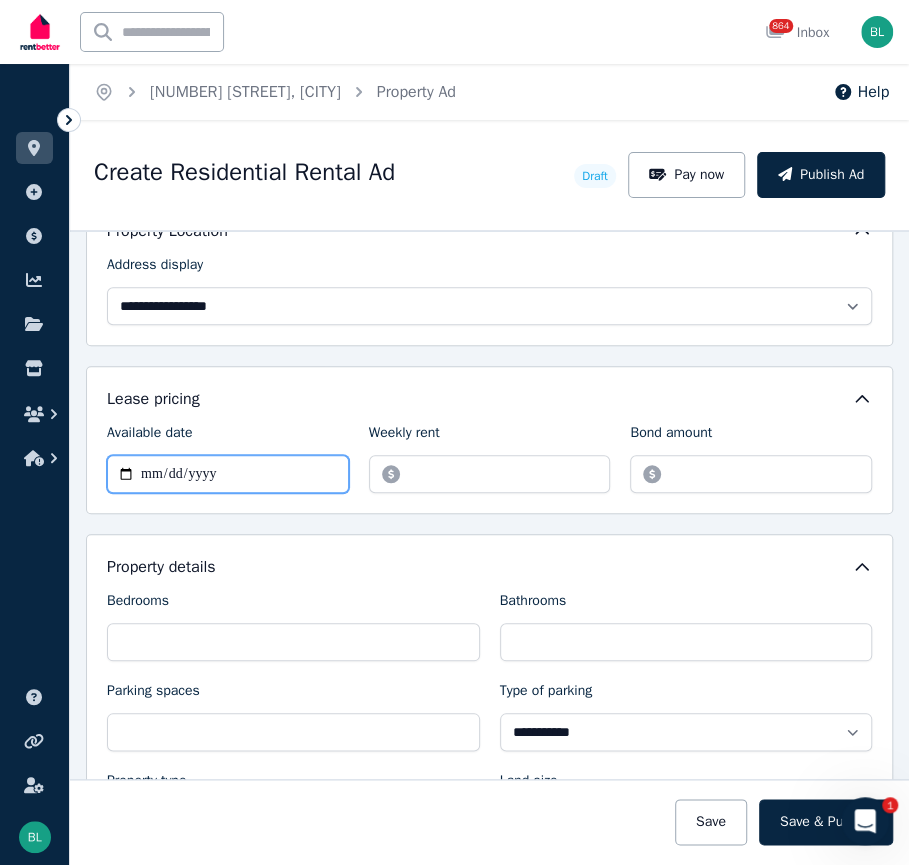 click on "**********" at bounding box center [228, 474] 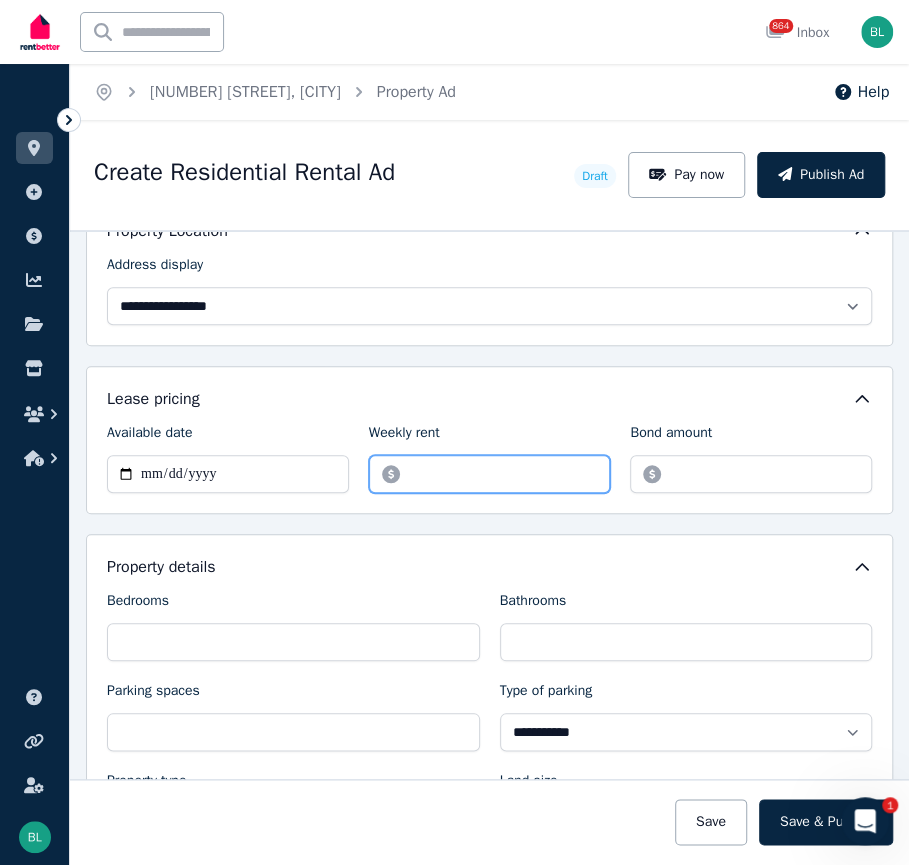 click on "*******" at bounding box center [490, 474] 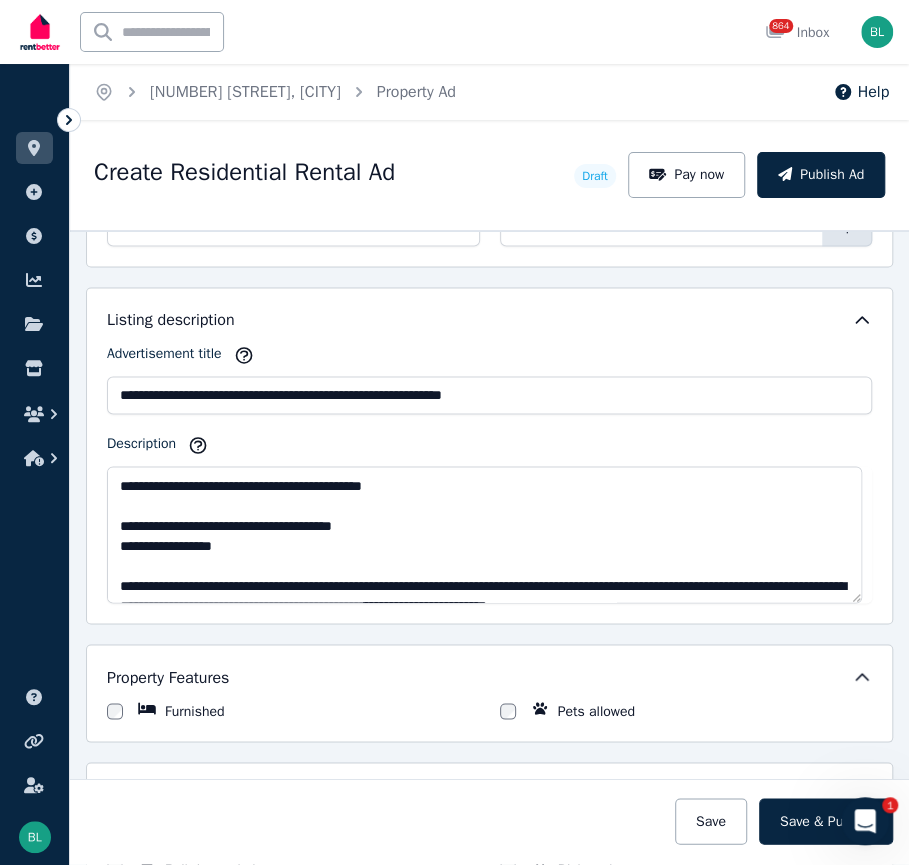 scroll, scrollTop: 1133, scrollLeft: 0, axis: vertical 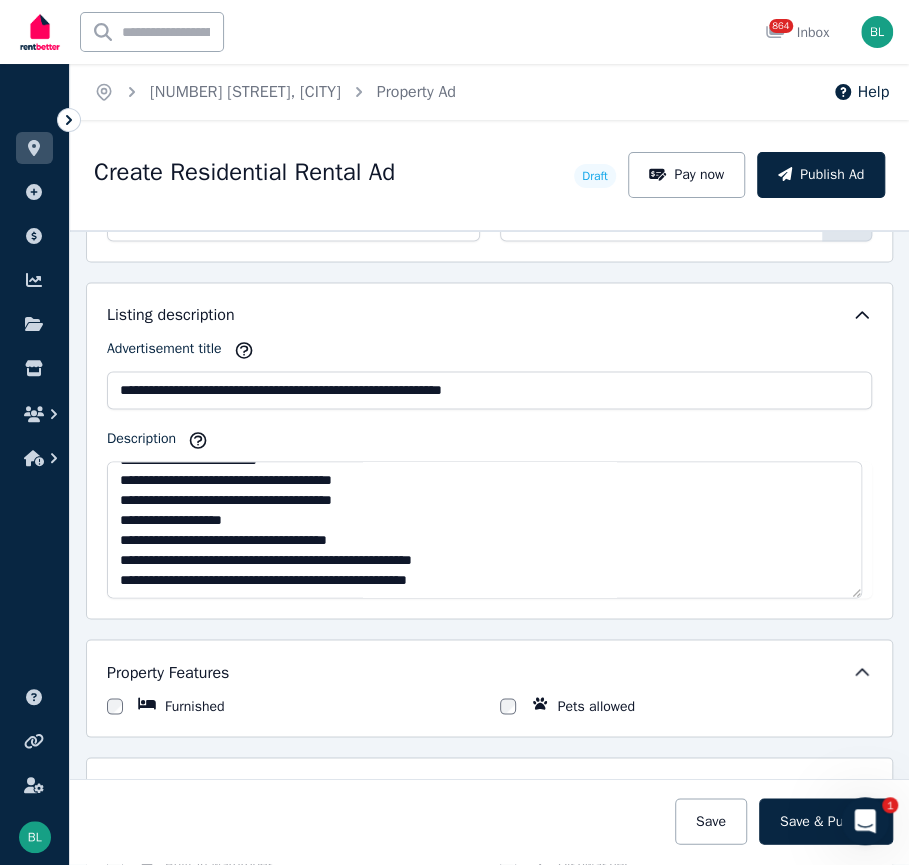 type on "****" 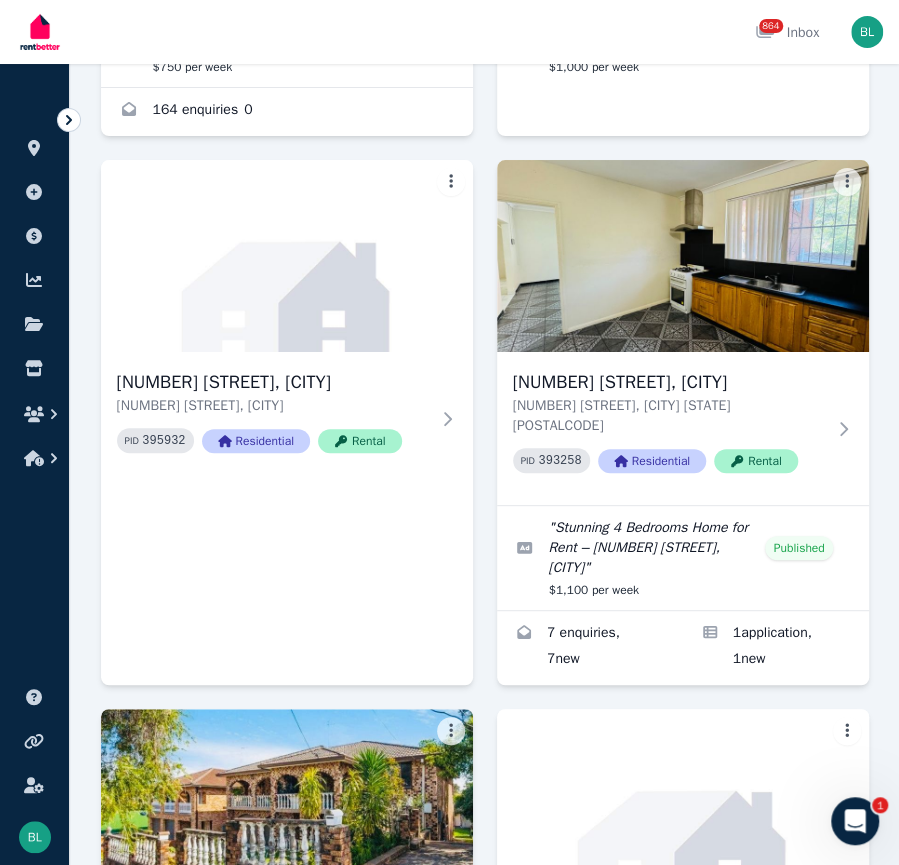 scroll, scrollTop: 5133, scrollLeft: 0, axis: vertical 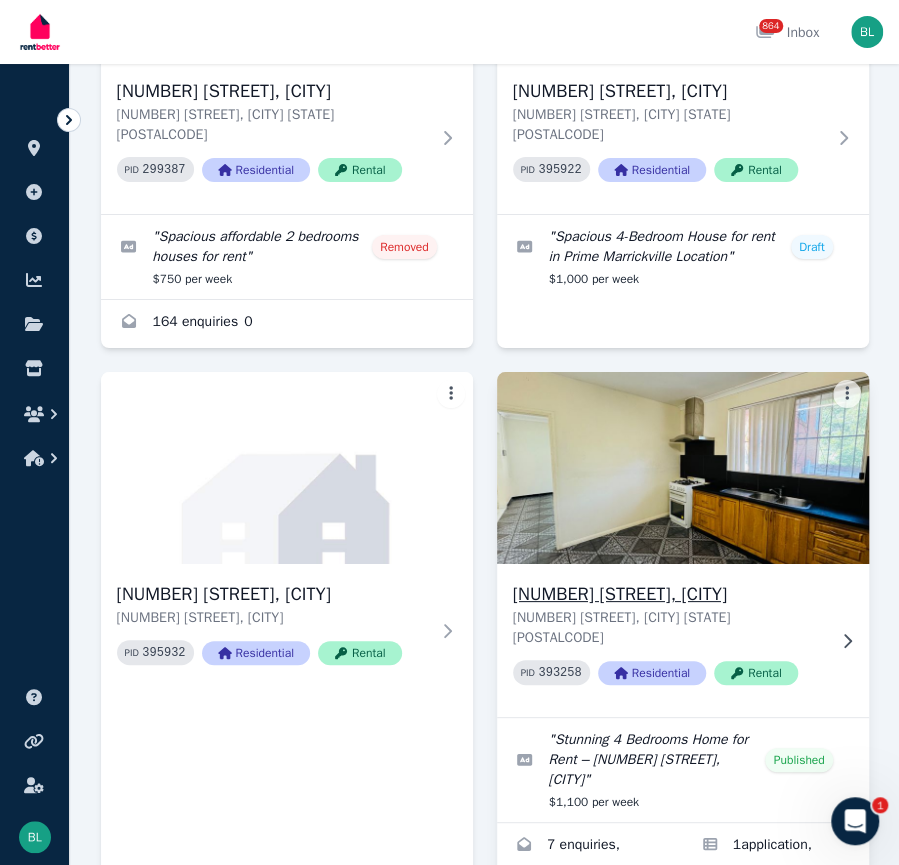 click at bounding box center (682, 468) 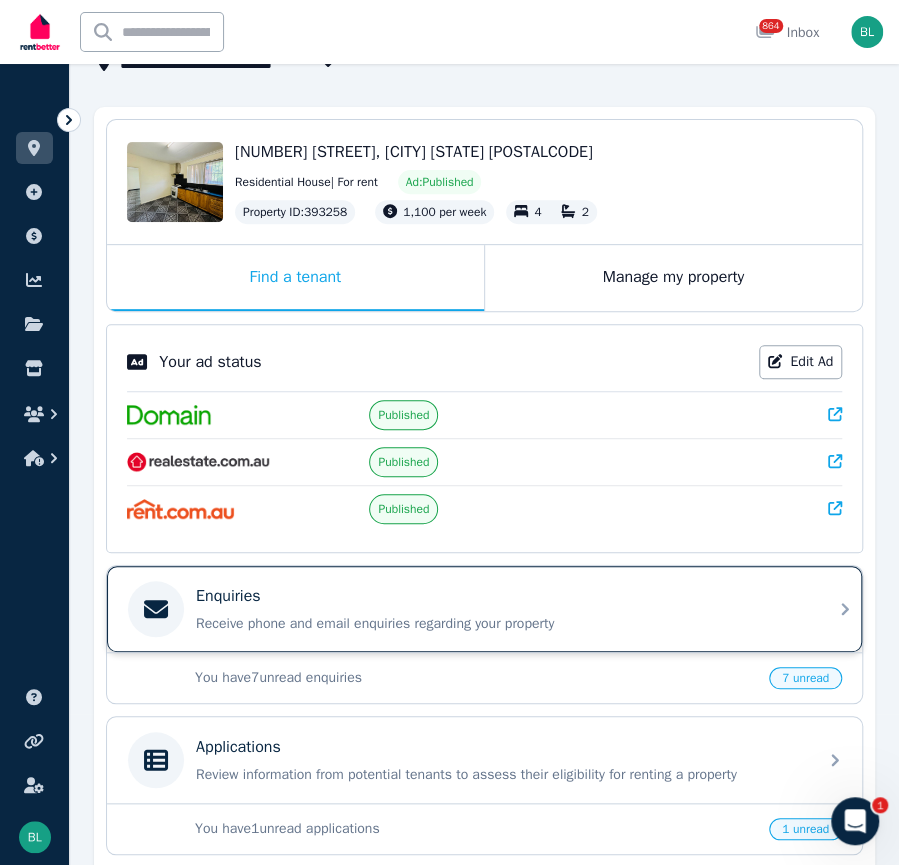scroll, scrollTop: 150, scrollLeft: 0, axis: vertical 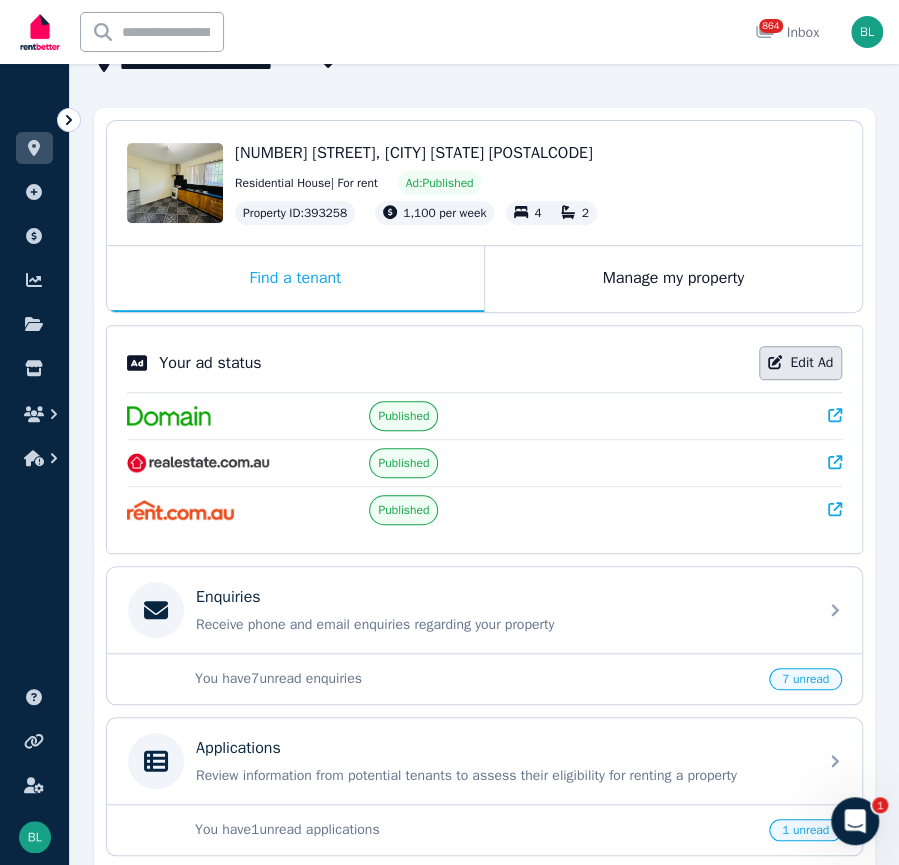 click on "Edit Ad" at bounding box center (800, 363) 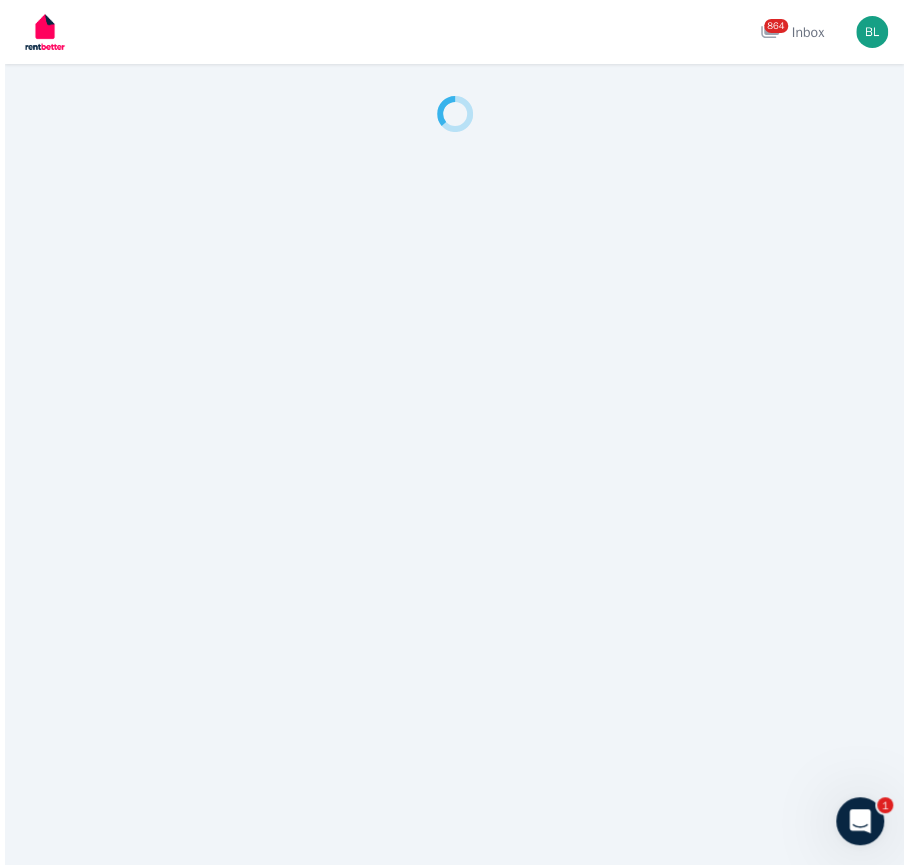 scroll, scrollTop: 0, scrollLeft: 0, axis: both 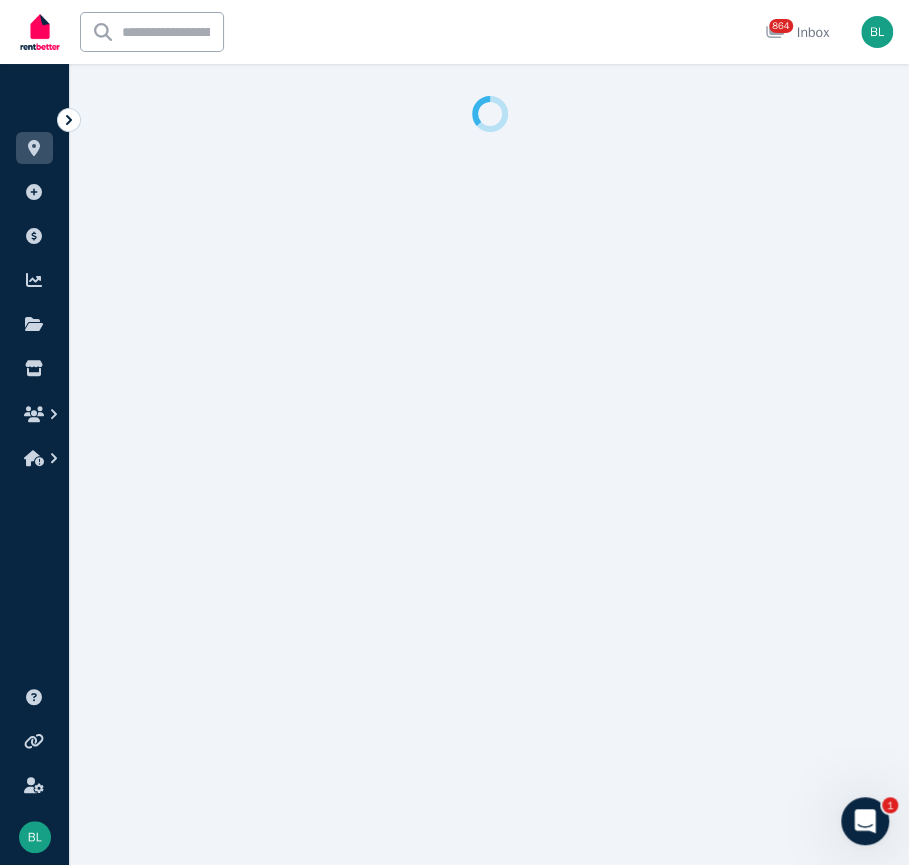 select on "**********" 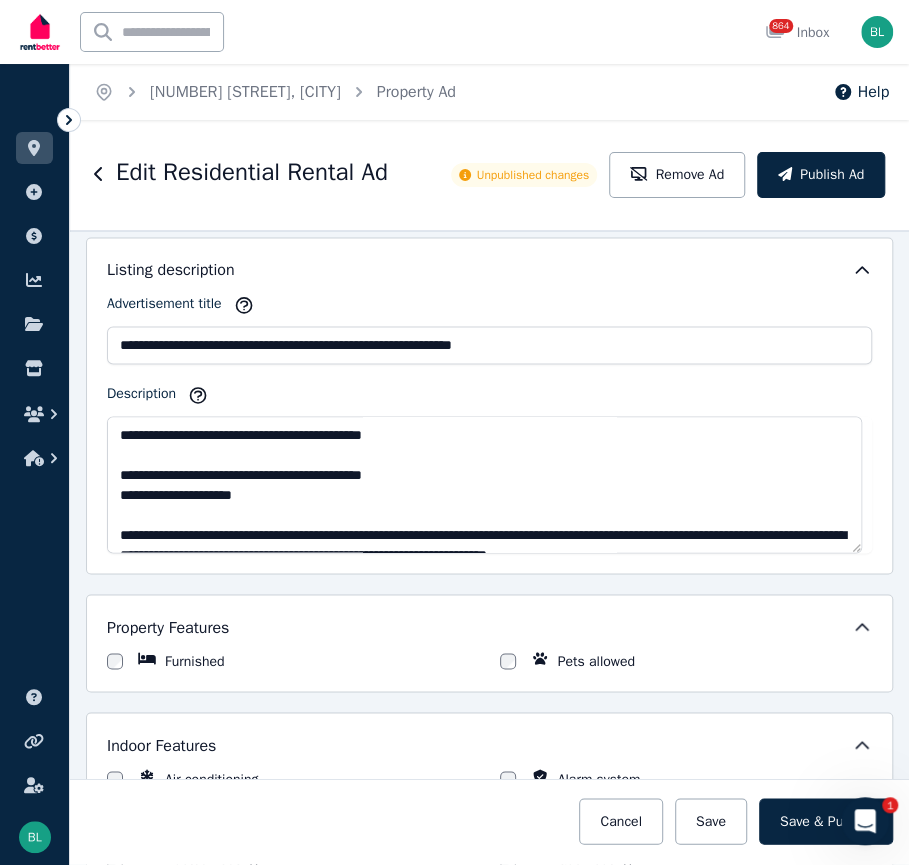 scroll, scrollTop: 1133, scrollLeft: 0, axis: vertical 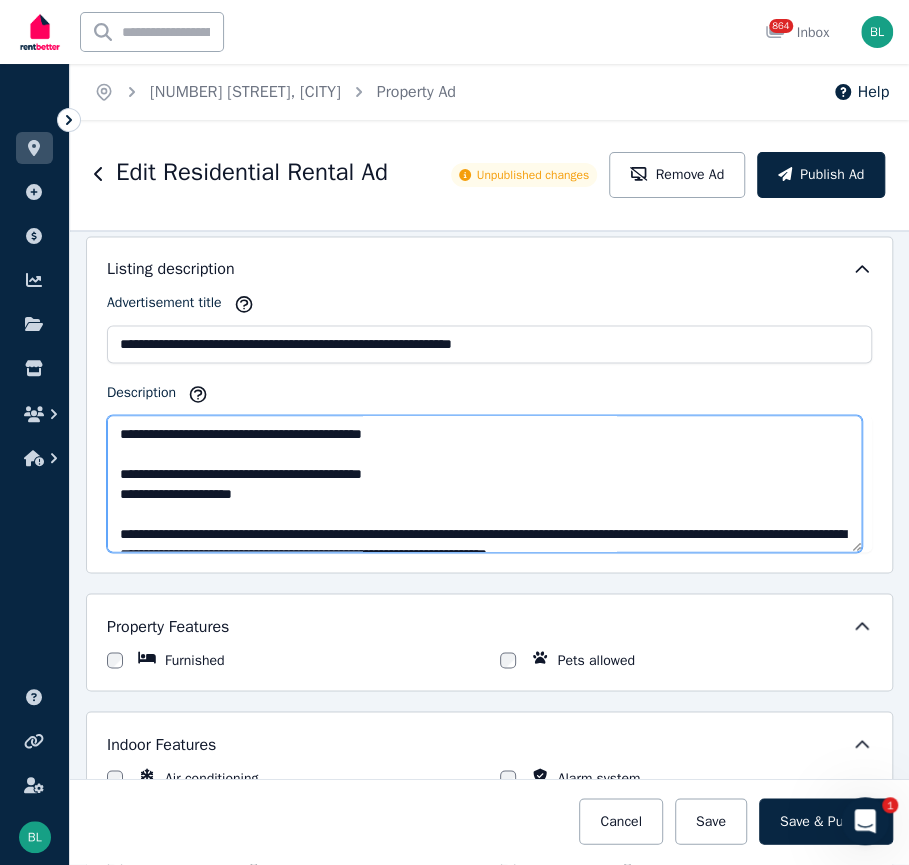 click on "Description" at bounding box center [484, 483] 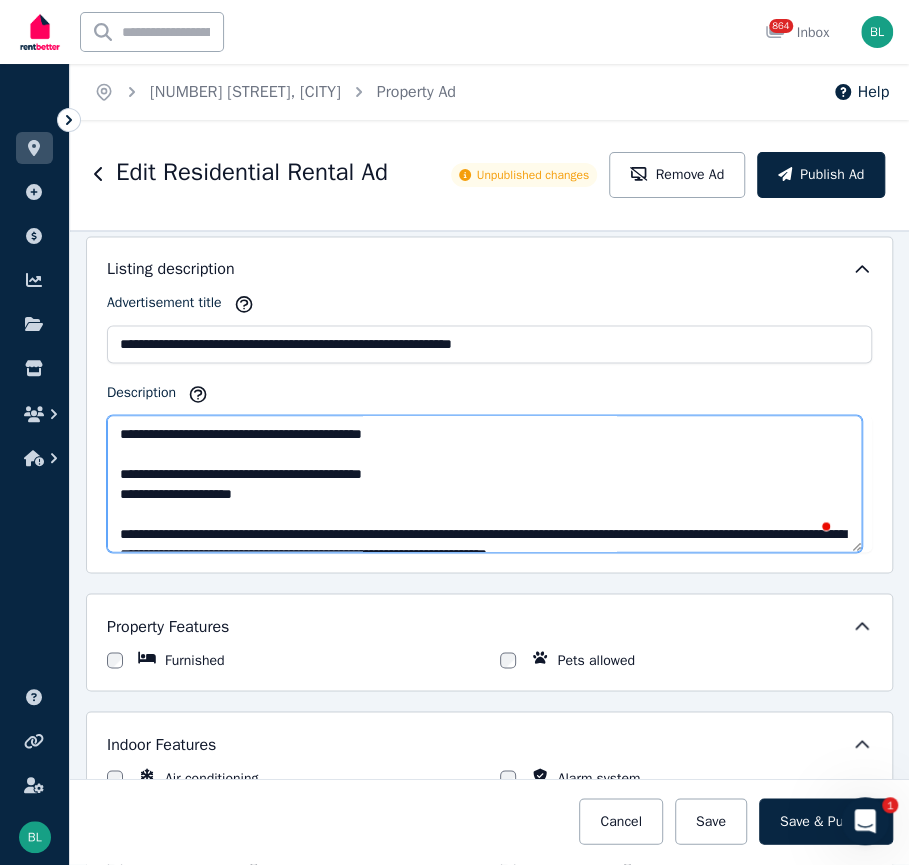 scroll, scrollTop: 66, scrollLeft: 0, axis: vertical 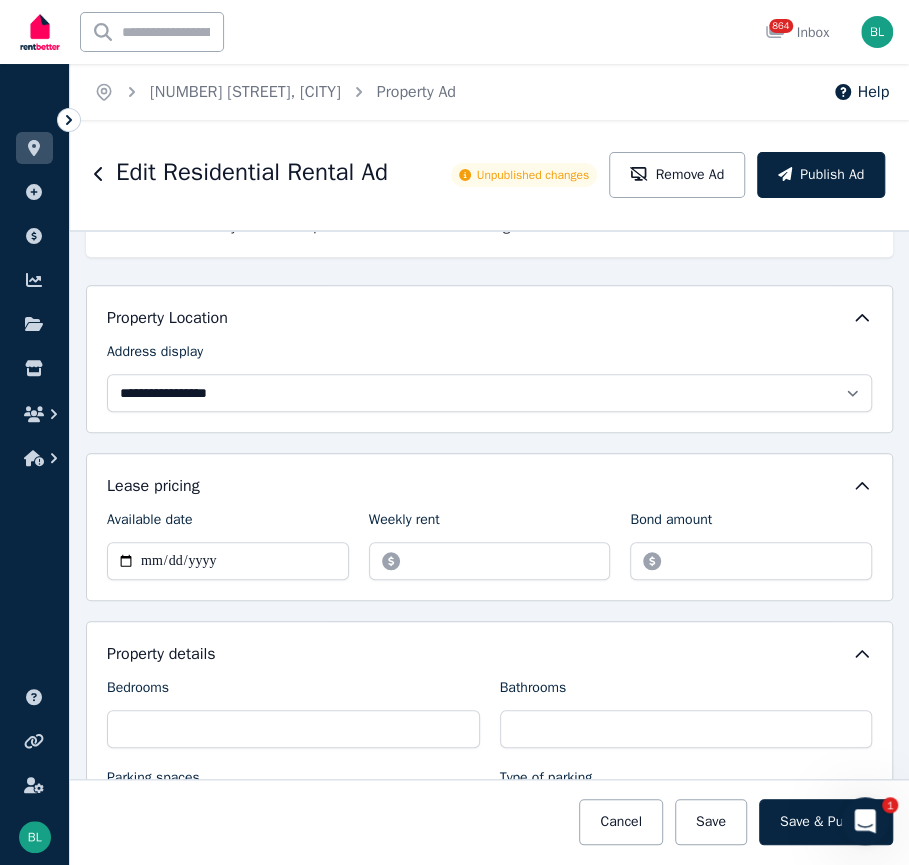 type on "**********" 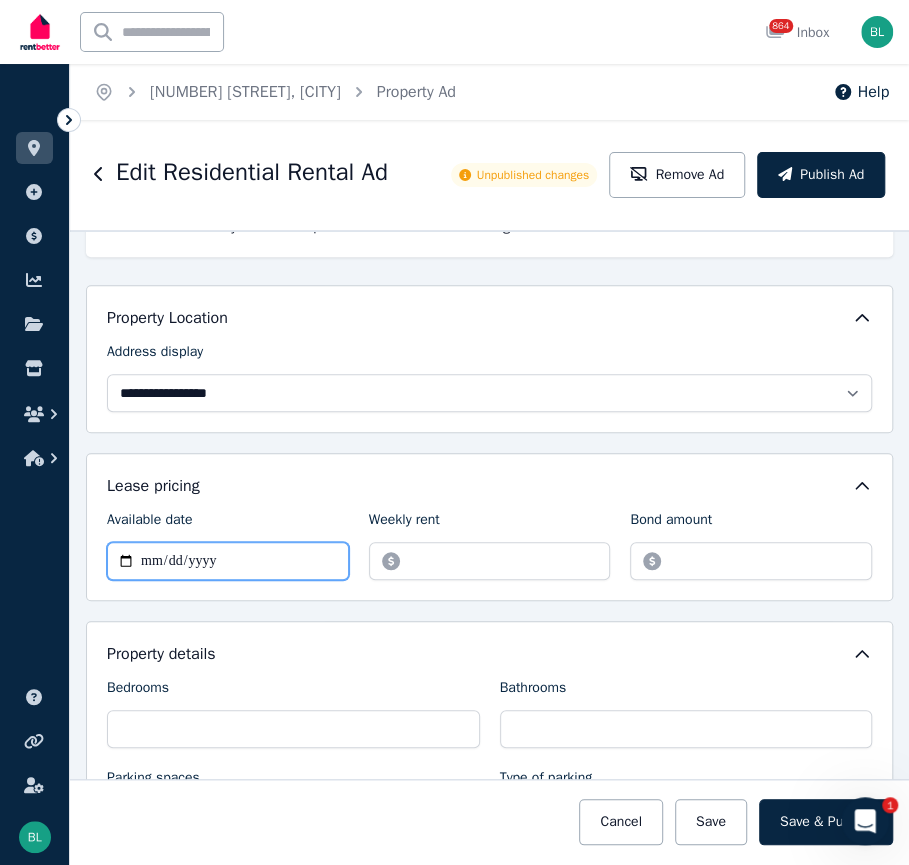 click on "**********" at bounding box center (228, 561) 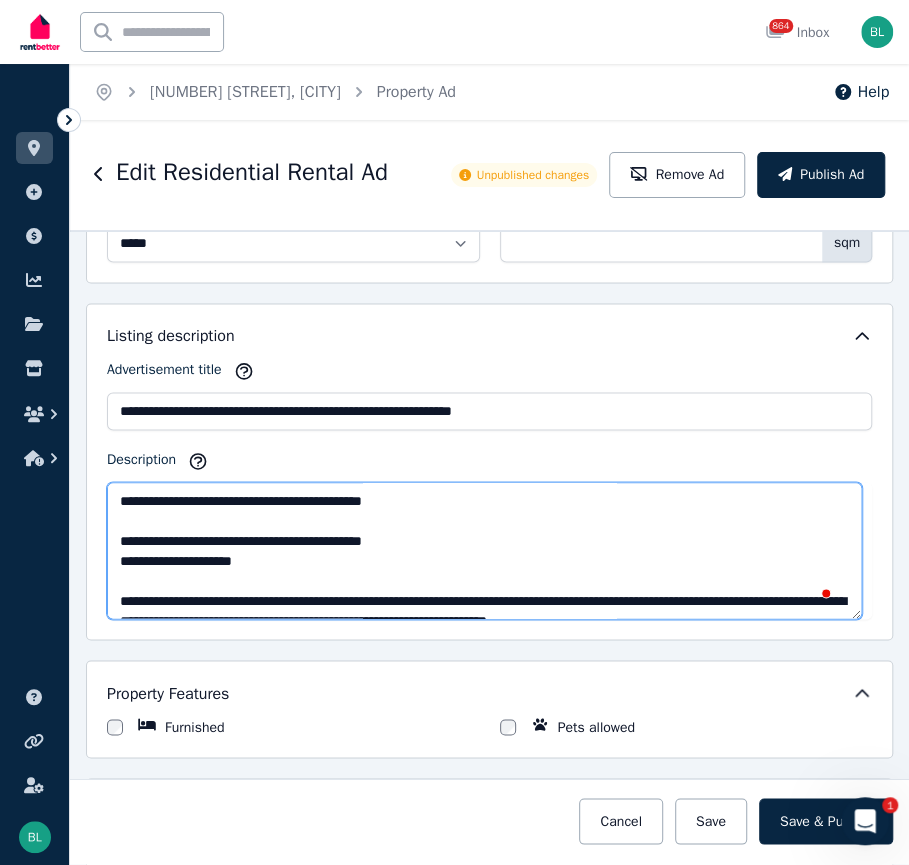 click on "Description" at bounding box center (484, 550) 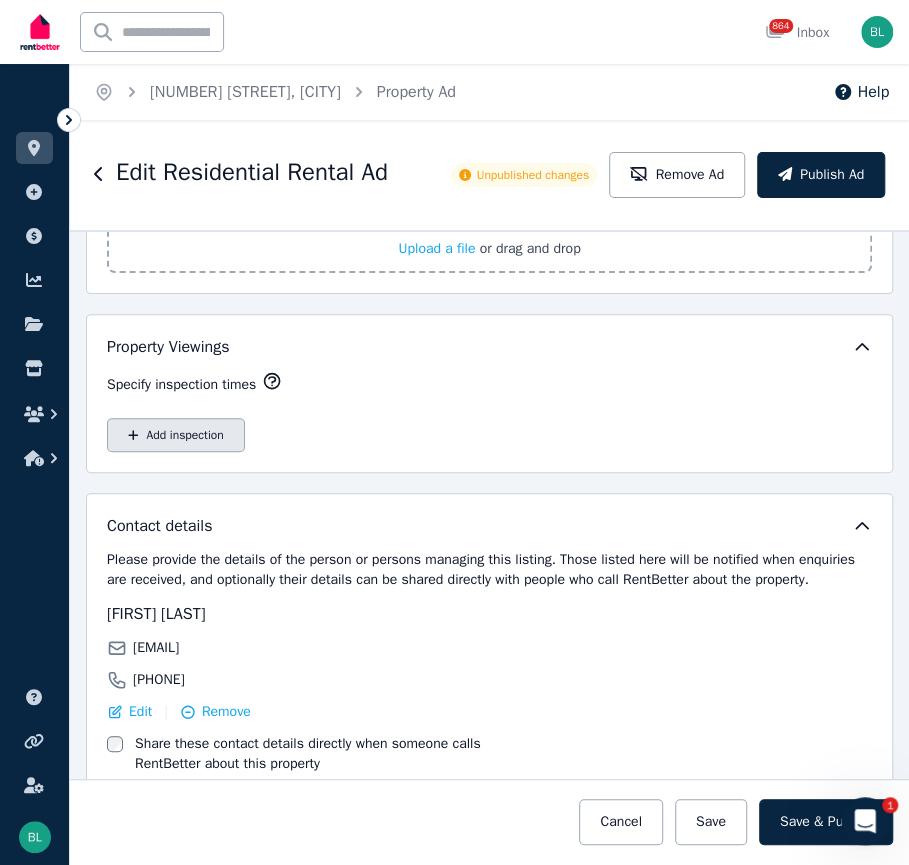 type on "**********" 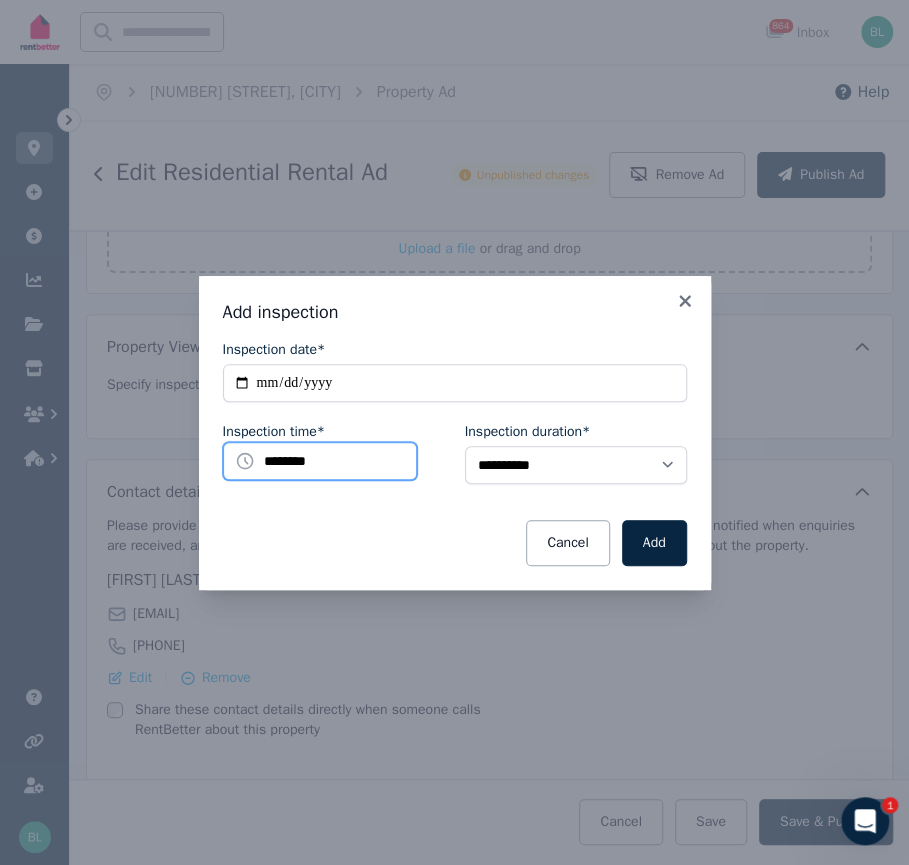 click on "********" at bounding box center [320, 461] 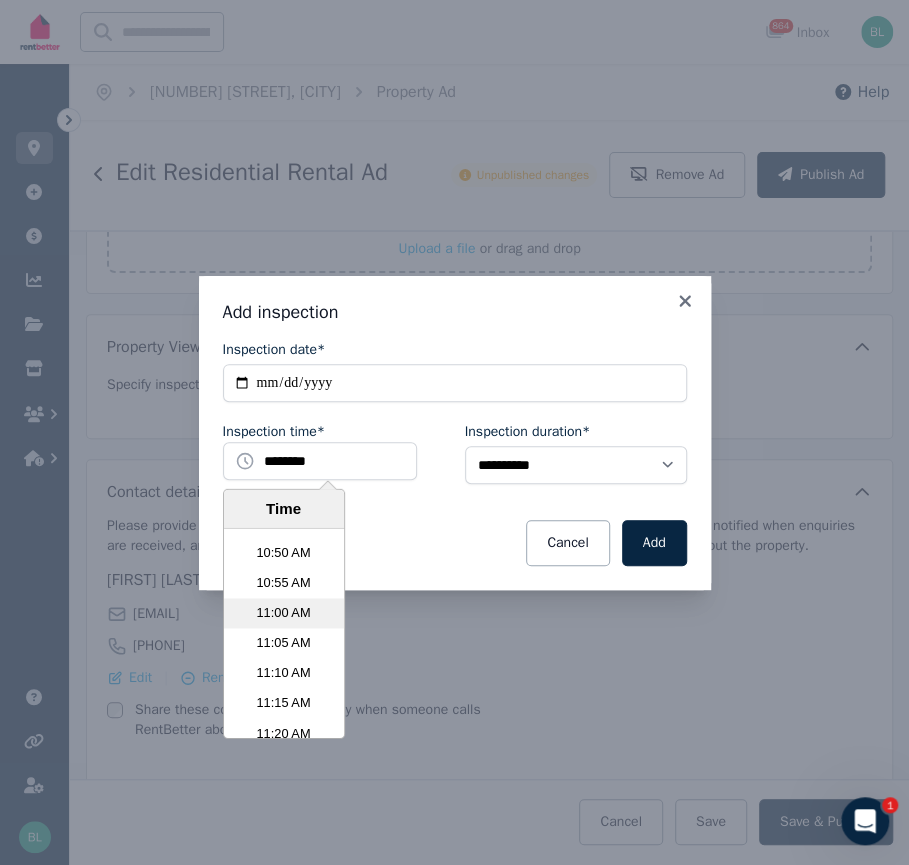 click on "11:00 AM" at bounding box center [284, 614] 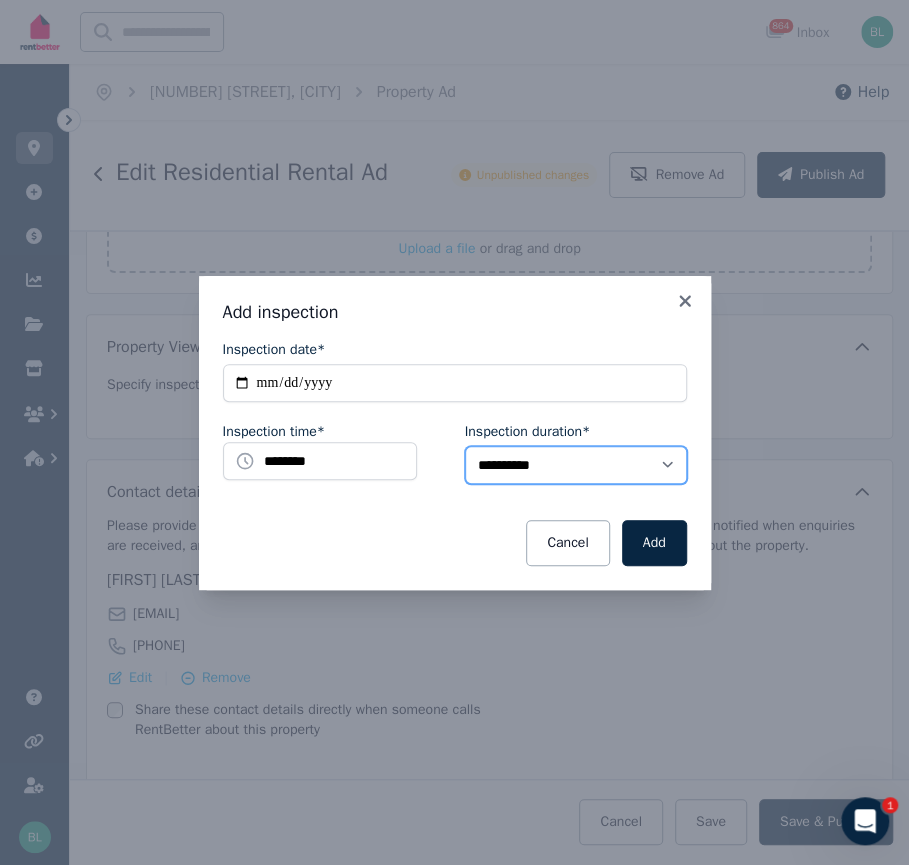 click on "**********" at bounding box center [576, 465] 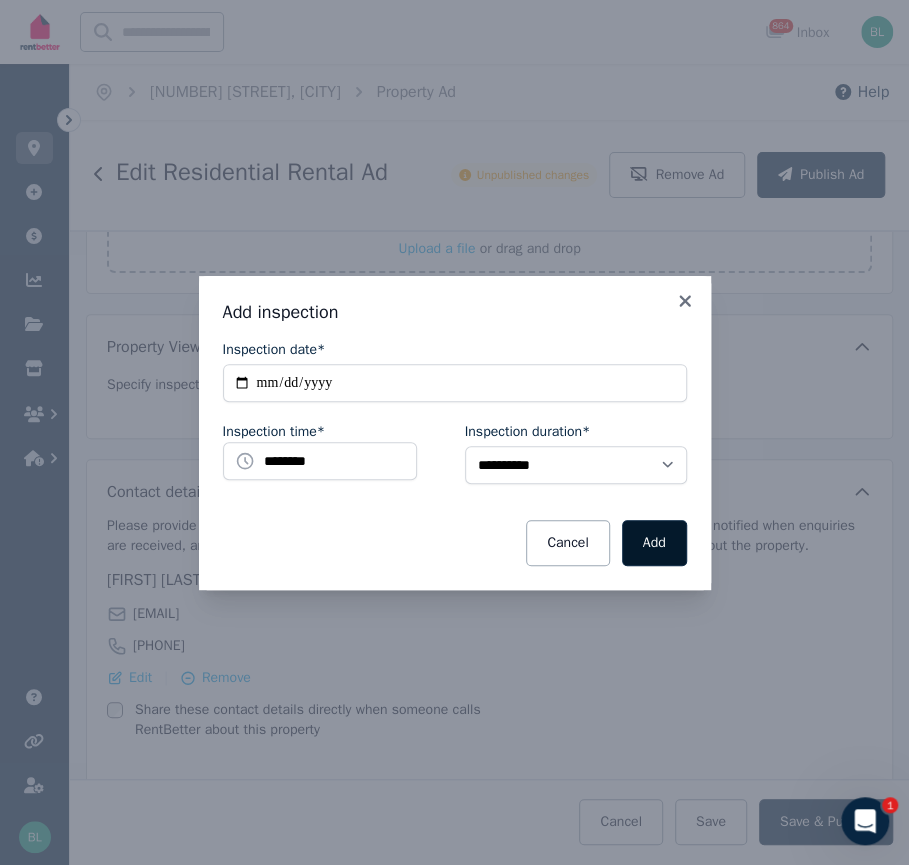 click on "Add" at bounding box center [654, 543] 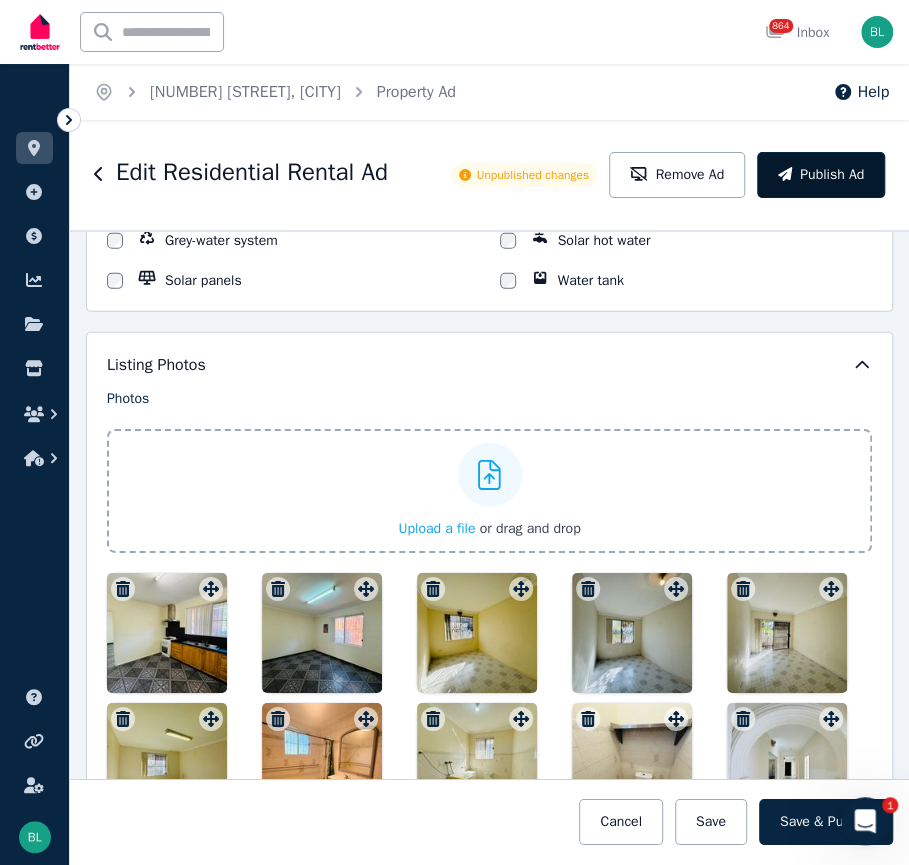 click on "Publish Ad" at bounding box center (821, 175) 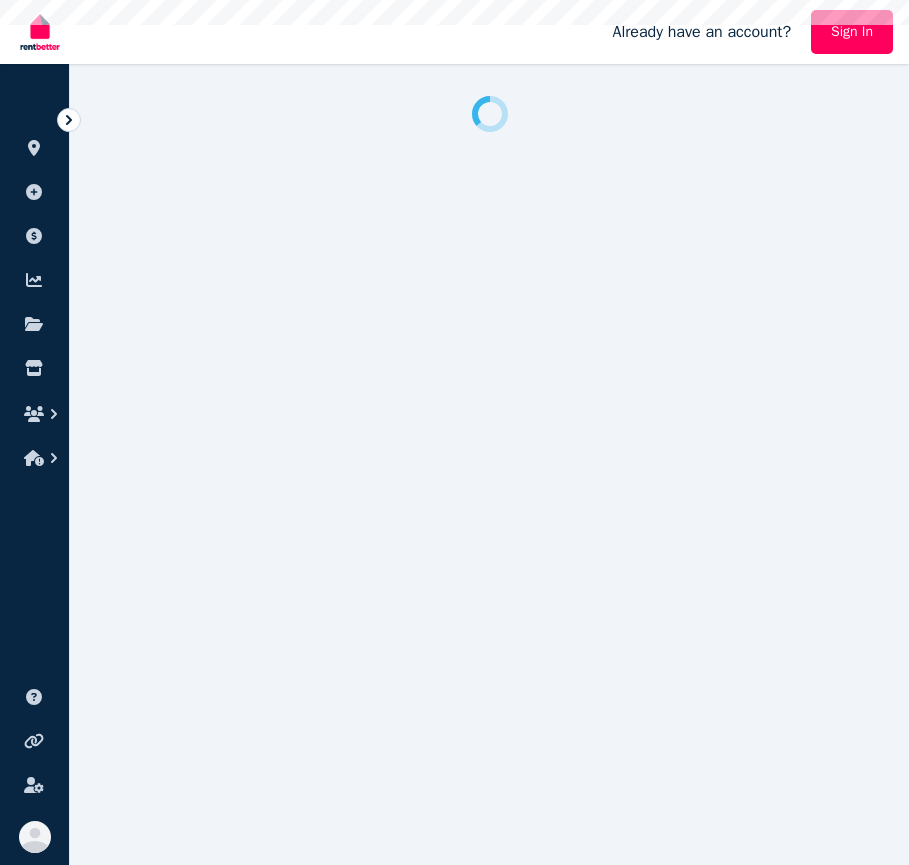 scroll, scrollTop: 0, scrollLeft: 0, axis: both 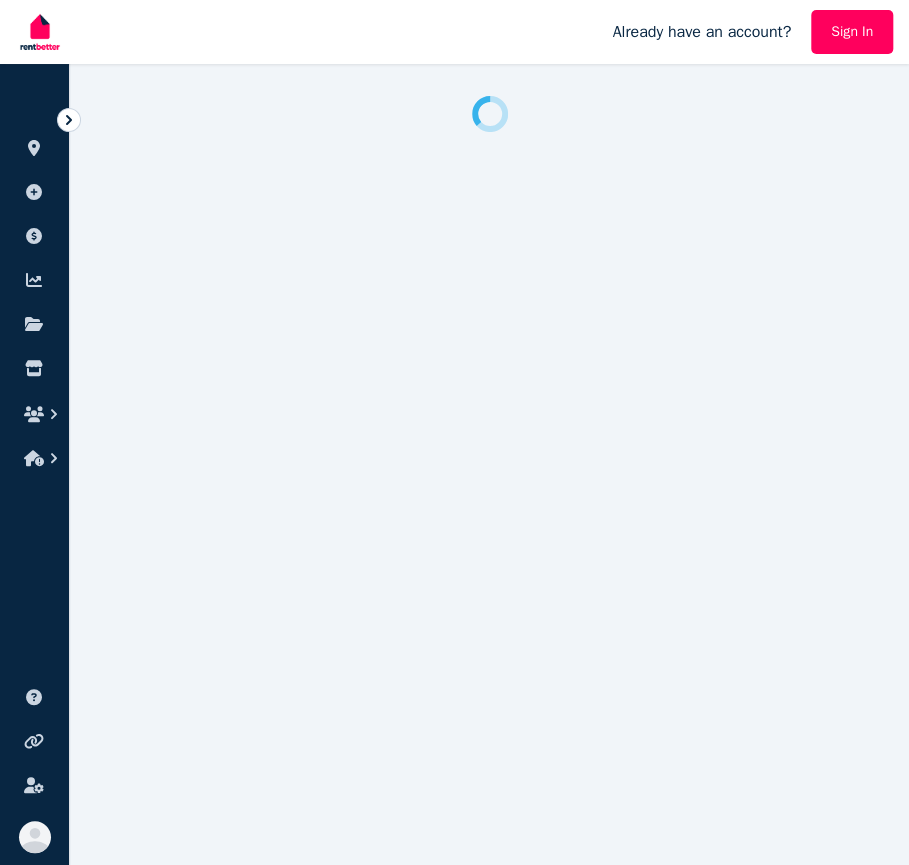 click on "Sign In" at bounding box center (852, 32) 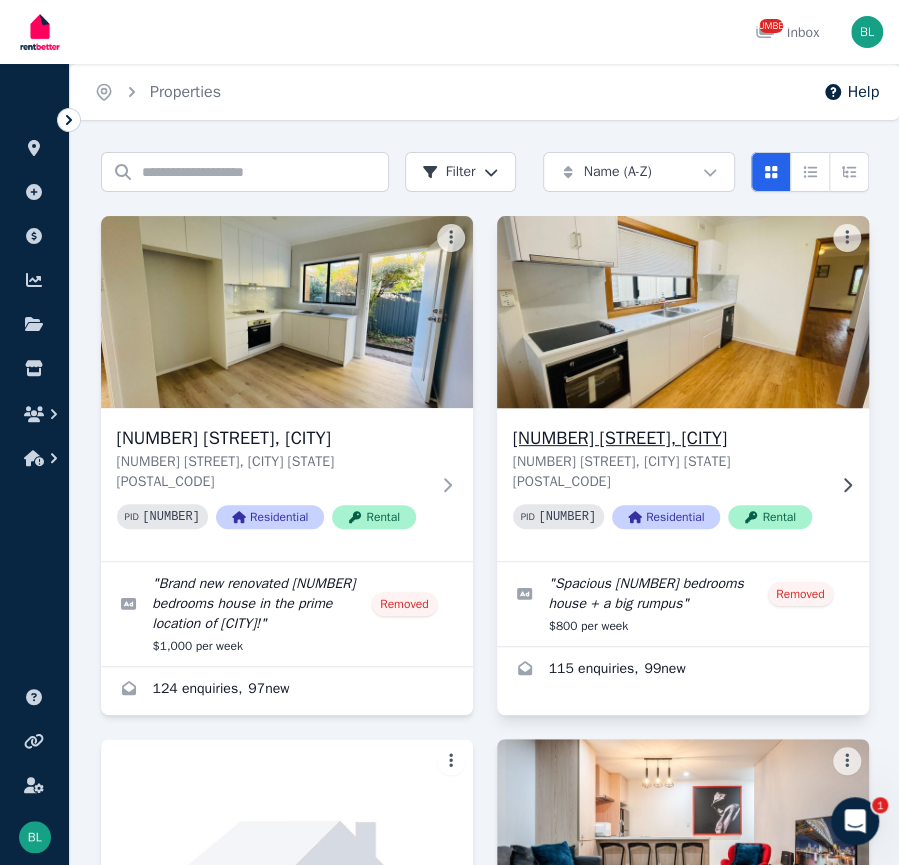 scroll, scrollTop: 0, scrollLeft: 0, axis: both 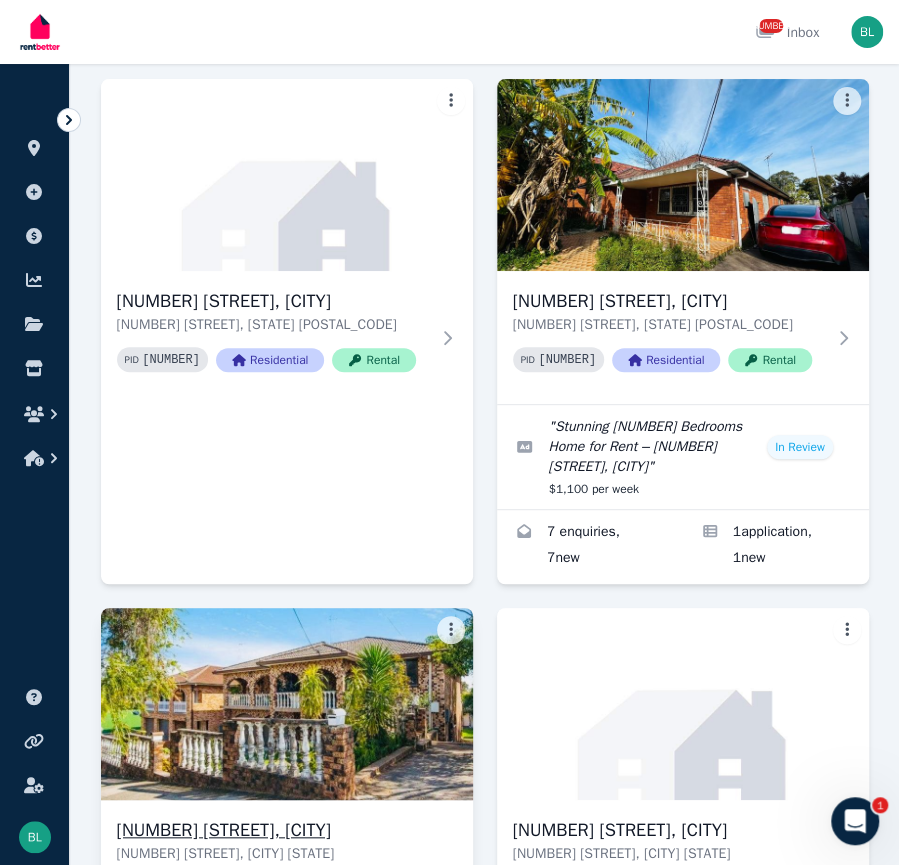 click at bounding box center [286, 704] 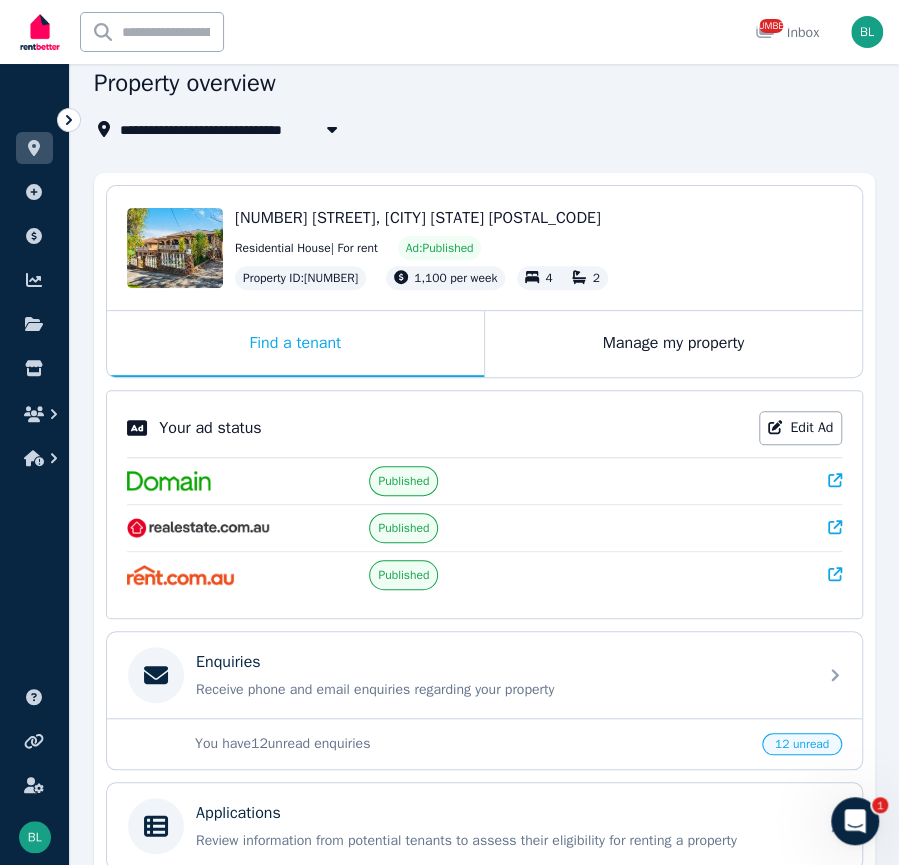 scroll, scrollTop: 133, scrollLeft: 0, axis: vertical 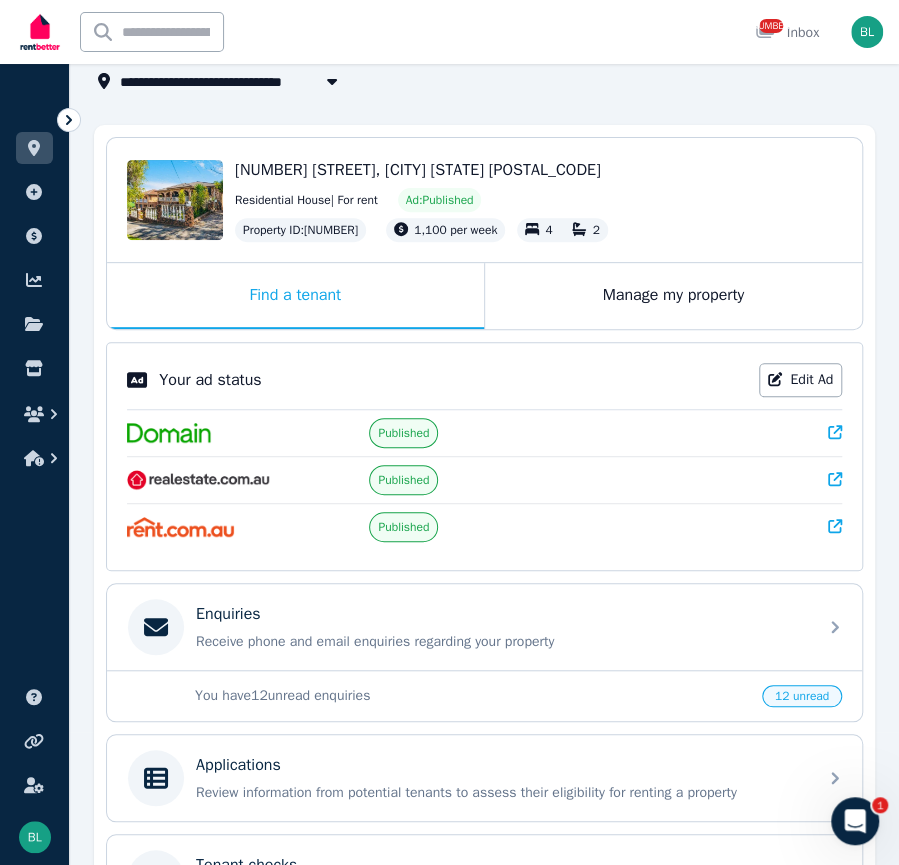 click on "Published" at bounding box center (403, 433) 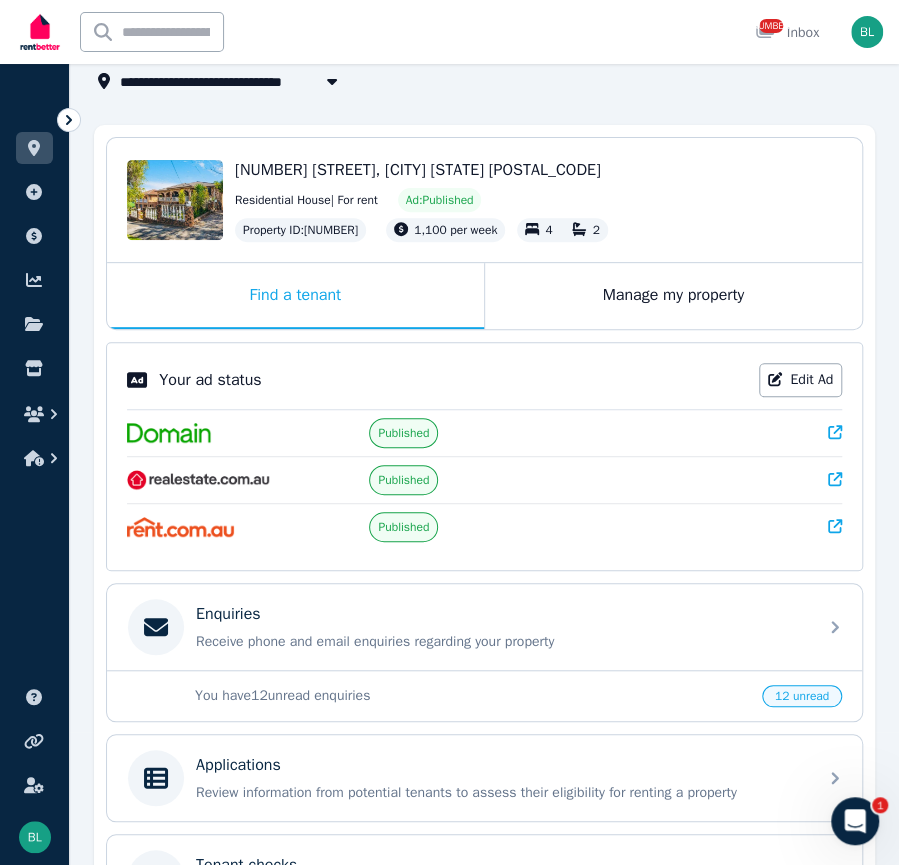 click 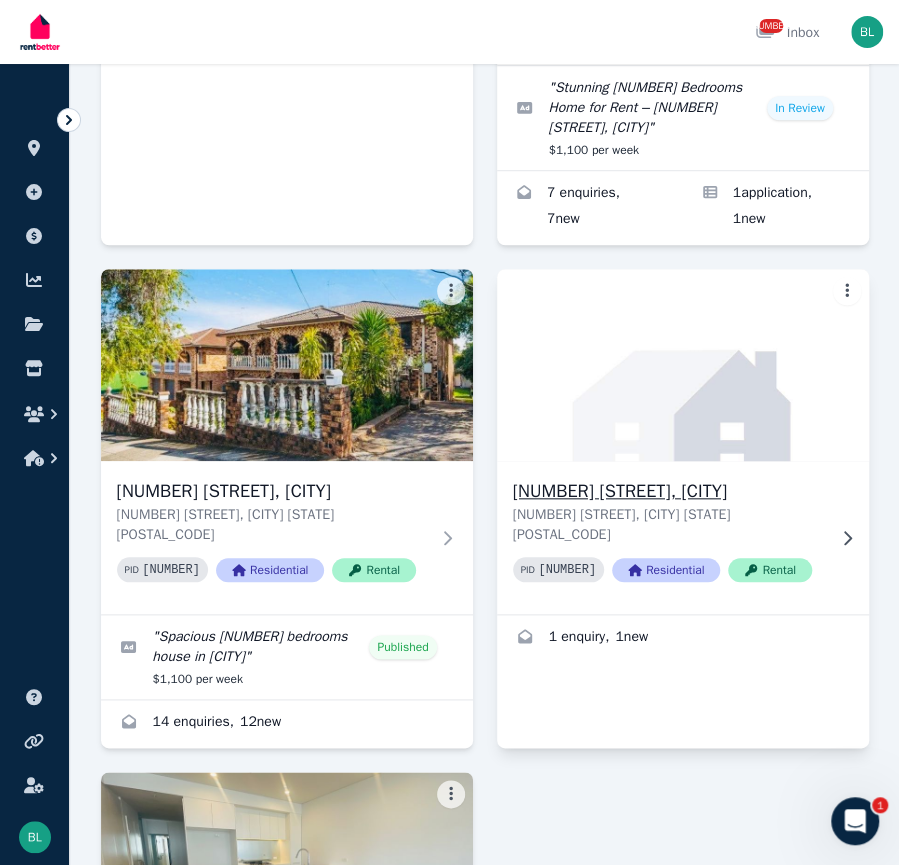 scroll, scrollTop: 5590, scrollLeft: 0, axis: vertical 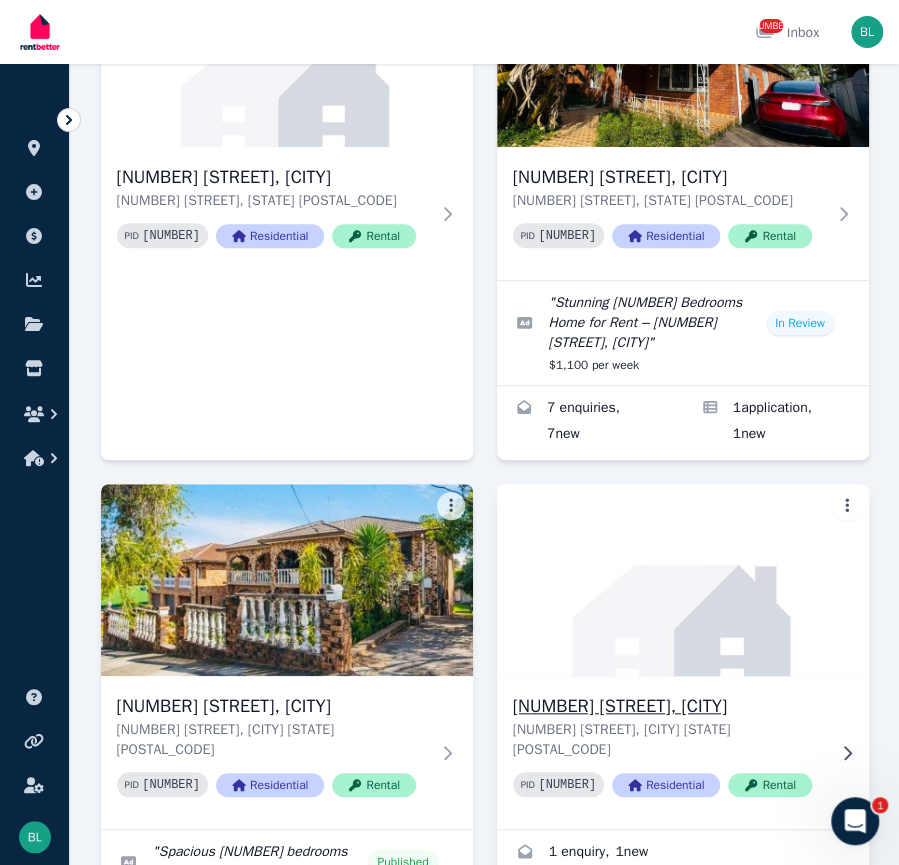 click at bounding box center [682, 580] 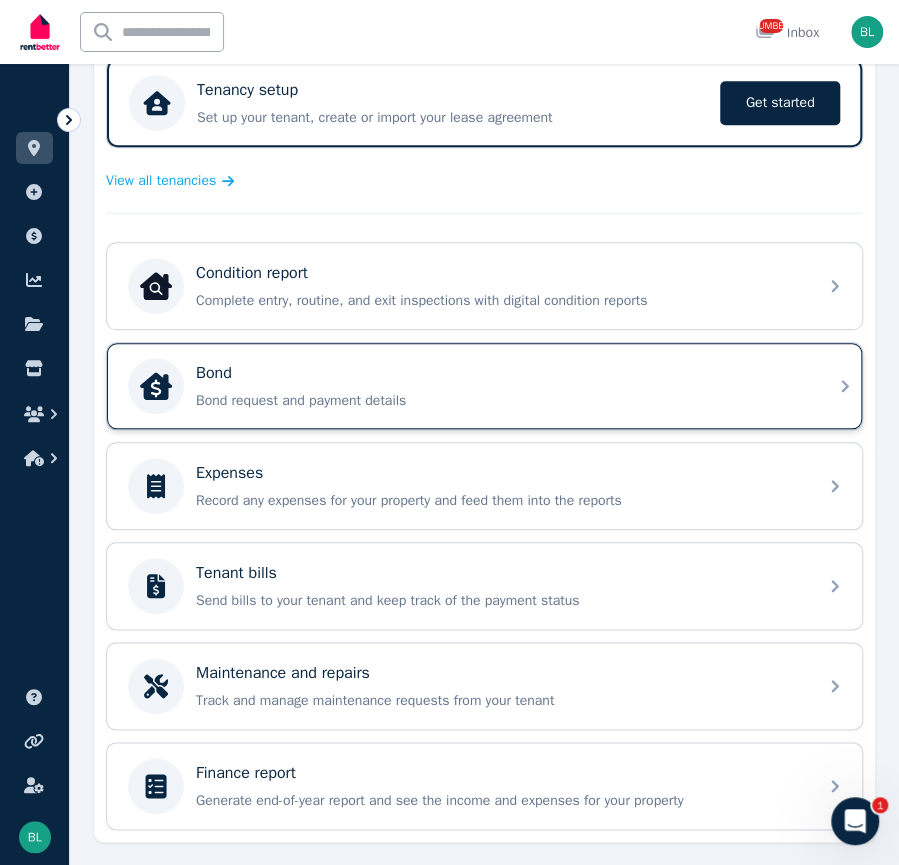 scroll, scrollTop: 39, scrollLeft: 0, axis: vertical 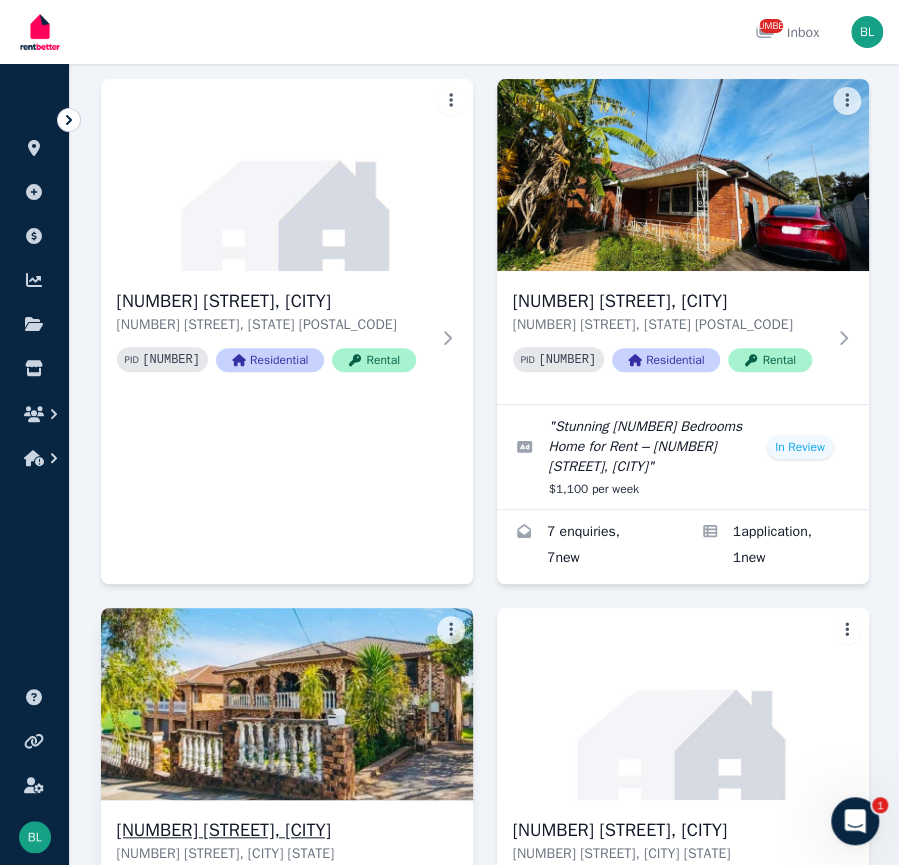 click at bounding box center [286, 704] 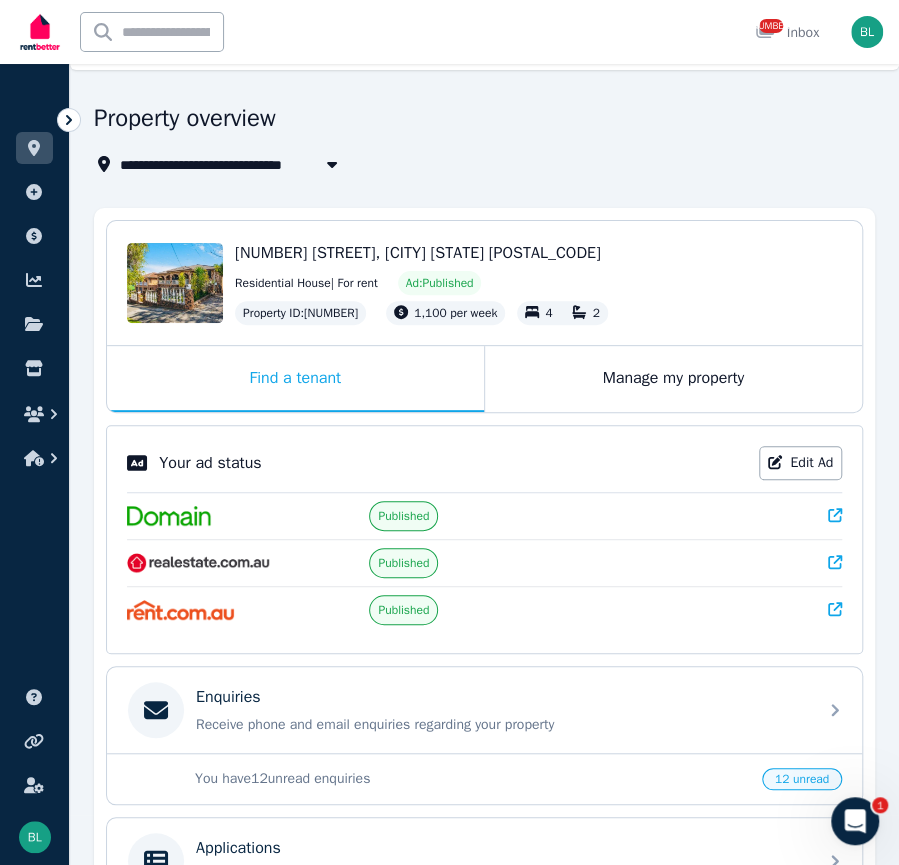 scroll, scrollTop: 200, scrollLeft: 0, axis: vertical 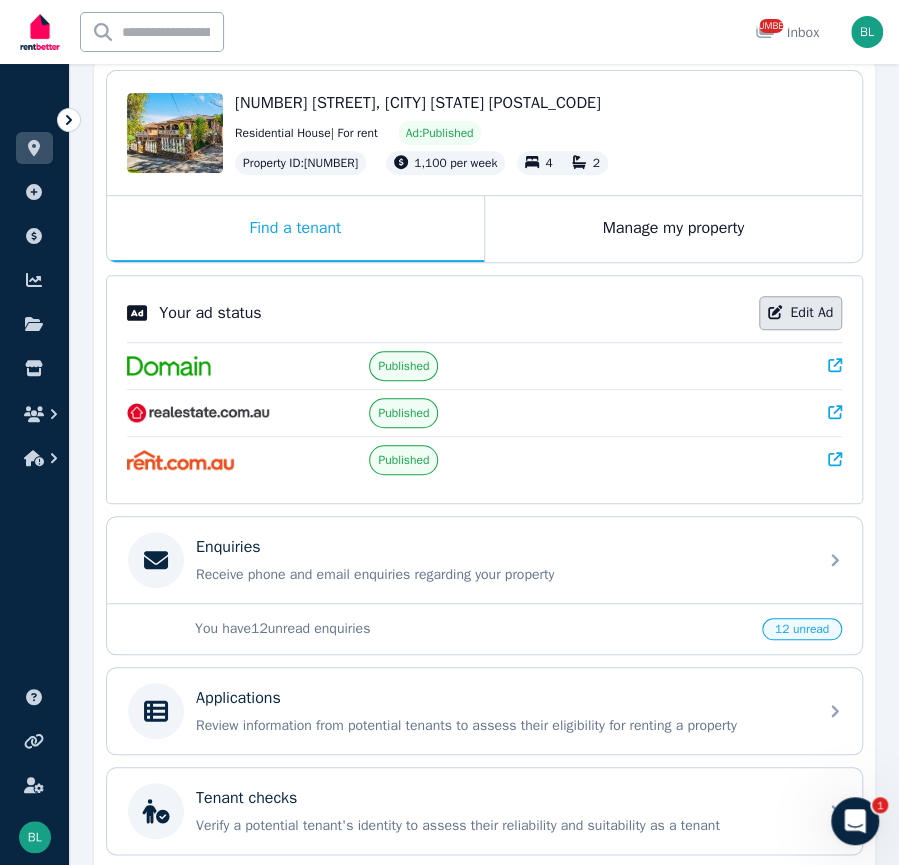 click 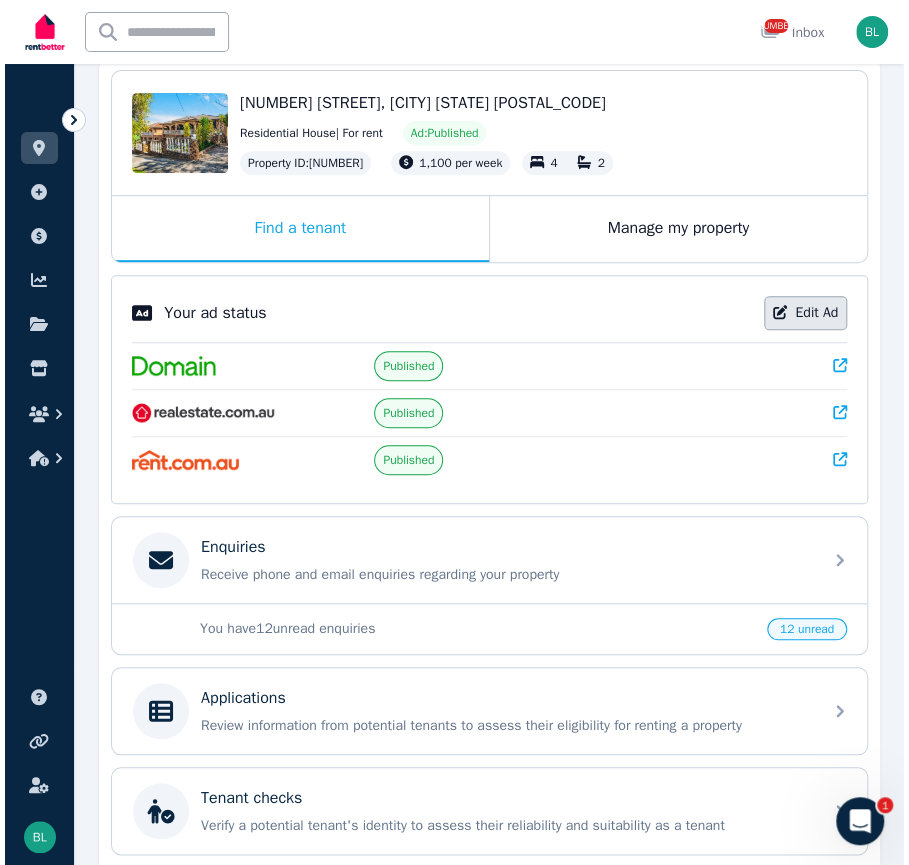 scroll, scrollTop: 0, scrollLeft: 0, axis: both 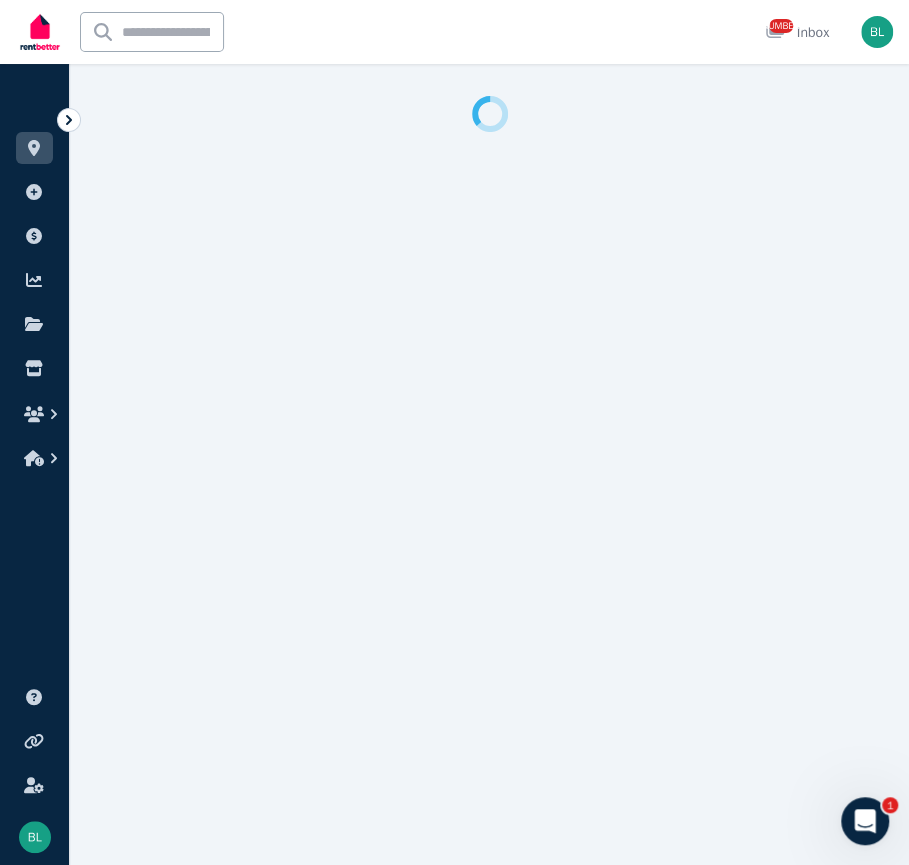 select on "**********" 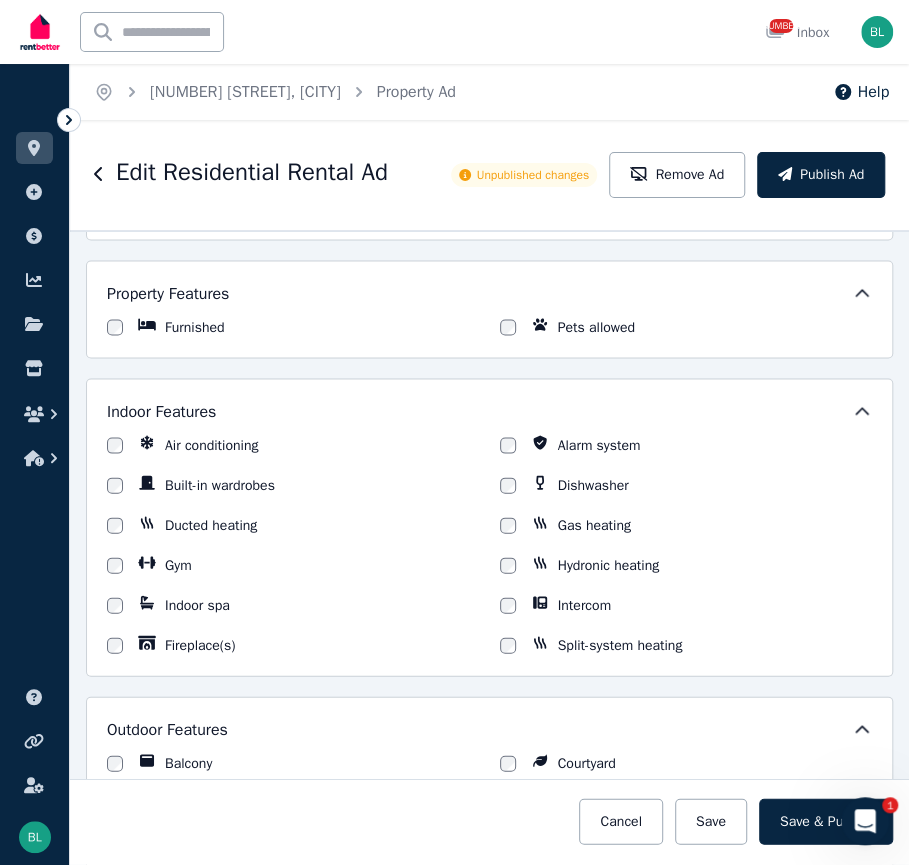 scroll, scrollTop: 1200, scrollLeft: 0, axis: vertical 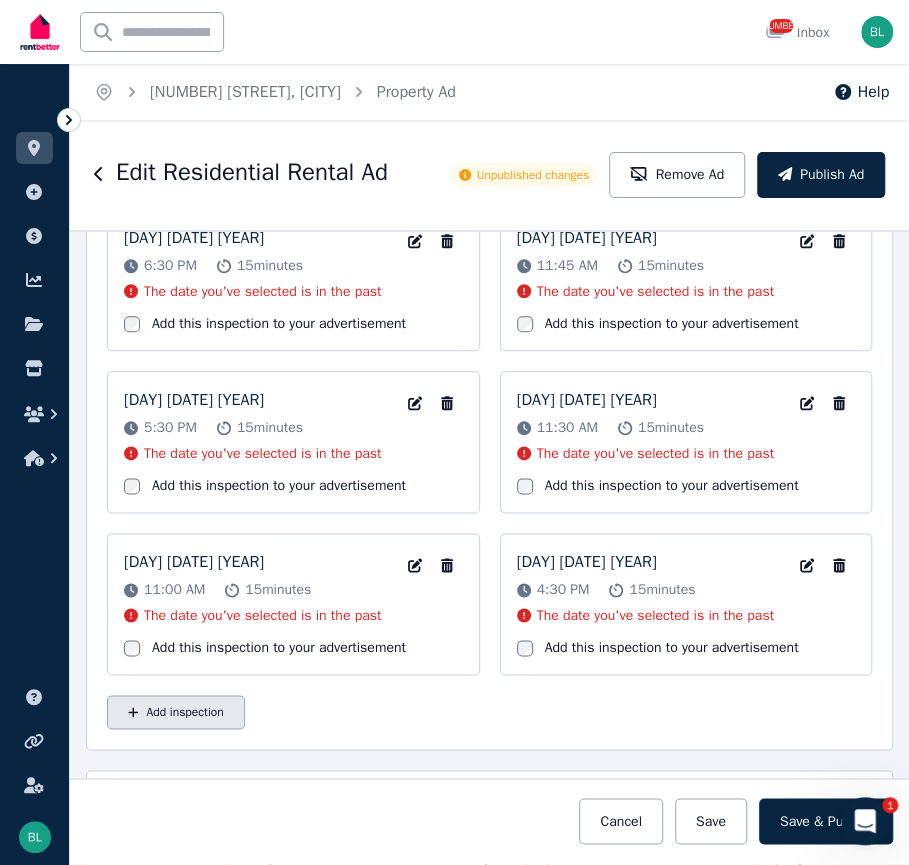 click on "Add inspection" at bounding box center [176, 712] 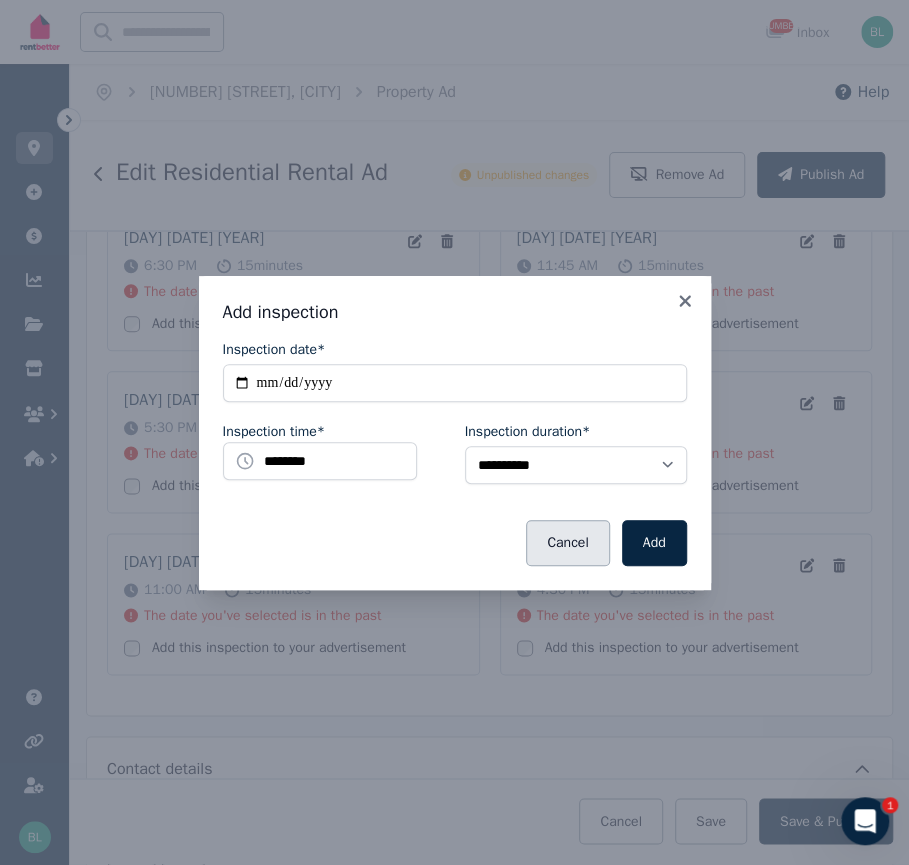 click on "Cancel" at bounding box center [567, 543] 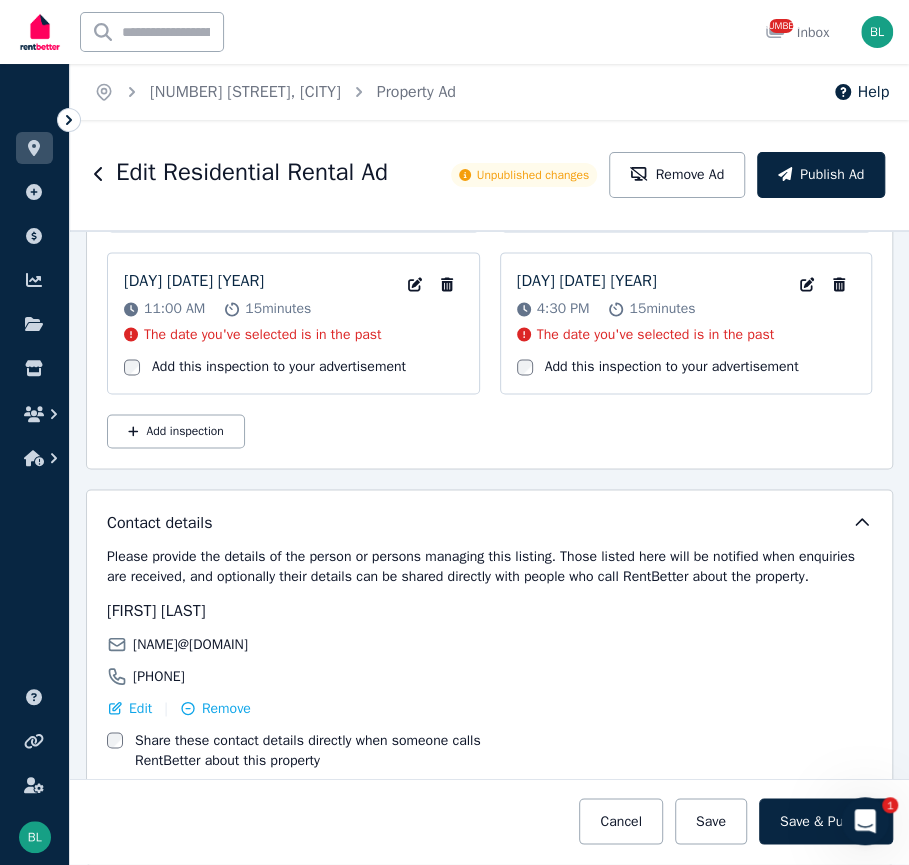 scroll, scrollTop: 3733, scrollLeft: 0, axis: vertical 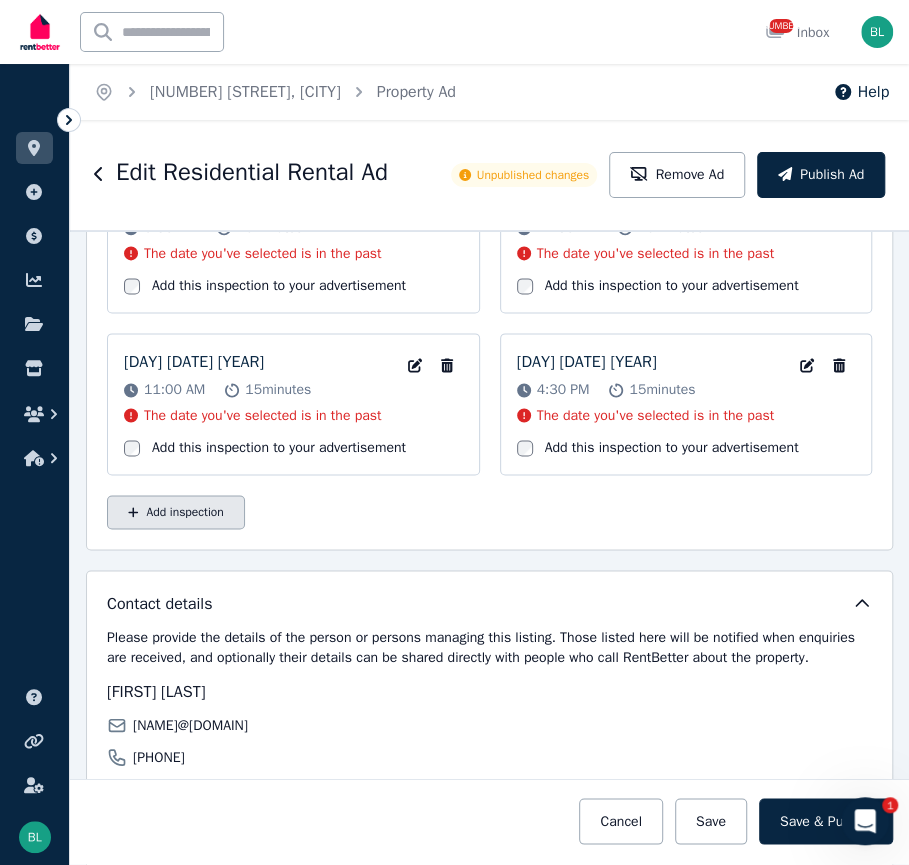 click on "Add inspection" at bounding box center (176, 512) 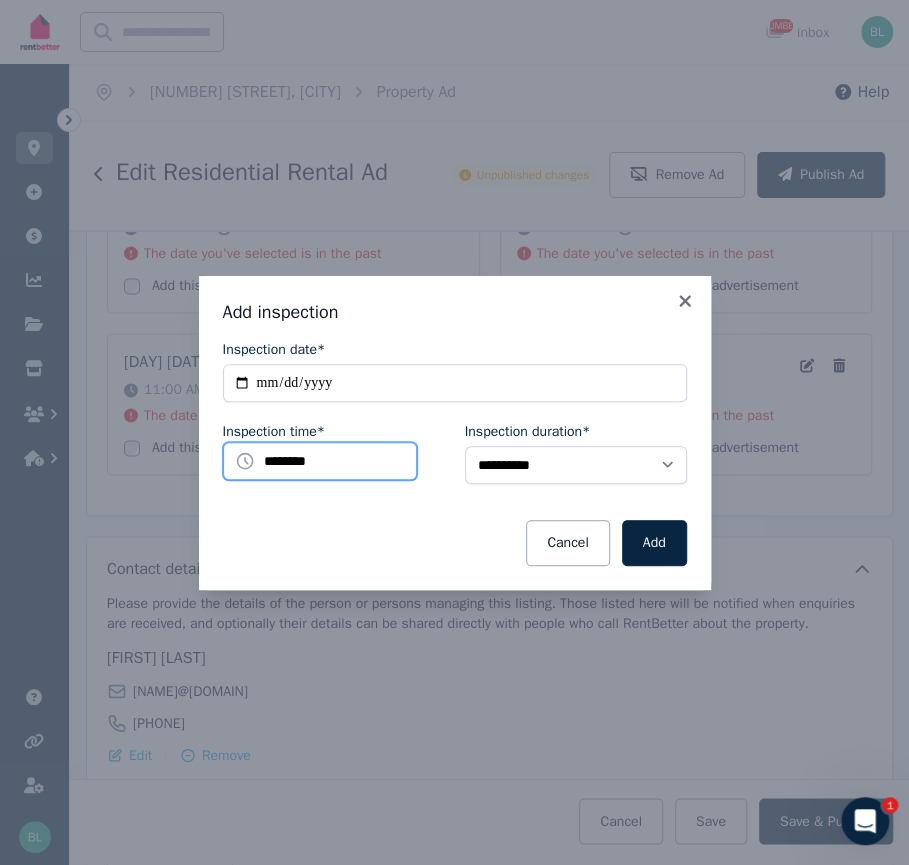 click on "********" at bounding box center [320, 461] 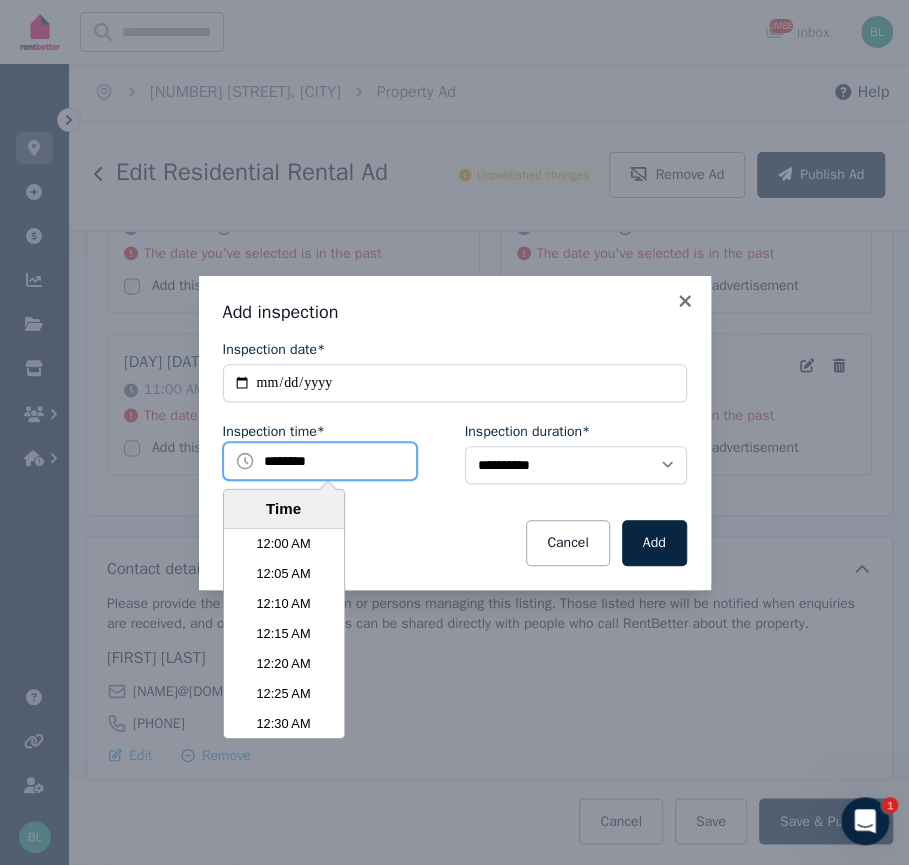scroll, scrollTop: 3690, scrollLeft: 0, axis: vertical 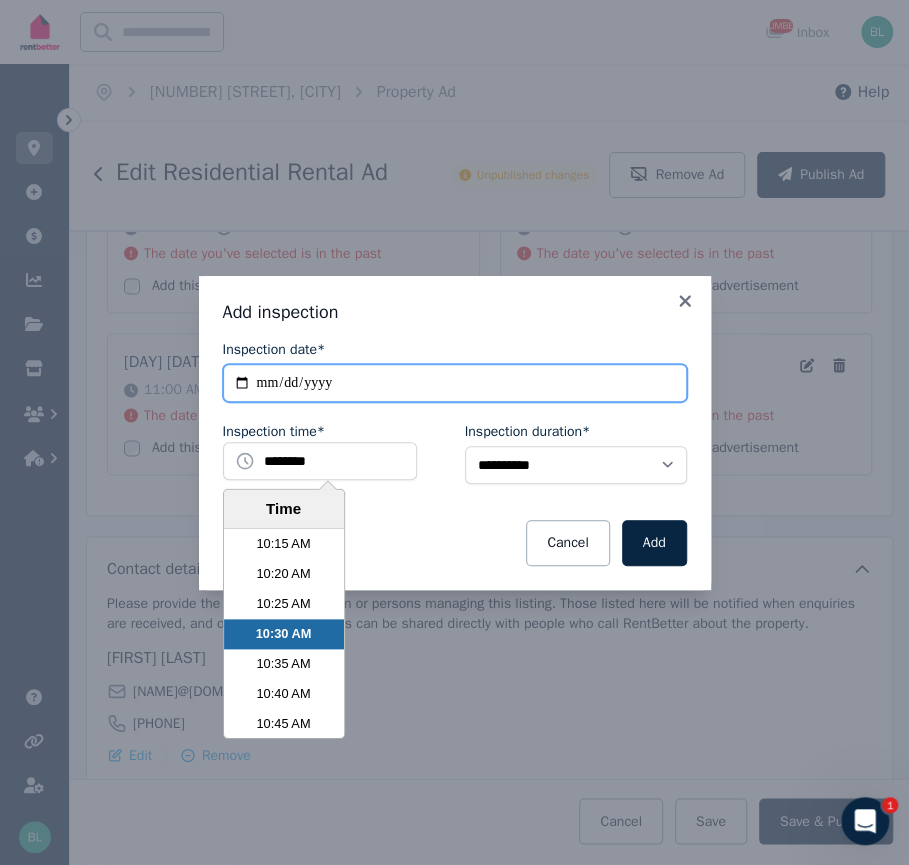 click on "**********" at bounding box center [455, 383] 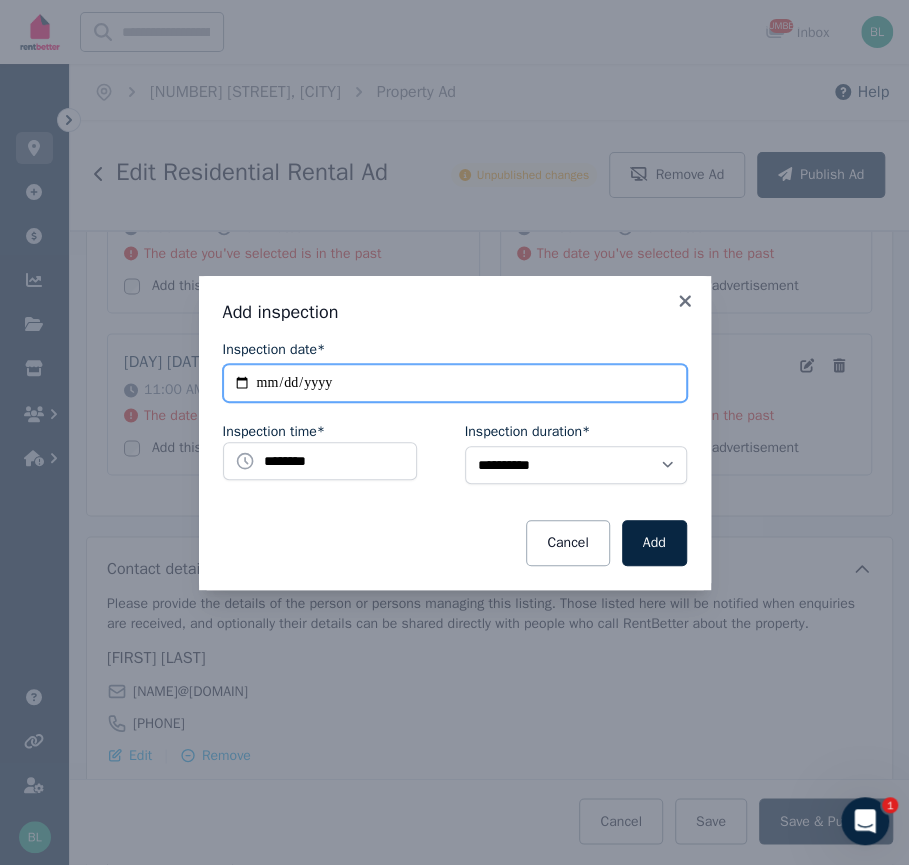 click on "**********" at bounding box center (455, 383) 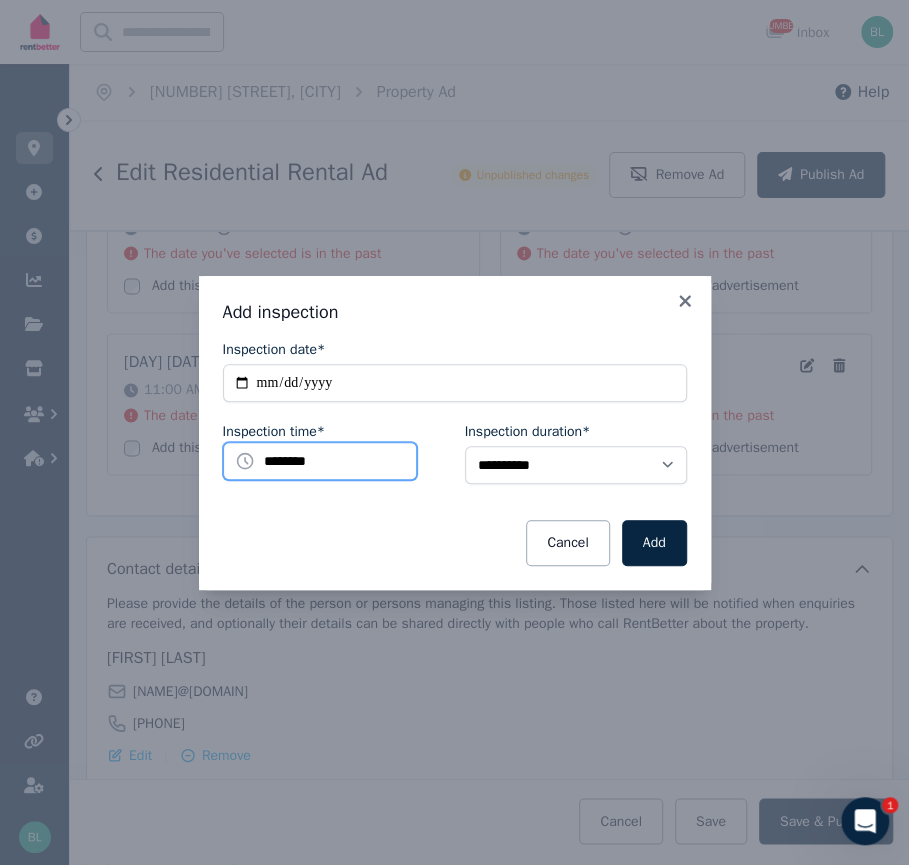 click on "********" at bounding box center [320, 461] 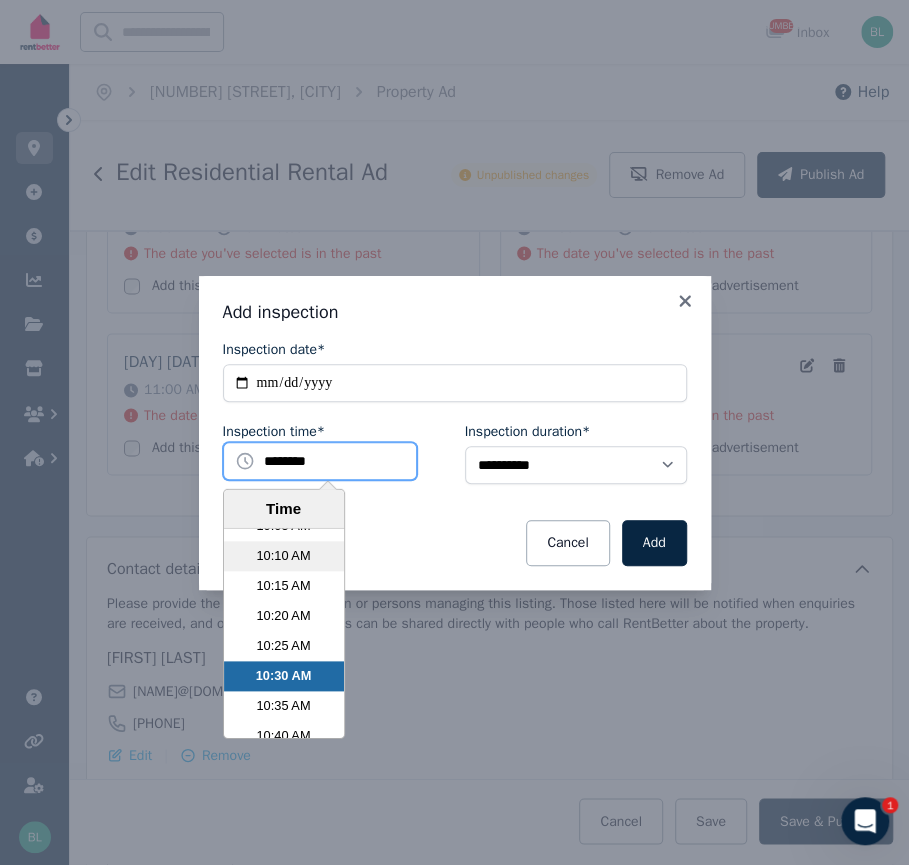 scroll, scrollTop: 3624, scrollLeft: 0, axis: vertical 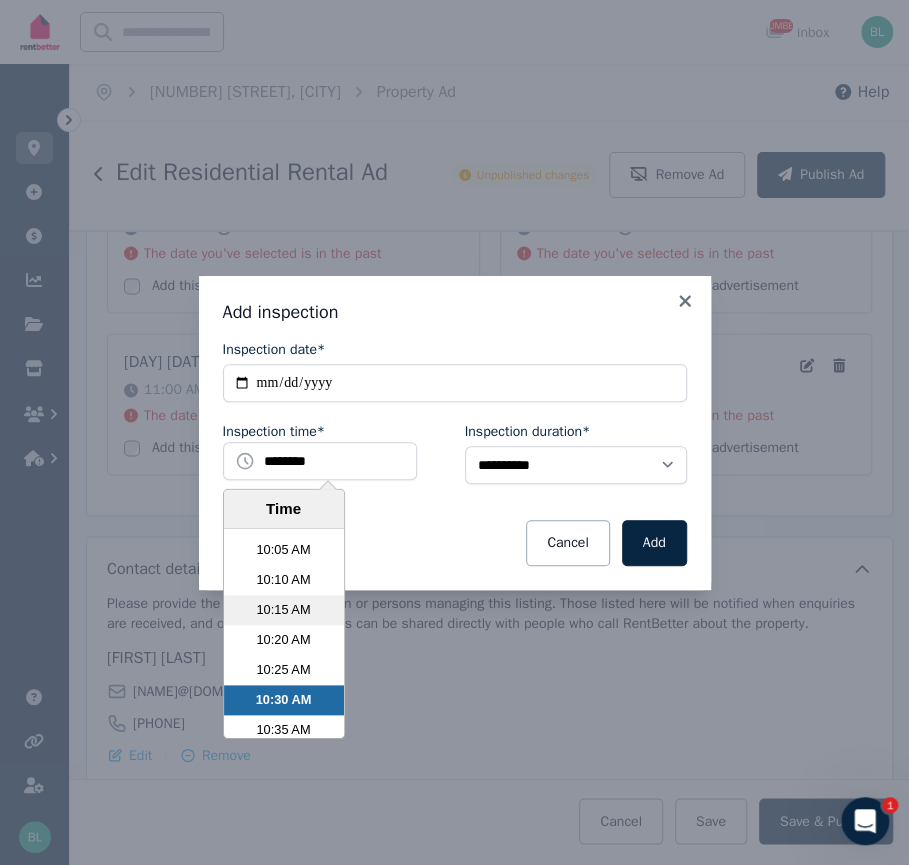 click on "10:15 AM" at bounding box center [284, 610] 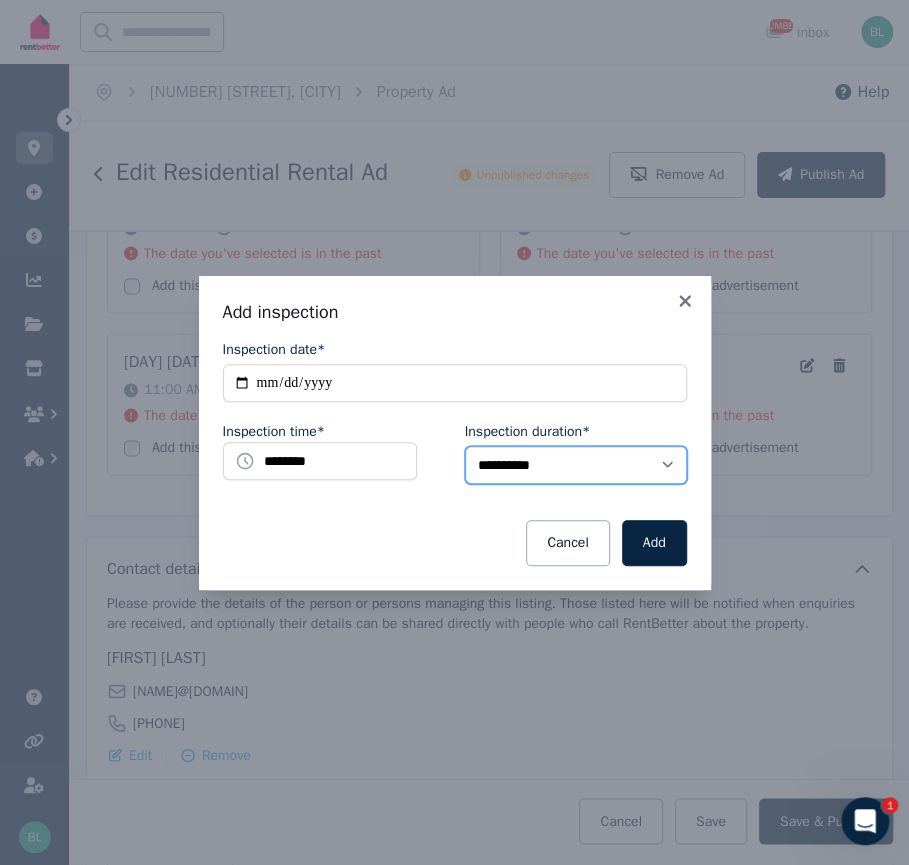 click on "**********" at bounding box center [576, 465] 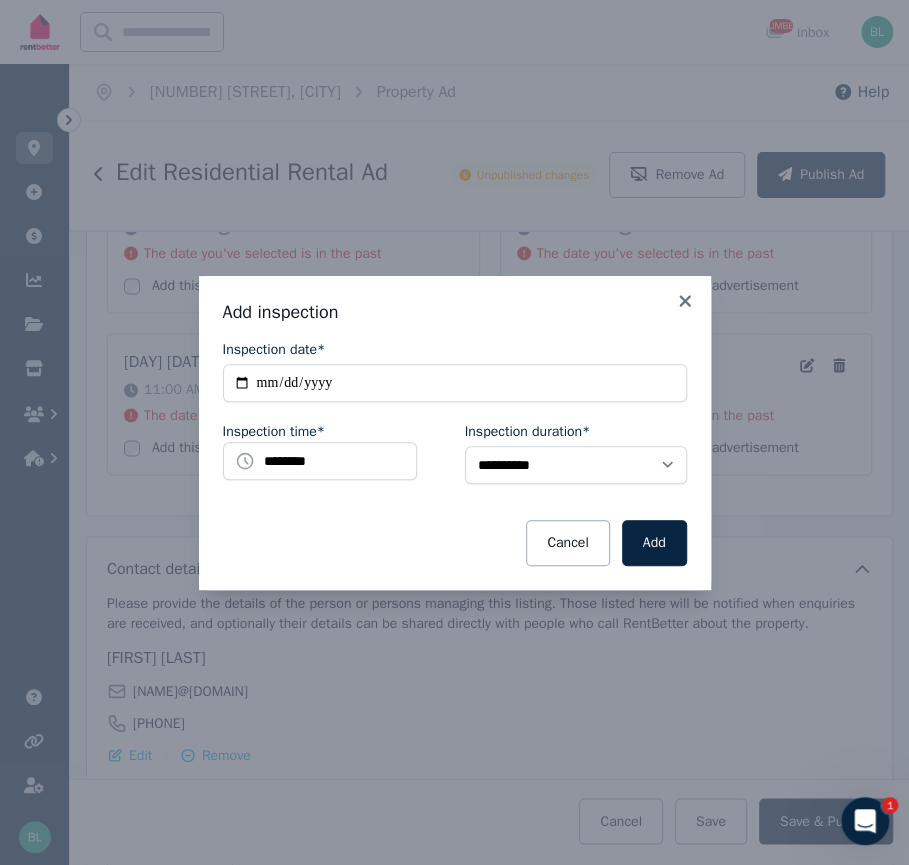 click on "**********" at bounding box center [455, 433] 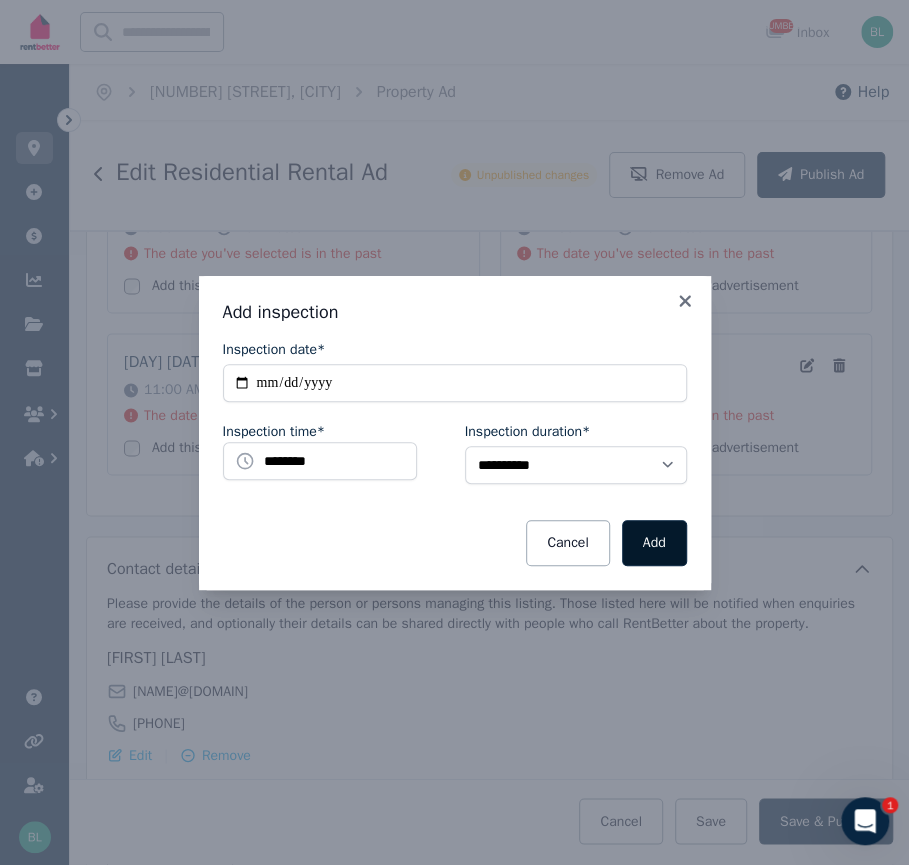click on "Add" at bounding box center [654, 543] 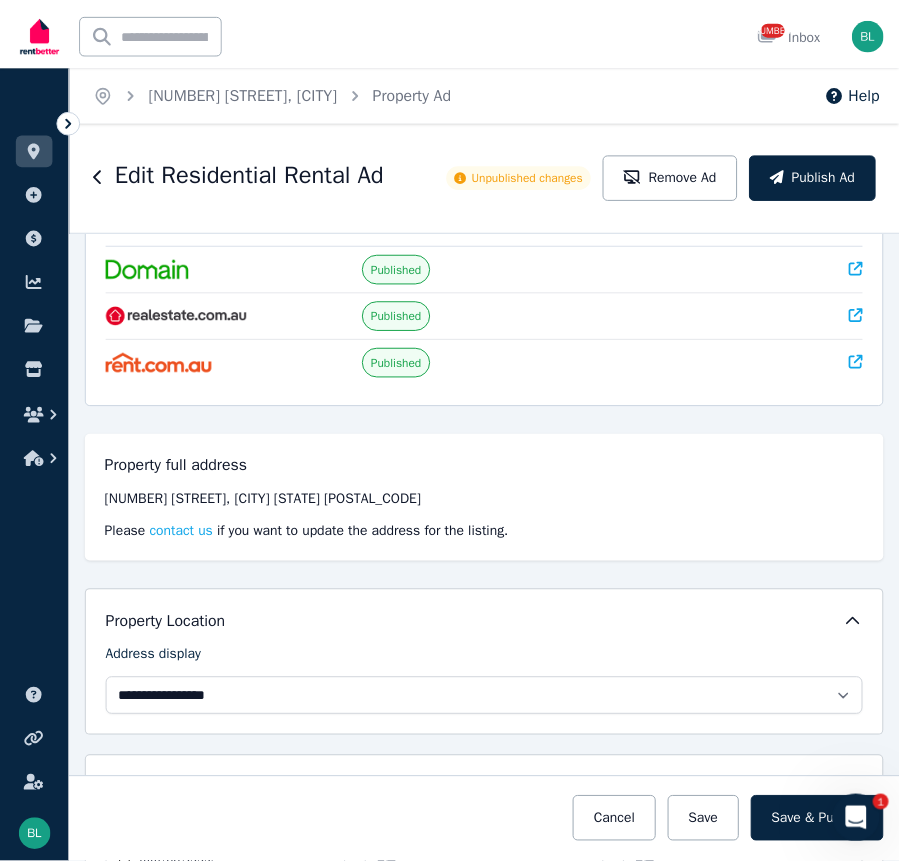 scroll, scrollTop: 0, scrollLeft: 0, axis: both 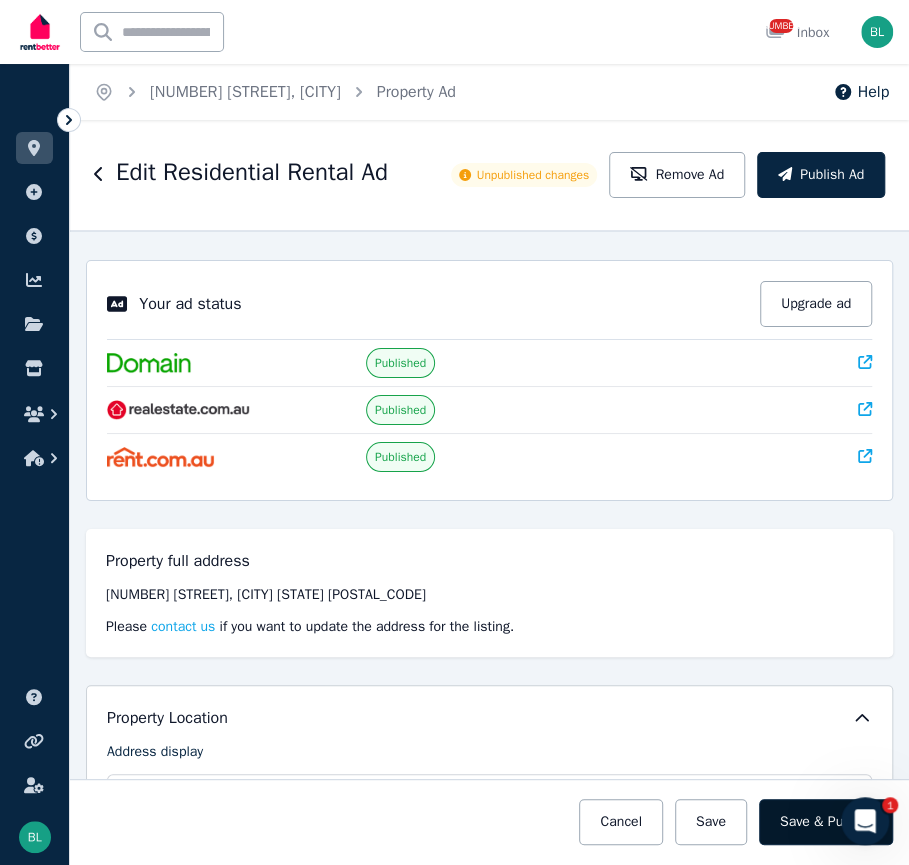 click on "Save & Publish" at bounding box center (826, 822) 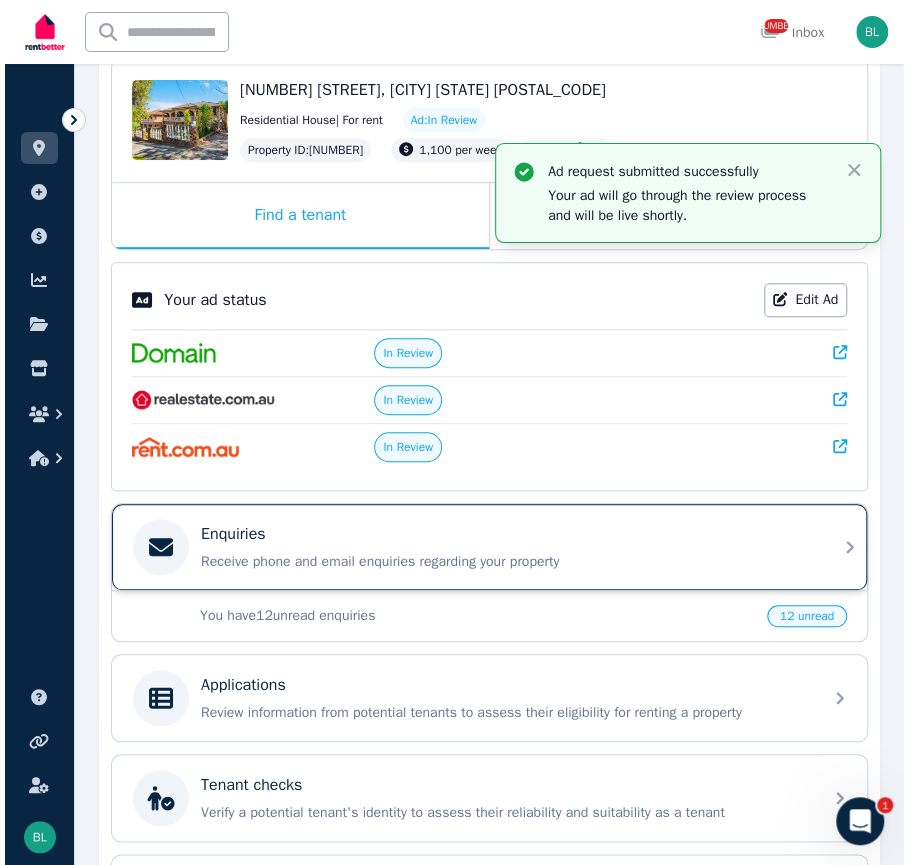 scroll, scrollTop: 0, scrollLeft: 0, axis: both 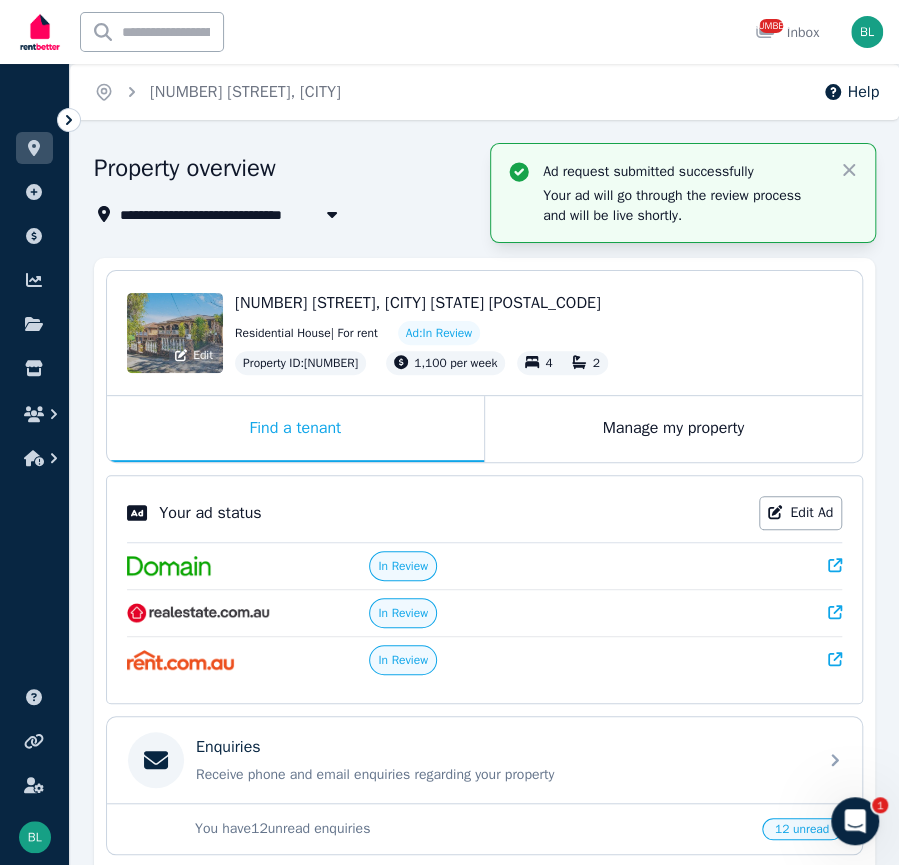 click on "Edit" at bounding box center (175, 333) 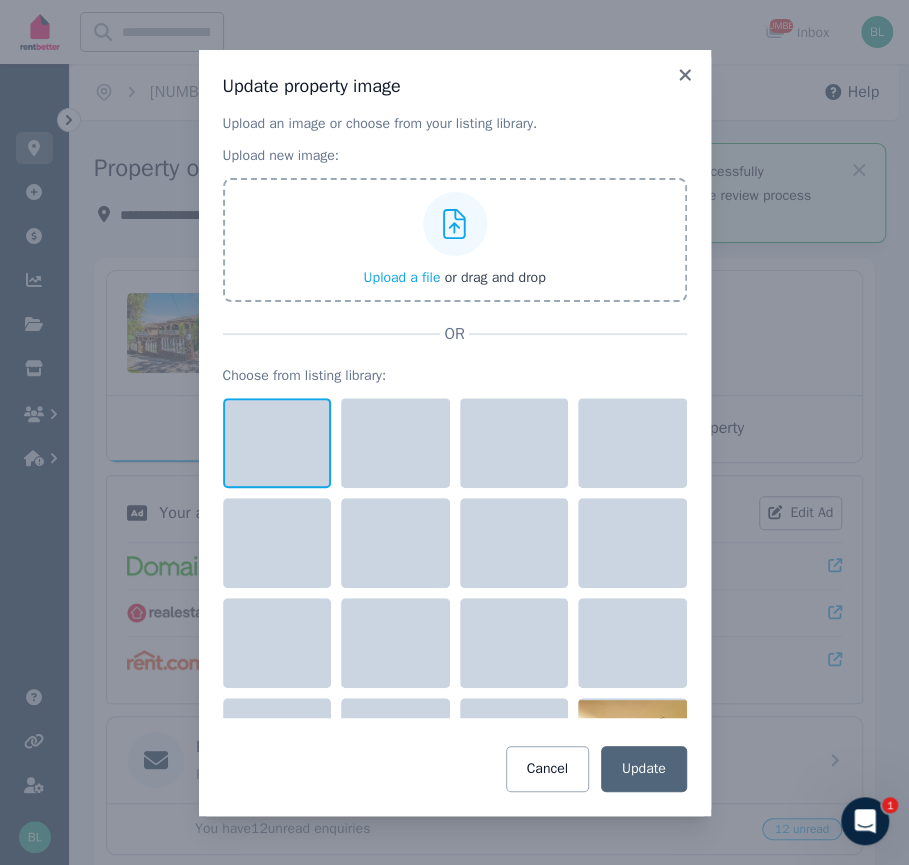 click at bounding box center (277, 443) 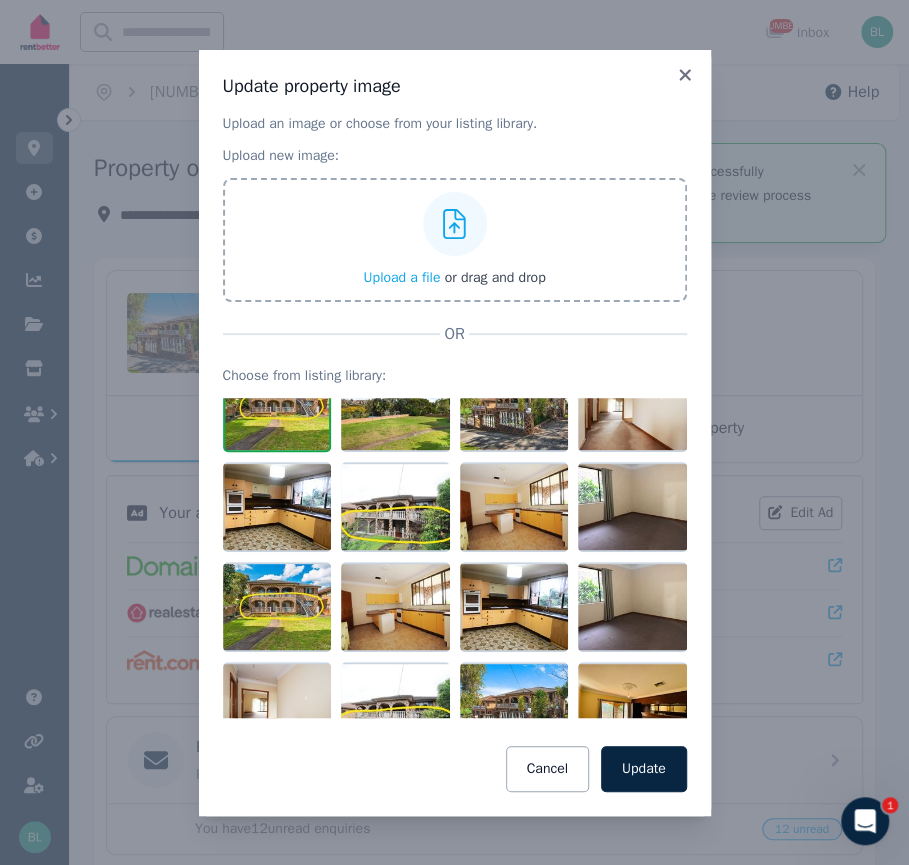 scroll, scrollTop: 0, scrollLeft: 0, axis: both 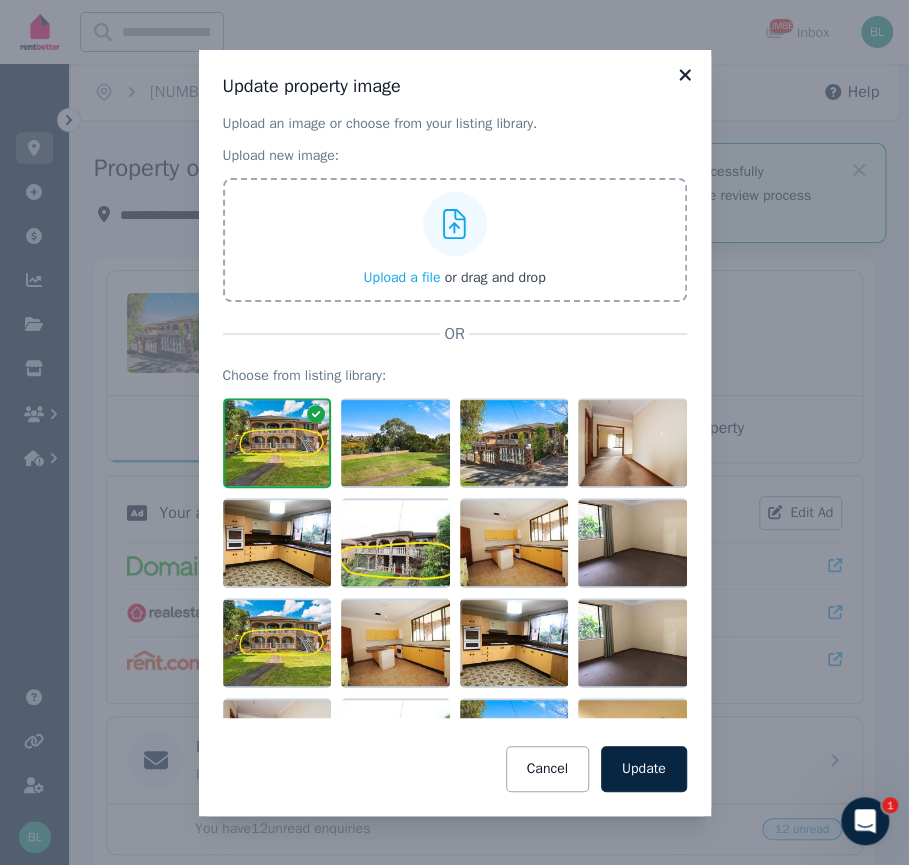 click 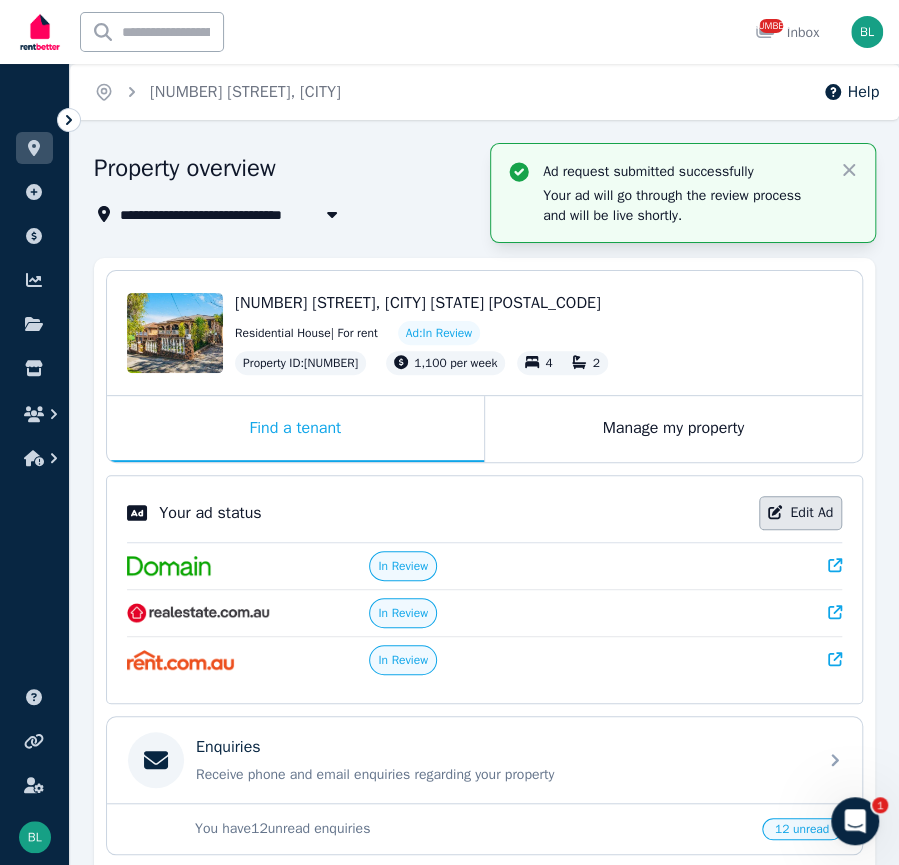 click on "Edit Ad" at bounding box center [800, 513] 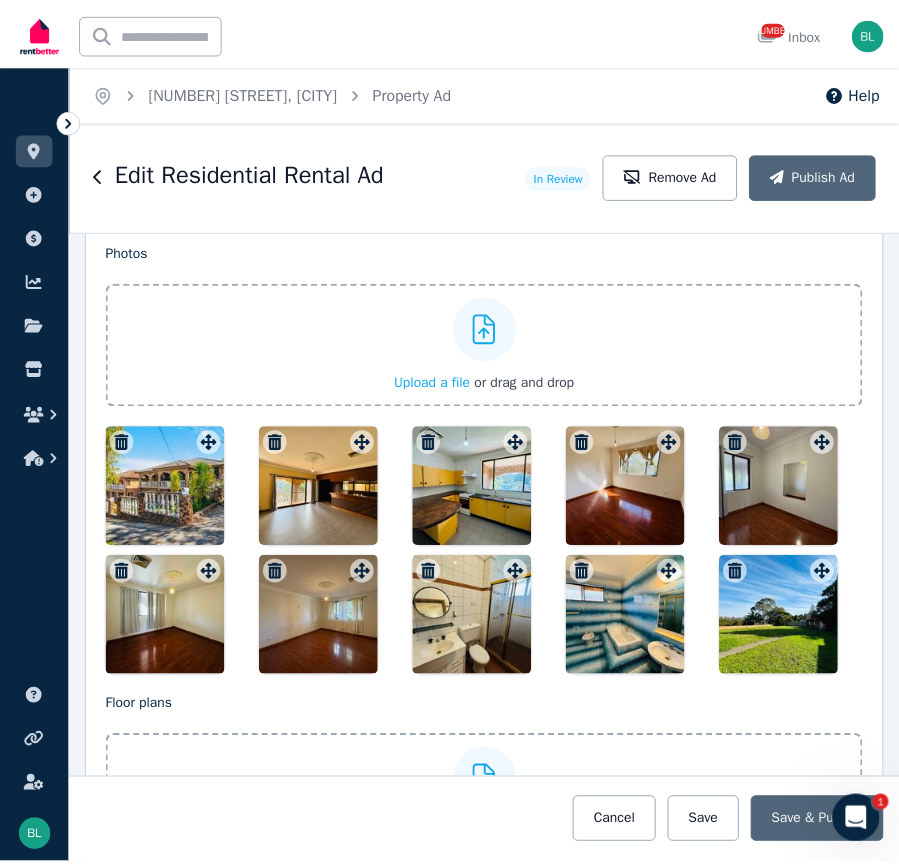 scroll, scrollTop: 2400, scrollLeft: 0, axis: vertical 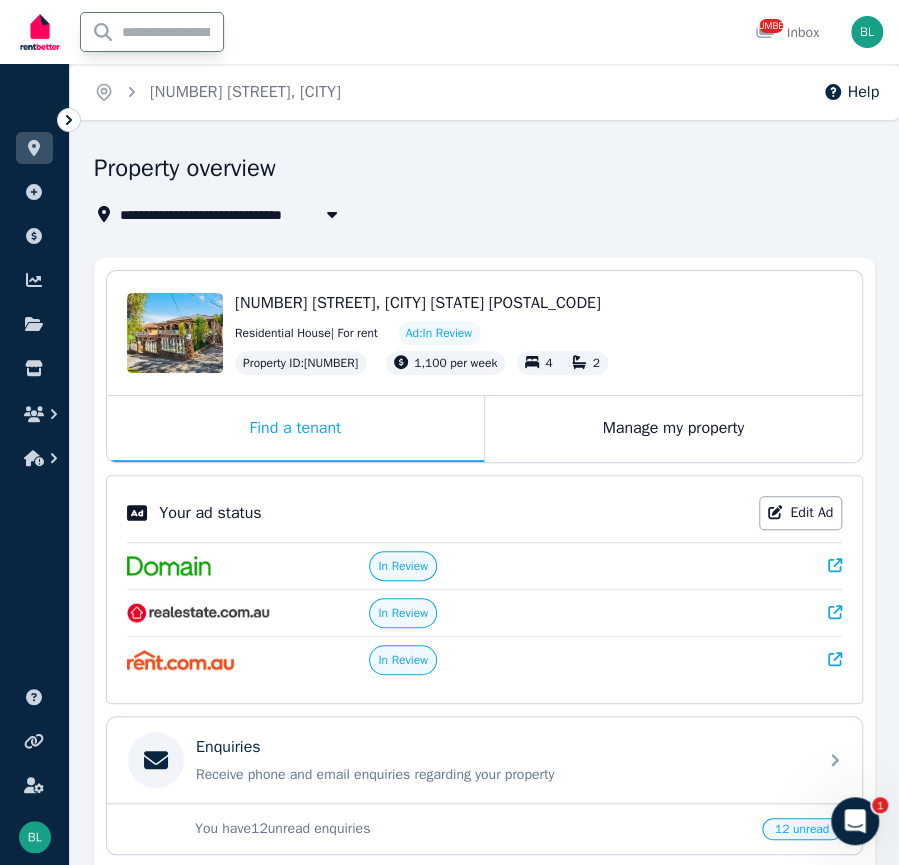 click at bounding box center (152, 32) 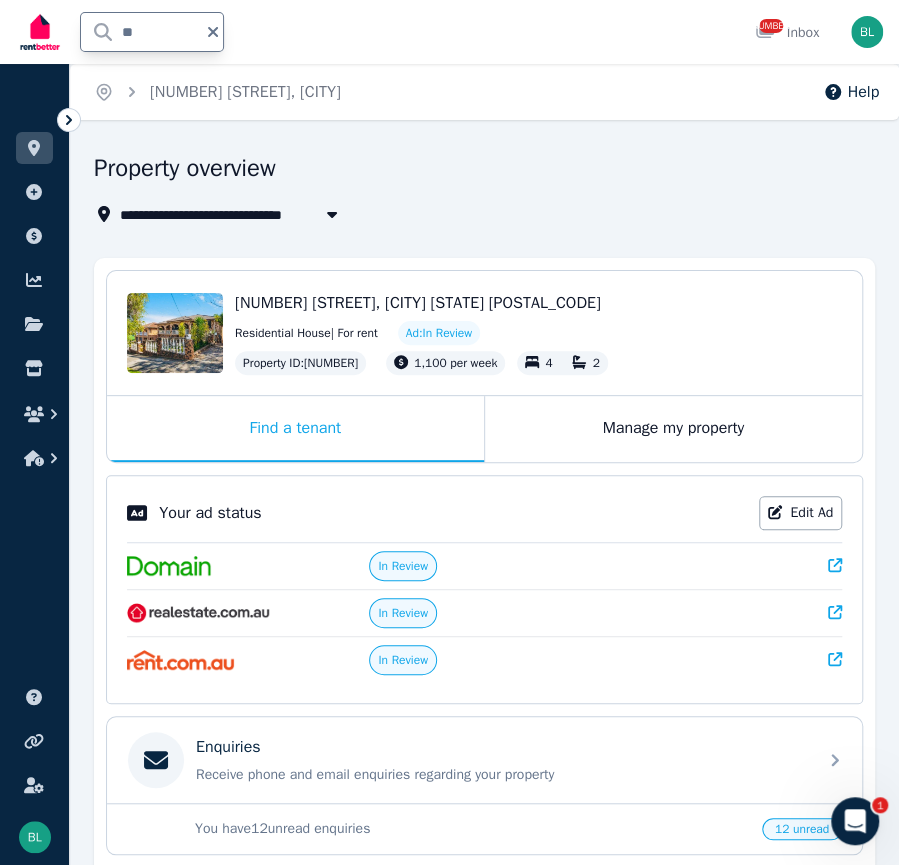 type on "***" 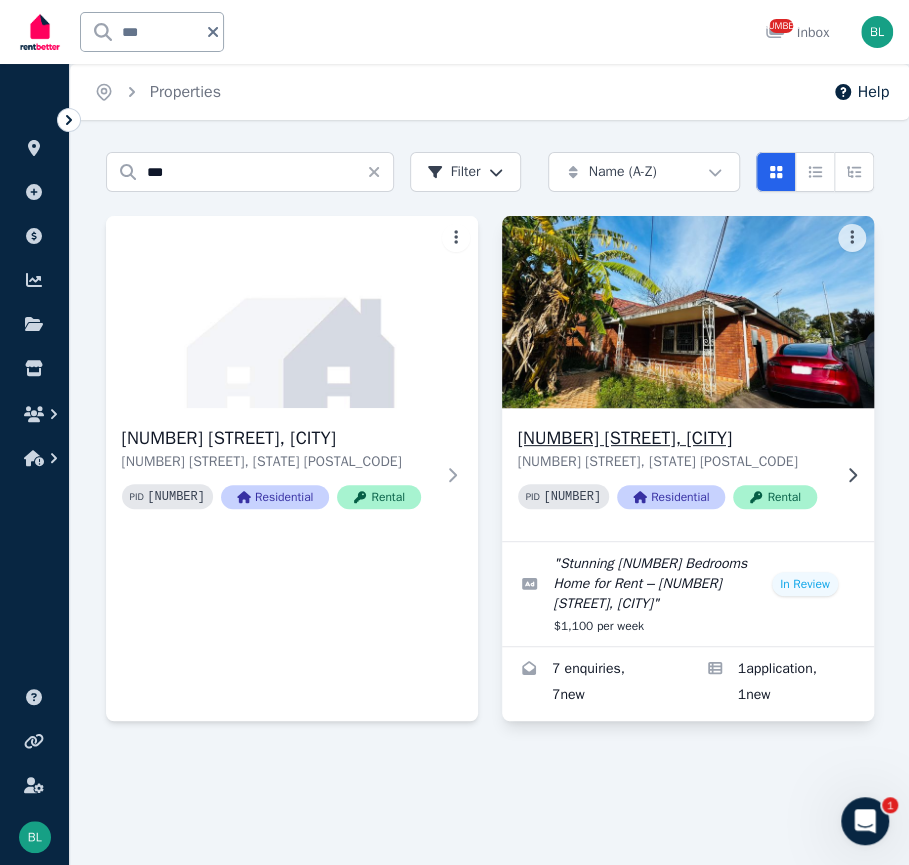 click at bounding box center [687, 312] 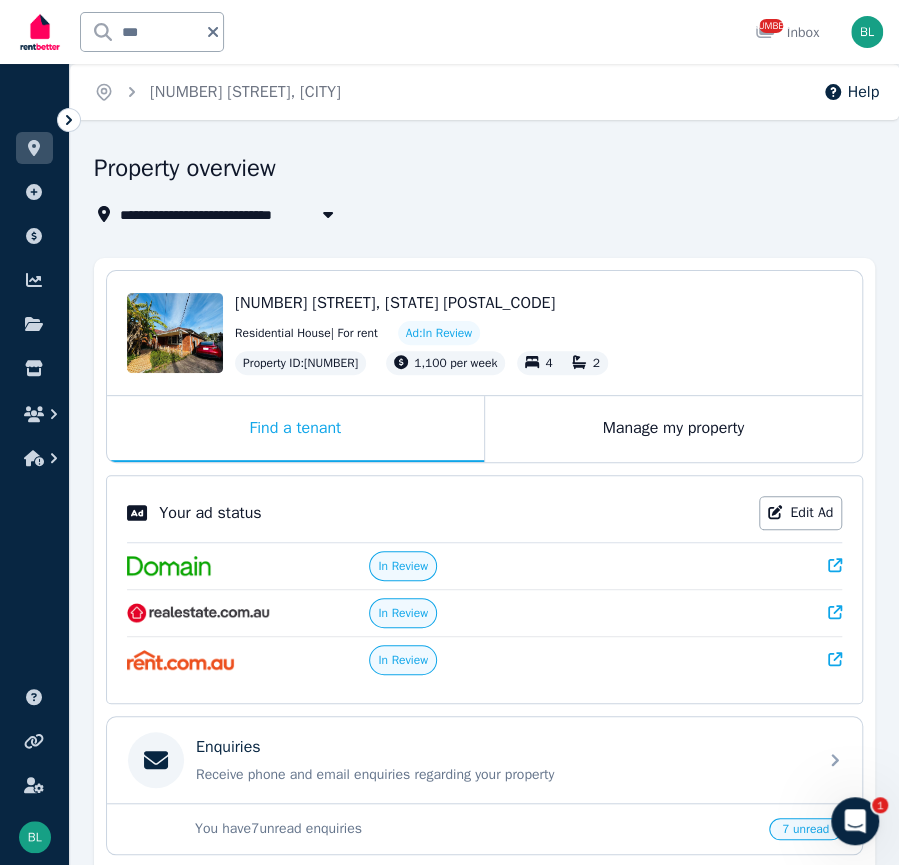 click on "In Review" at bounding box center (403, 566) 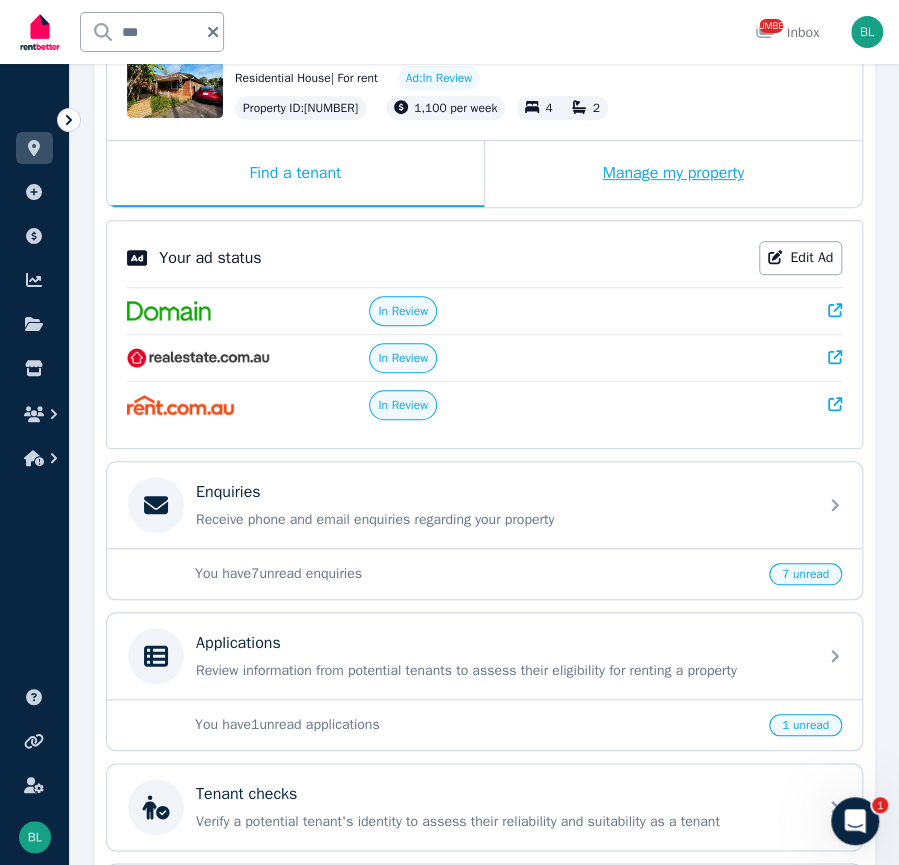 scroll, scrollTop: 83, scrollLeft: 0, axis: vertical 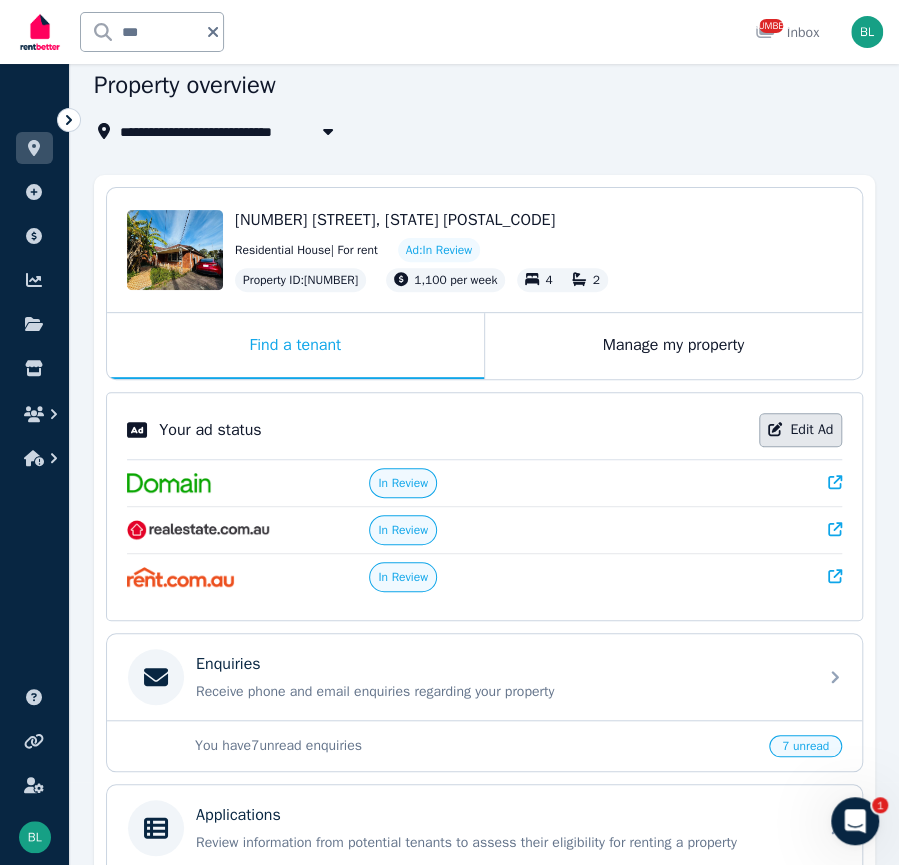 click on "Edit Ad" at bounding box center (800, 430) 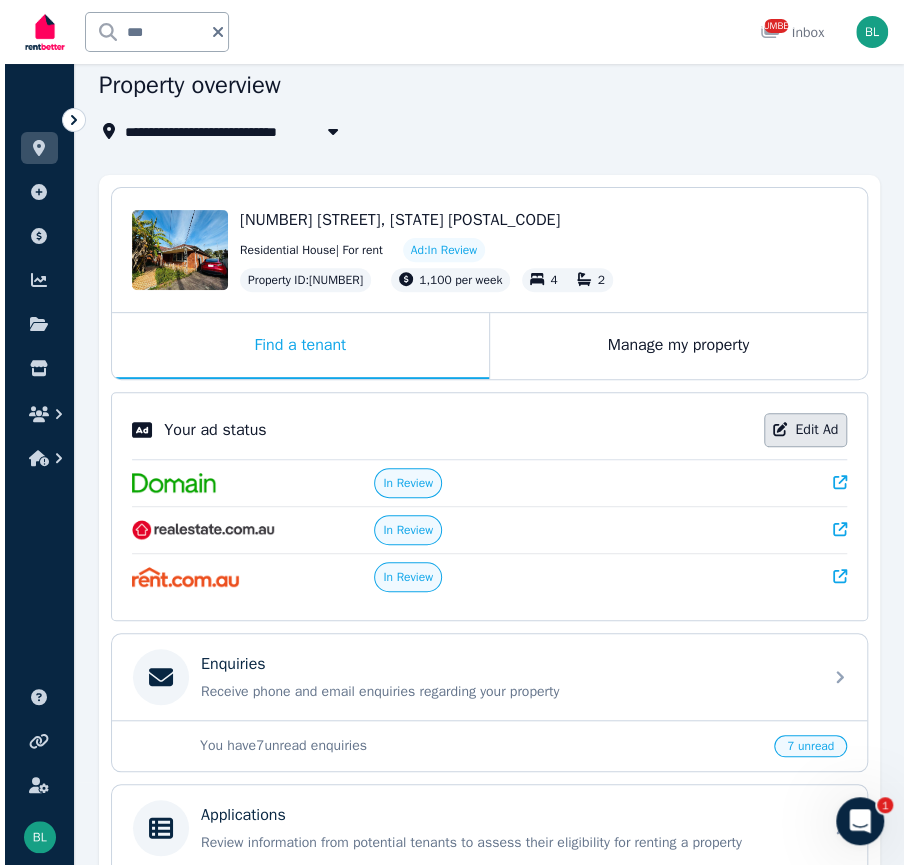 scroll, scrollTop: 0, scrollLeft: 0, axis: both 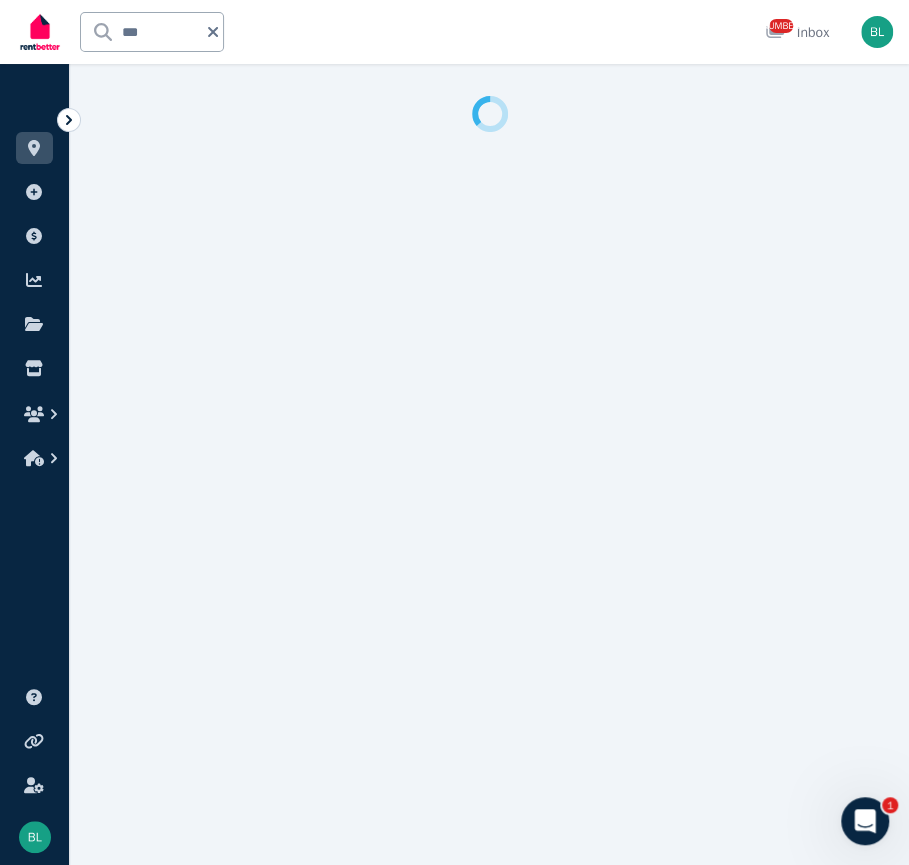 select on "**********" 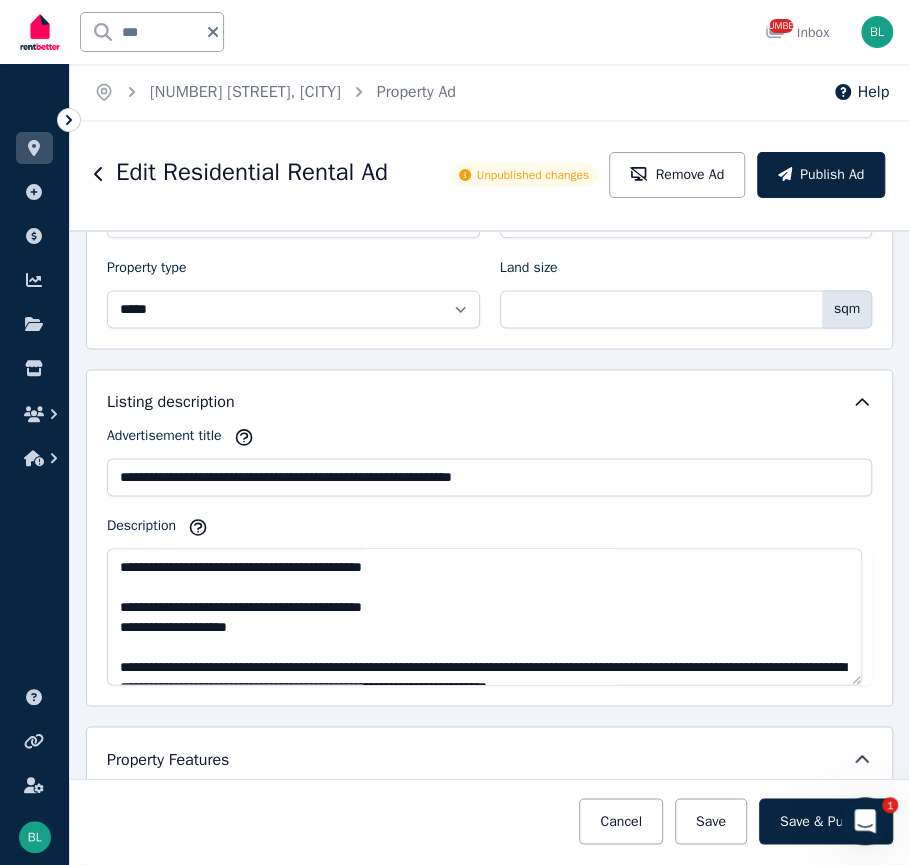 scroll, scrollTop: 1133, scrollLeft: 0, axis: vertical 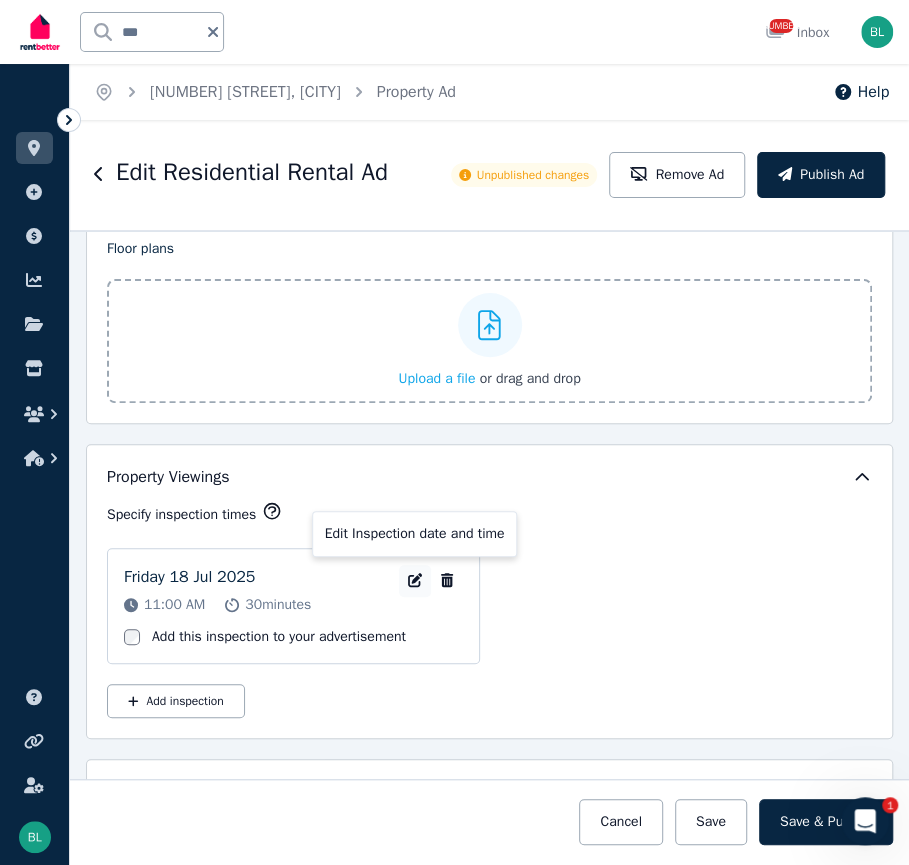 click 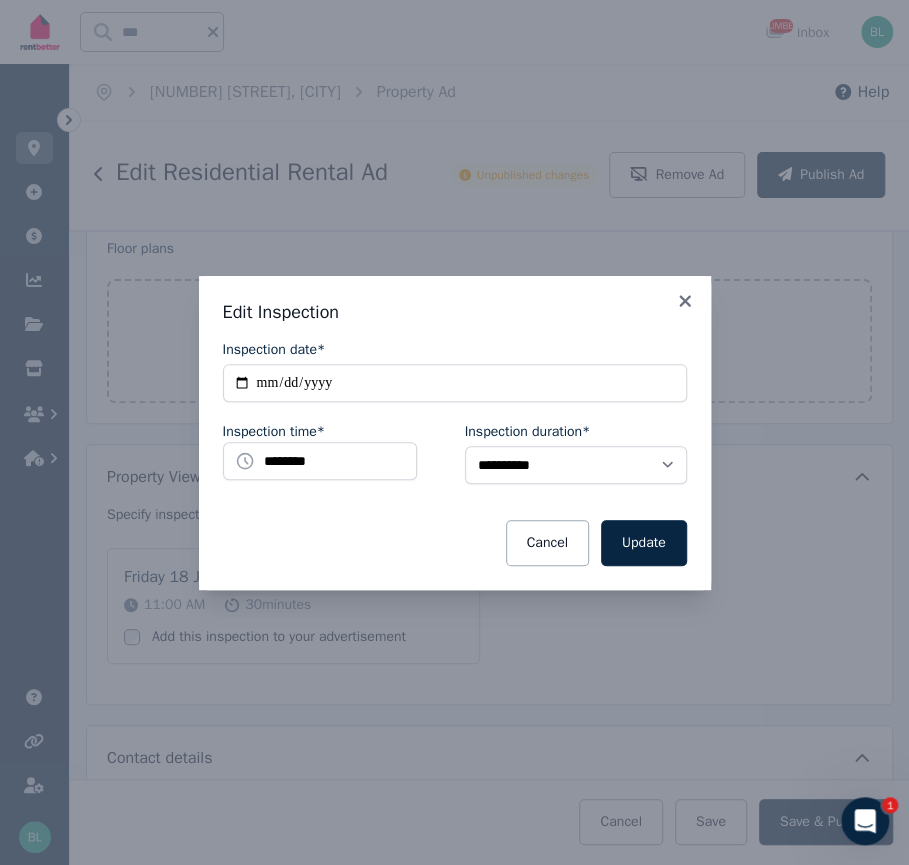 click on "Inspection time* ********" at bounding box center [334, 461] 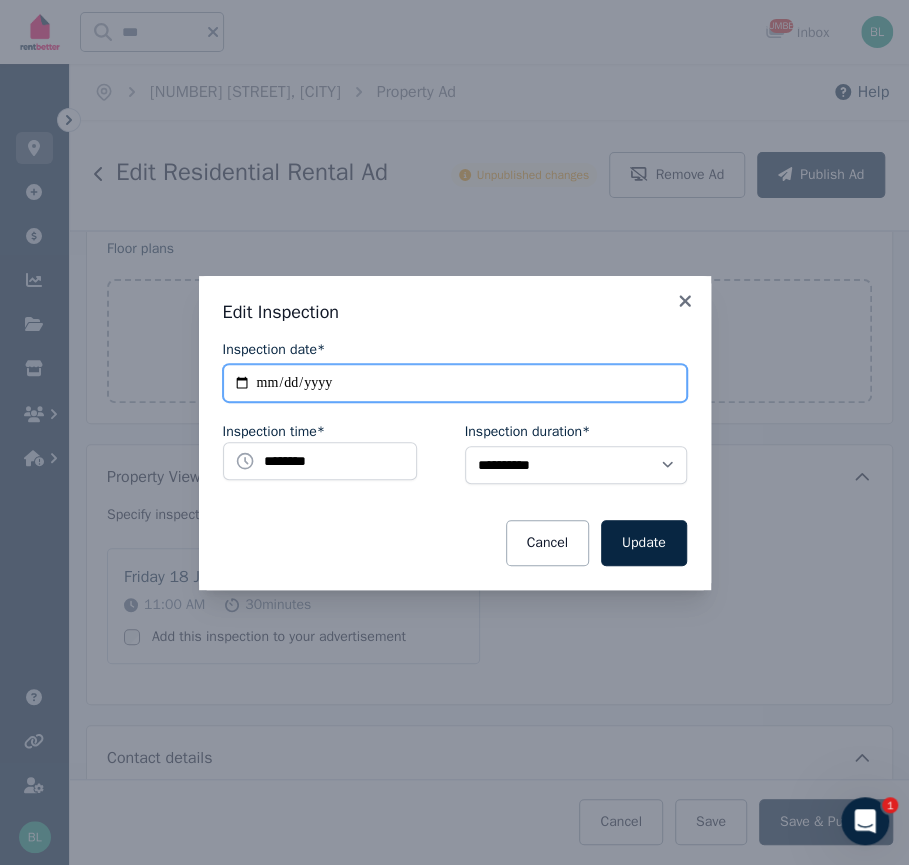 click on "**********" at bounding box center [455, 383] 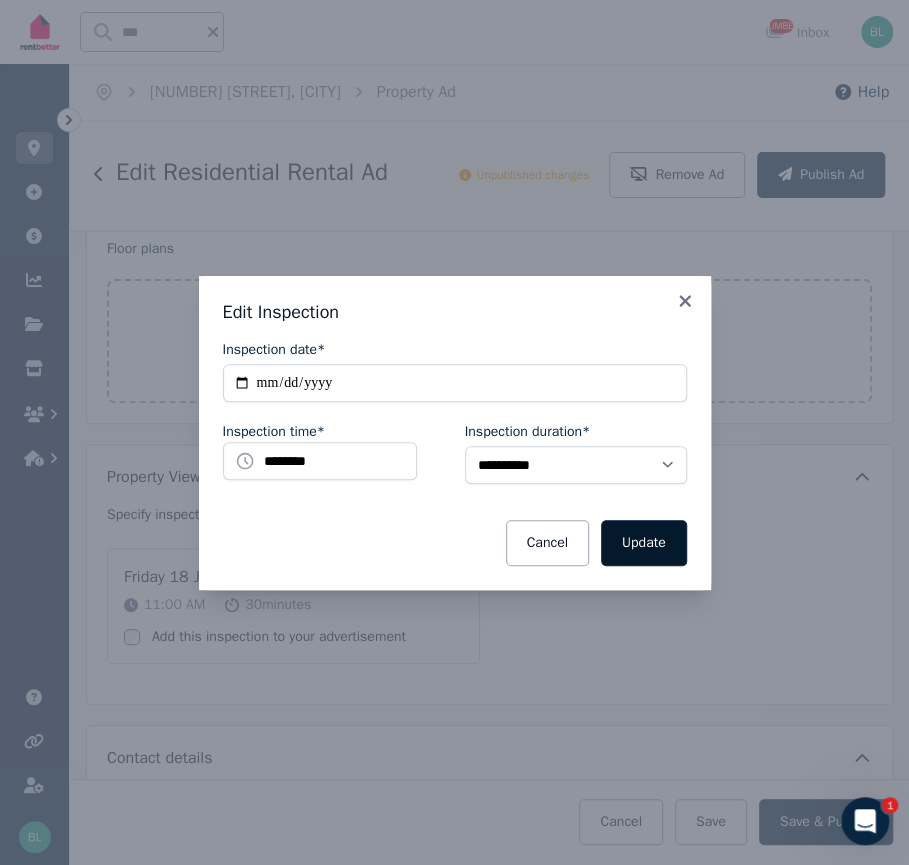 click on "Update" at bounding box center [644, 543] 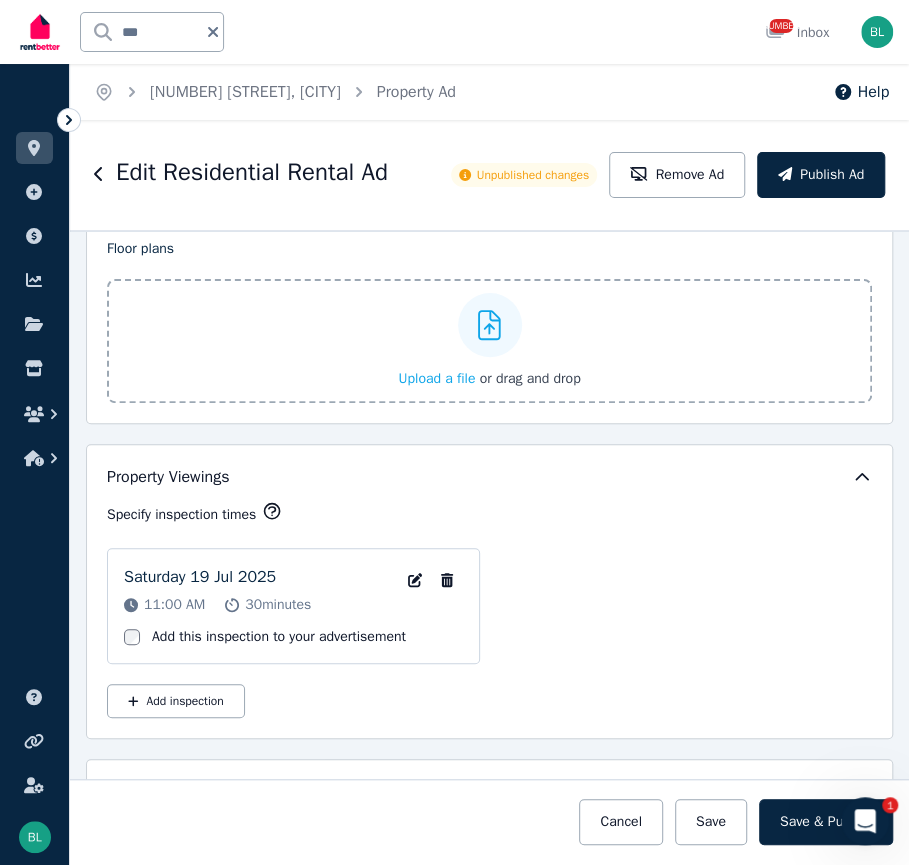 click on "Saturday 19 Jul 2025 11:00 AM 30  minutes Edit Inspection date and time Remove Inspection Add this inspection to your advertisement" at bounding box center [489, 606] 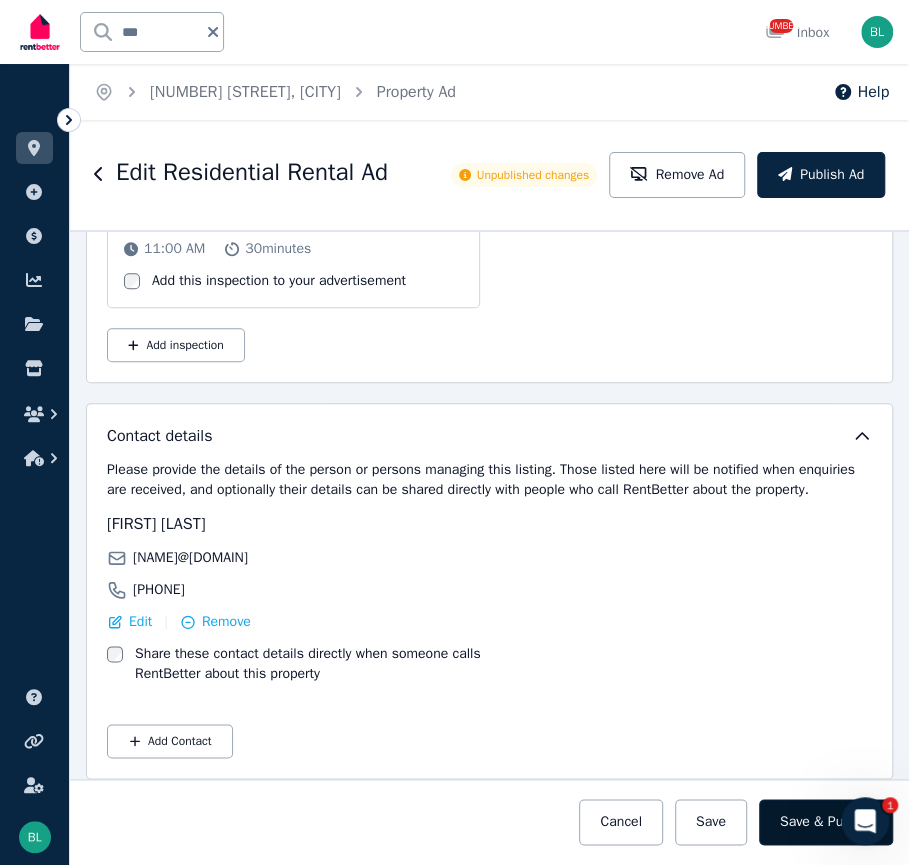 click on "Save & Publish" at bounding box center [826, 822] 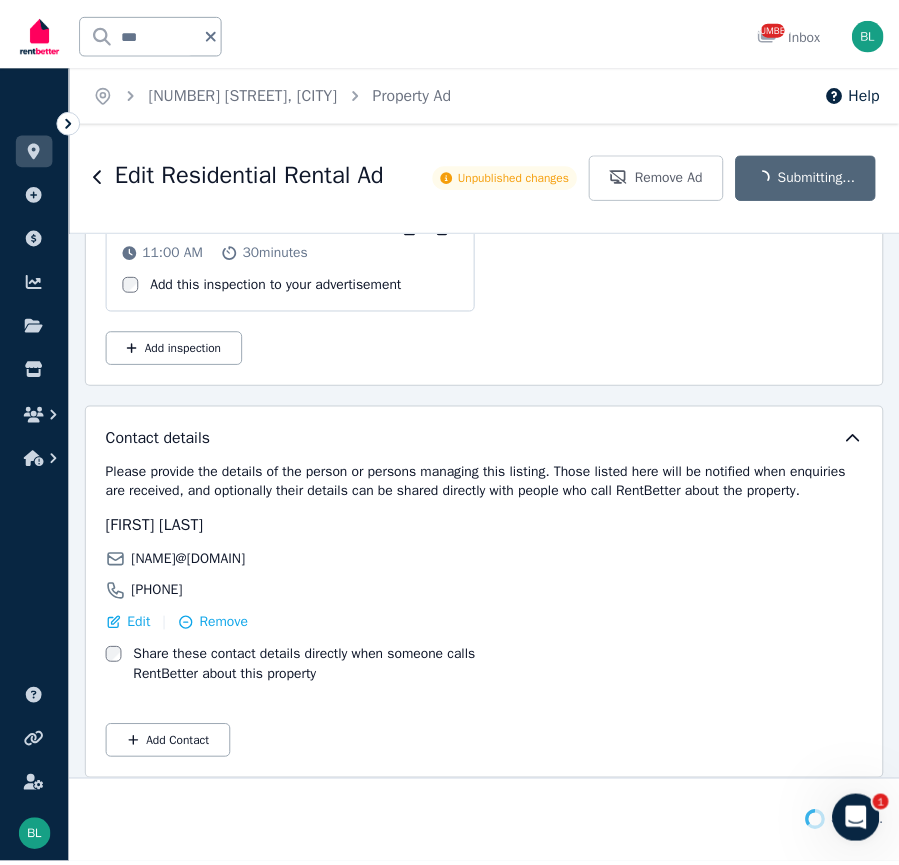 scroll, scrollTop: 3356, scrollLeft: 0, axis: vertical 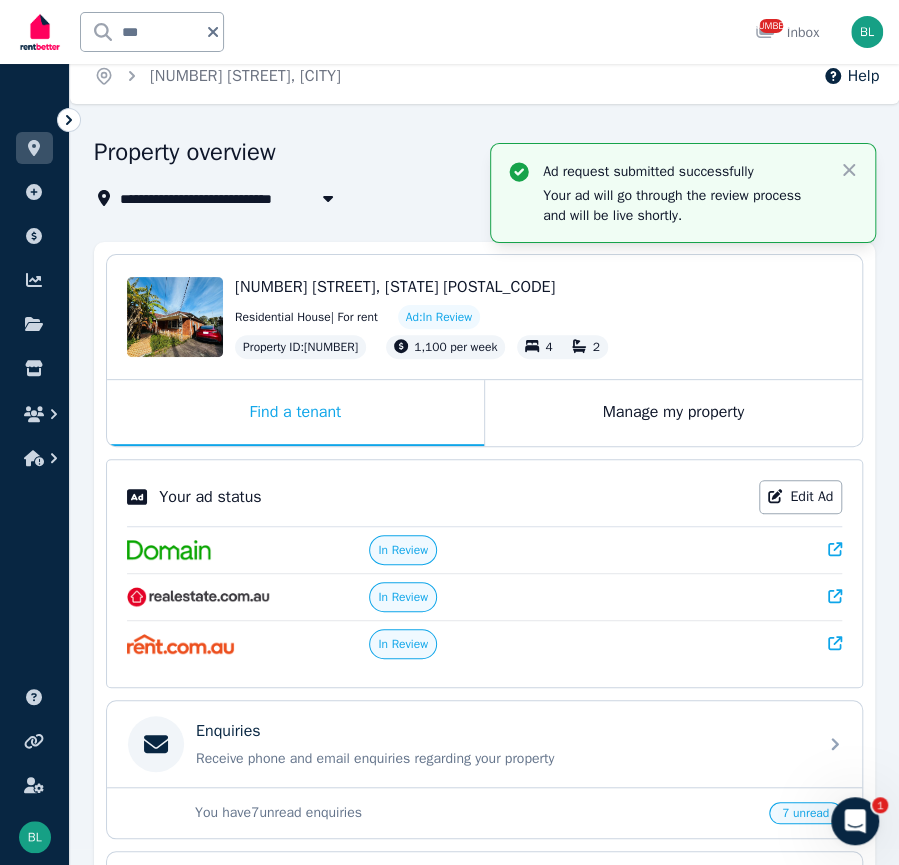 click at bounding box center [40, 32] 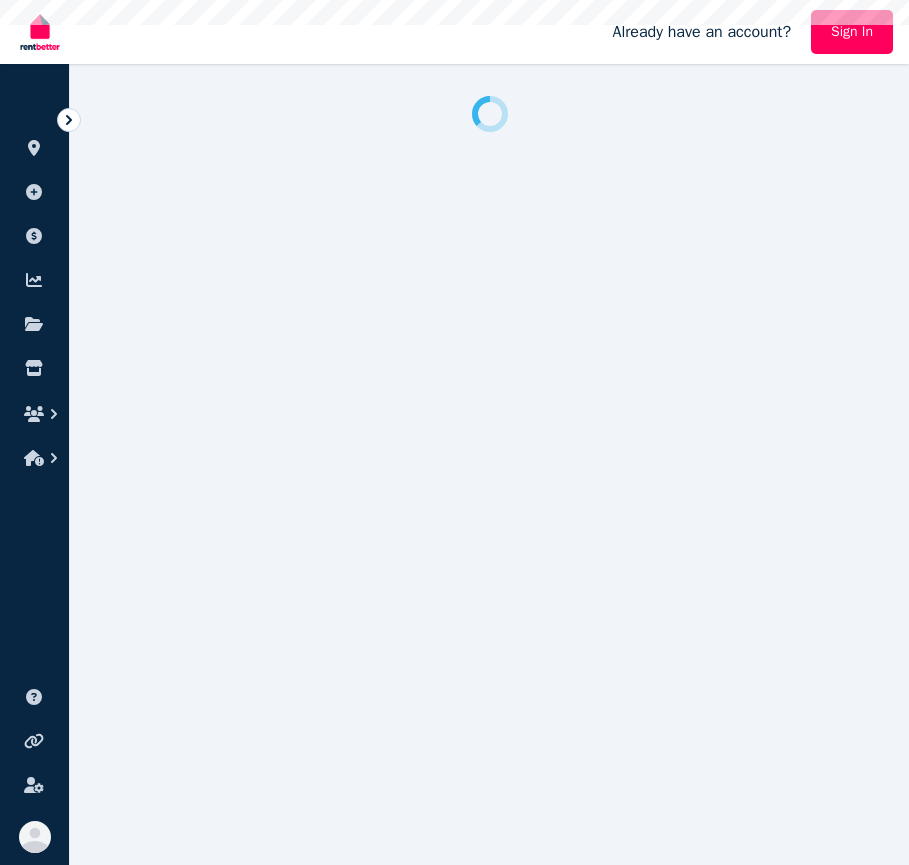 scroll, scrollTop: 0, scrollLeft: 0, axis: both 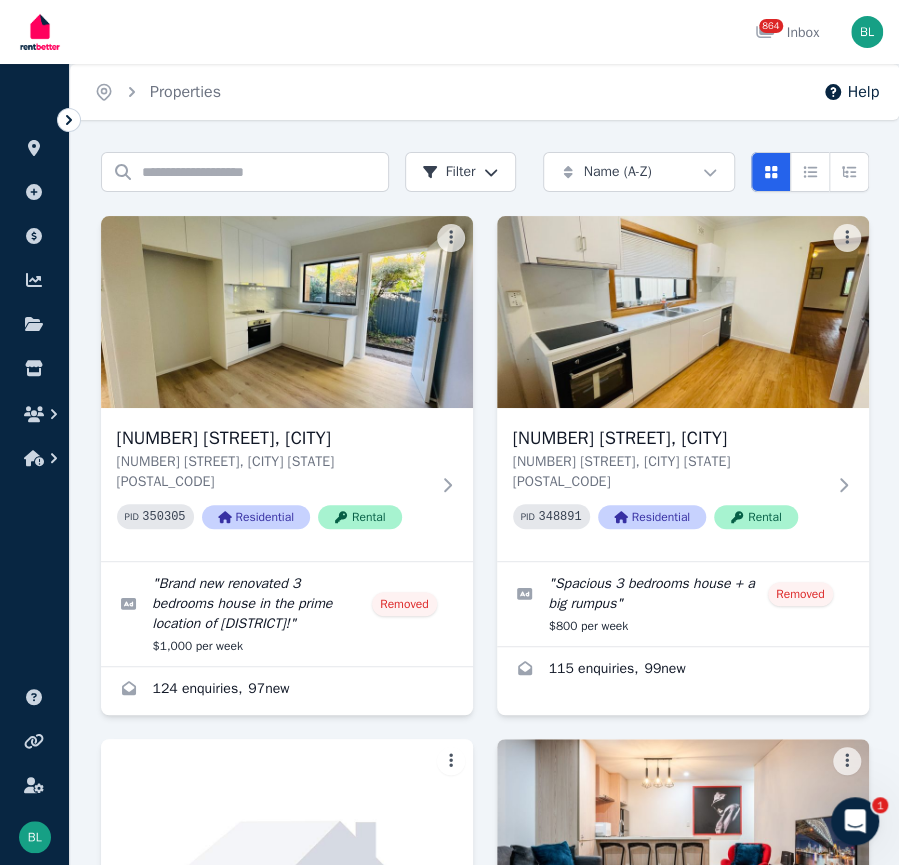 click at bounding box center (40, 32) 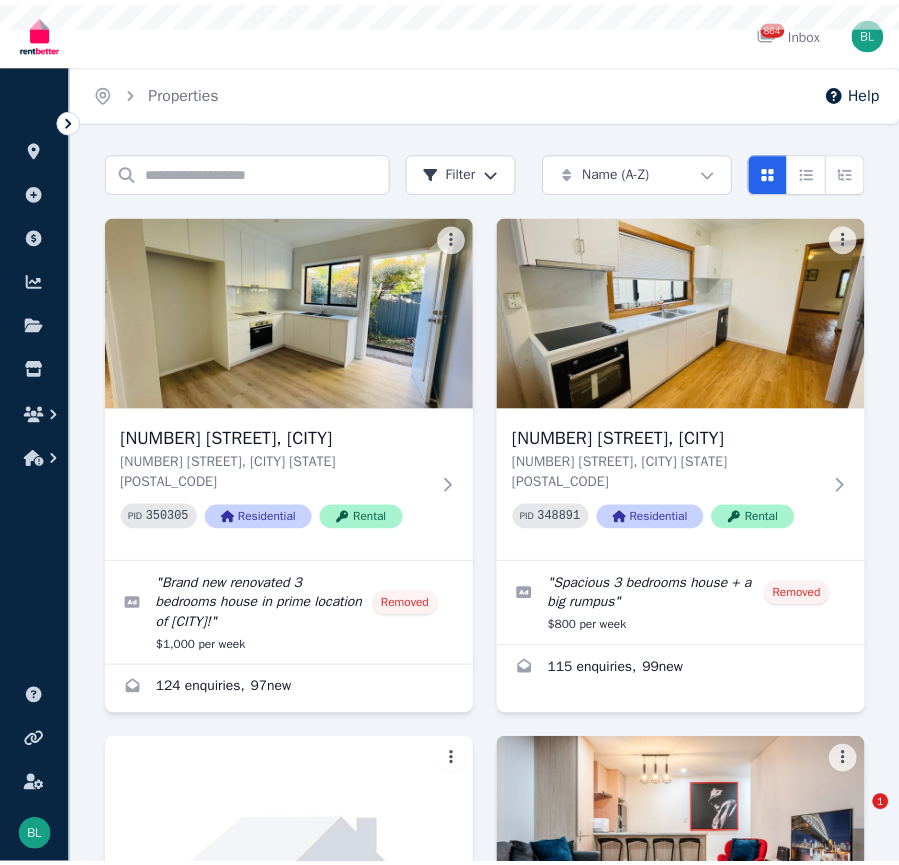 scroll, scrollTop: 0, scrollLeft: 0, axis: both 